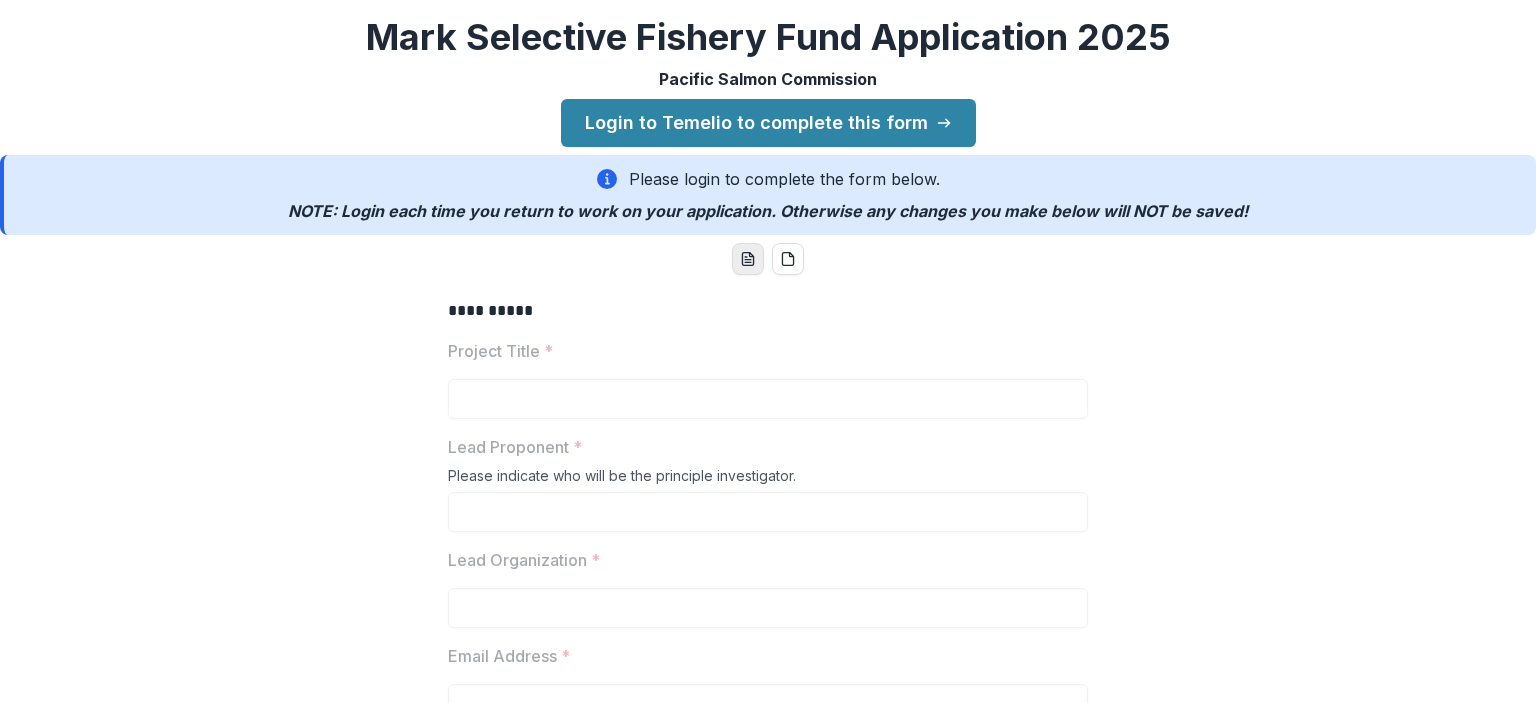 scroll, scrollTop: 0, scrollLeft: 0, axis: both 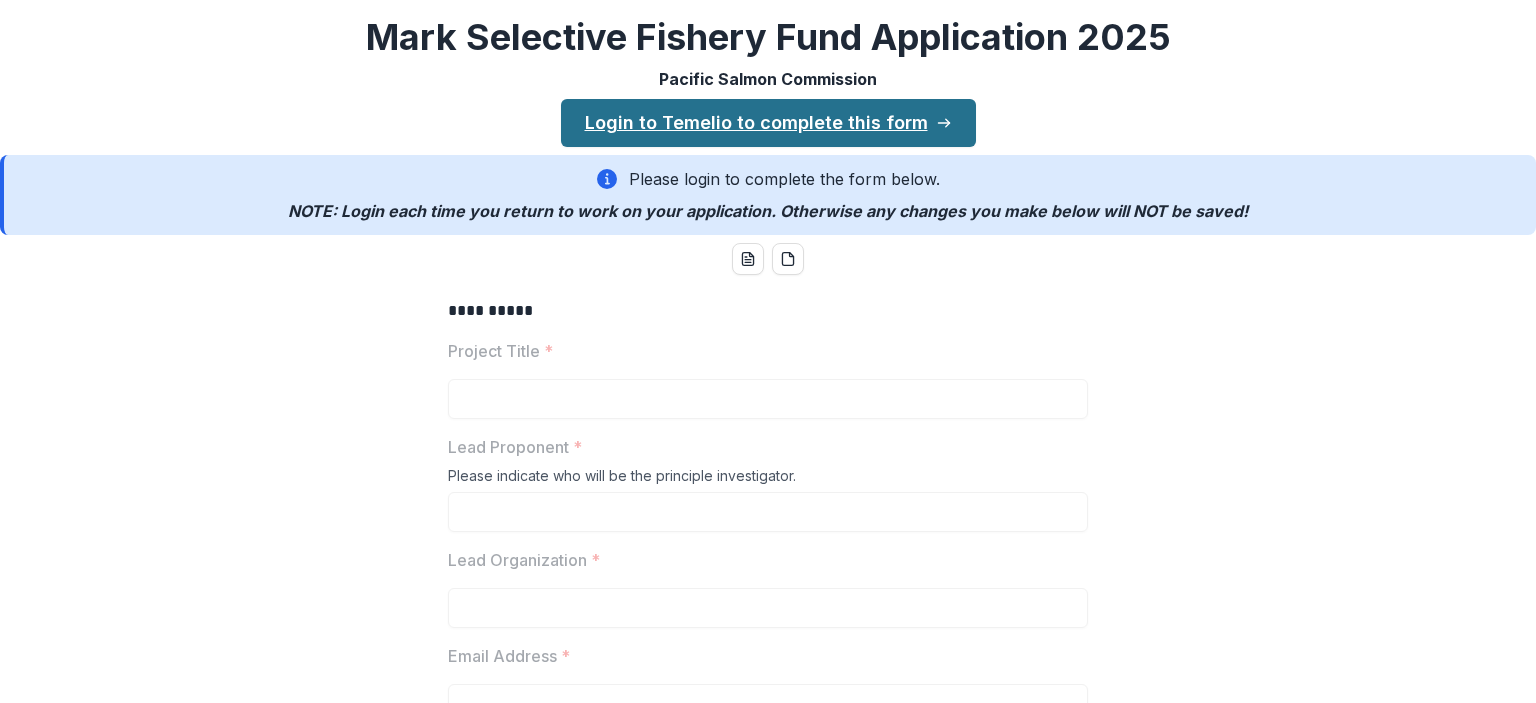 click on "Login to Temelio to complete this form" at bounding box center (768, 123) 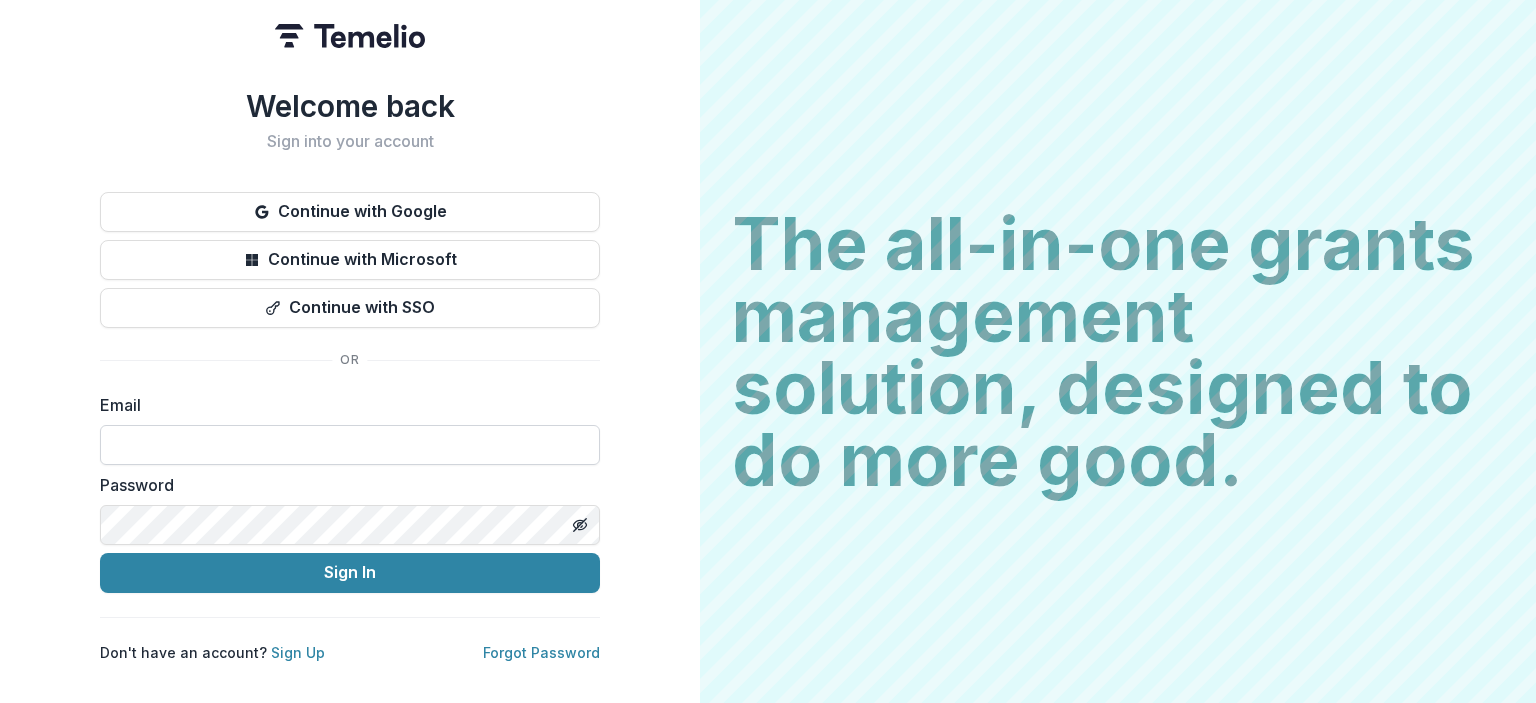 click at bounding box center (350, 445) 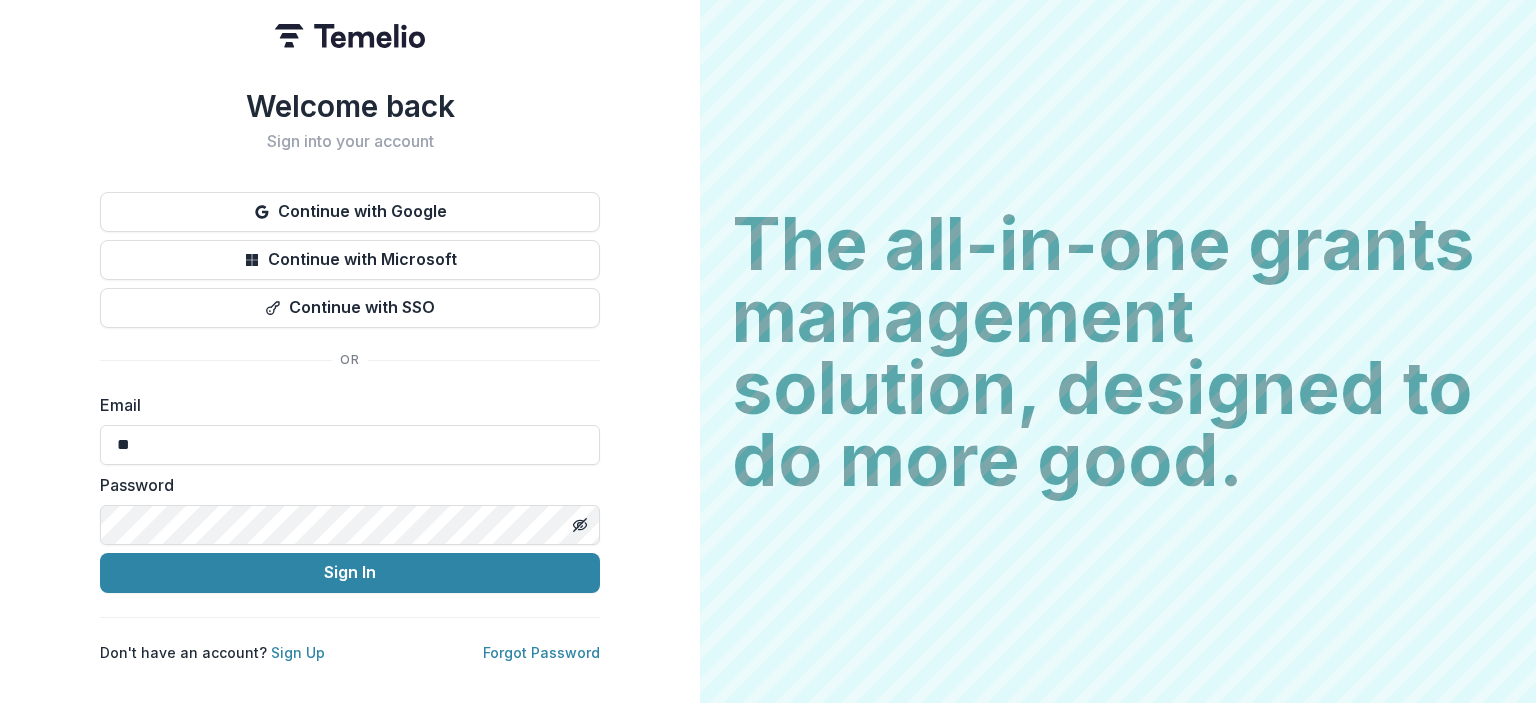 drag, startPoint x: 46, startPoint y: 444, endPoint x: -46, endPoint y: 447, distance: 92.0489 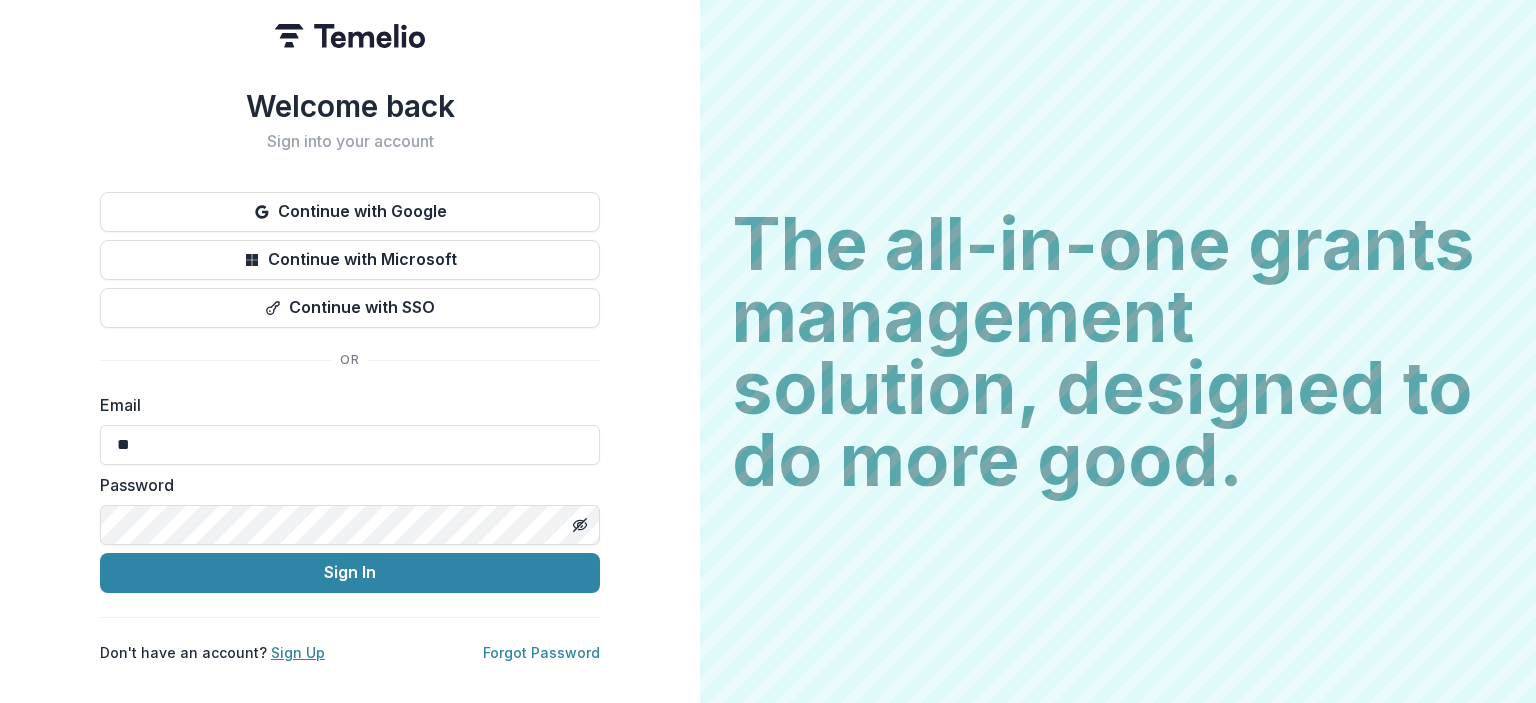 type on "**" 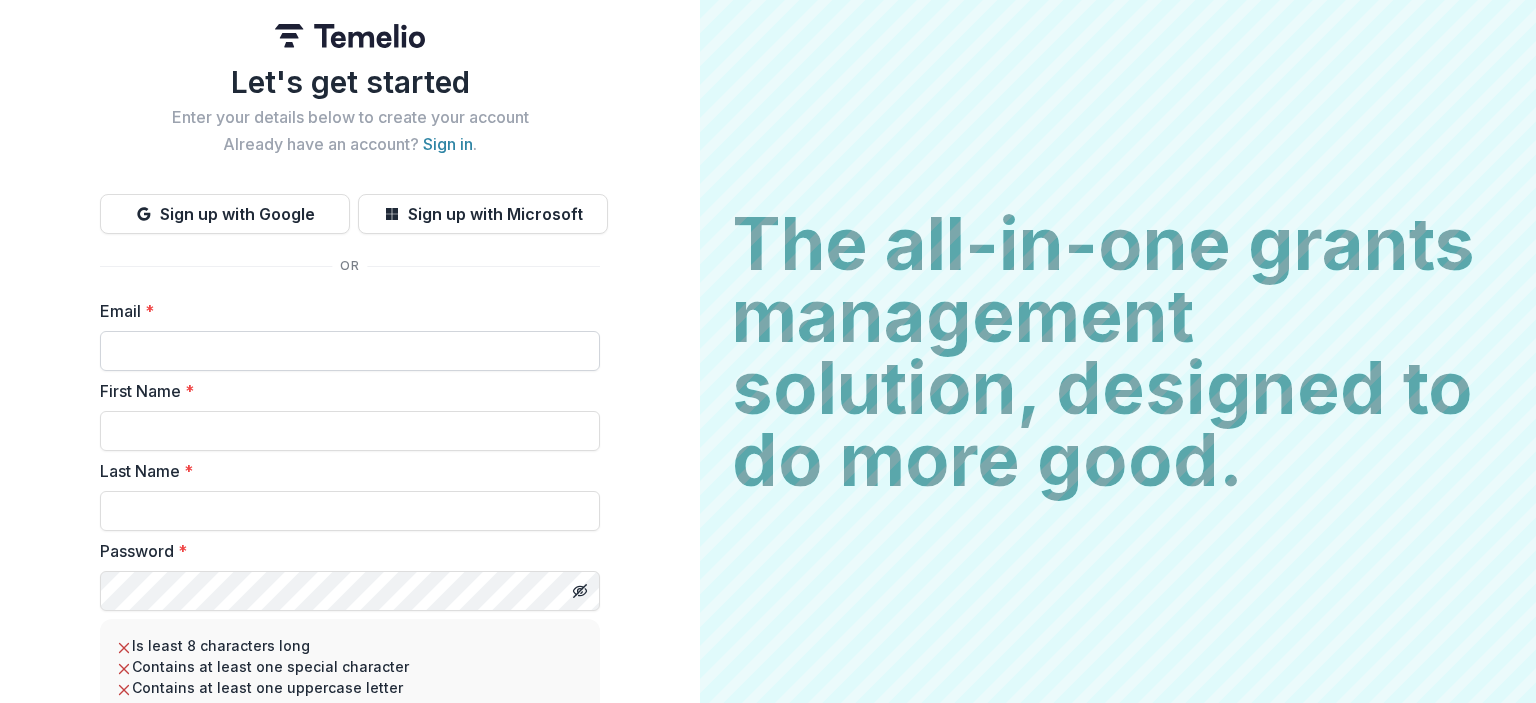 click on "Email *" at bounding box center (350, 351) 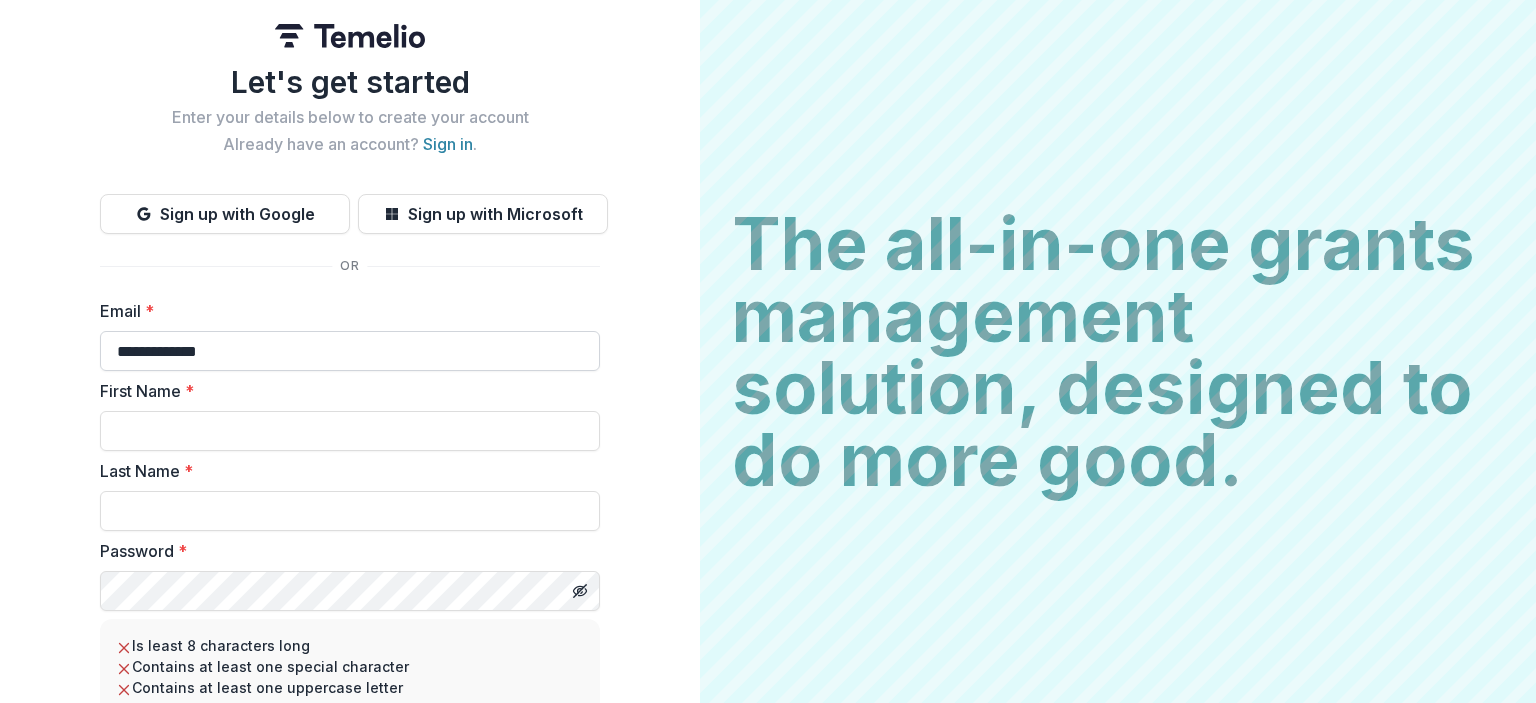 type on "**********" 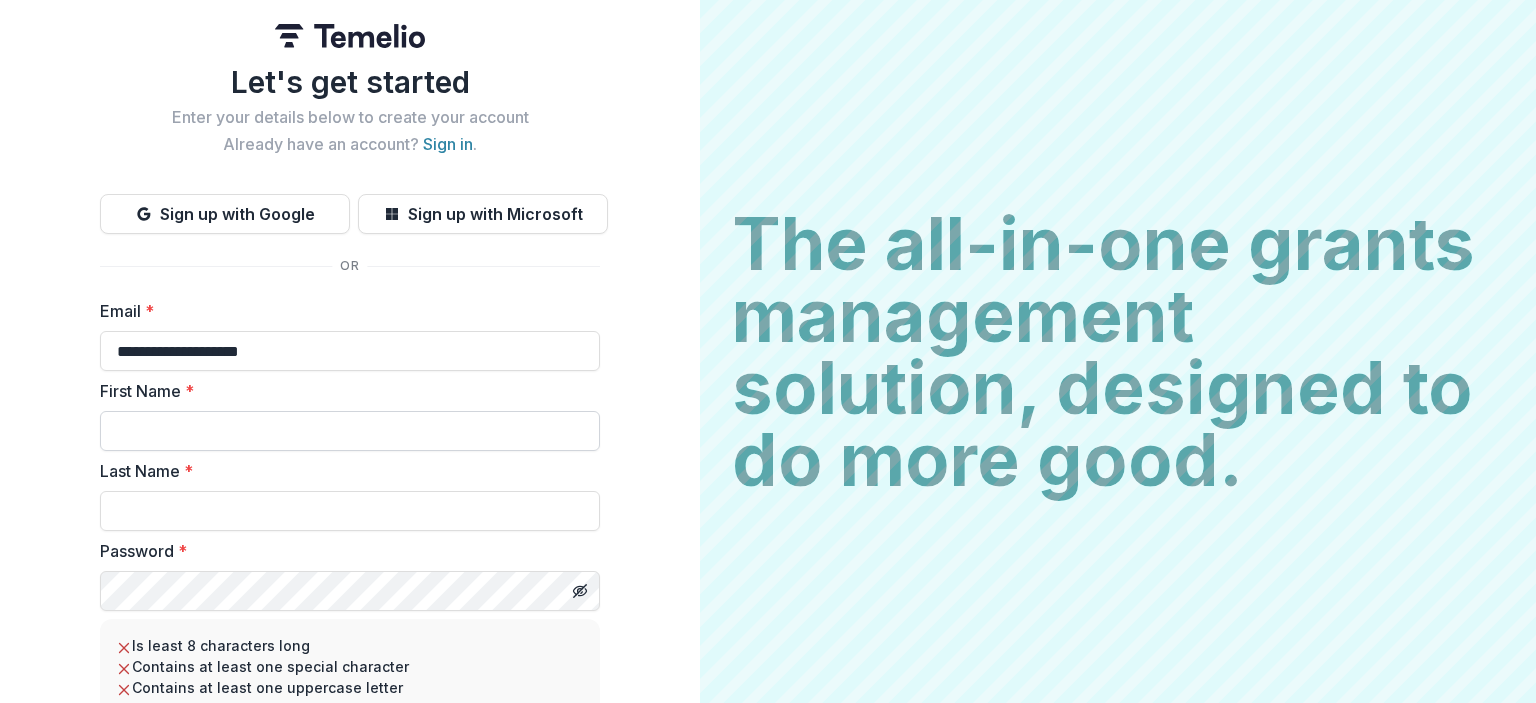 drag, startPoint x: 135, startPoint y: 427, endPoint x: 239, endPoint y: 445, distance: 105.546196 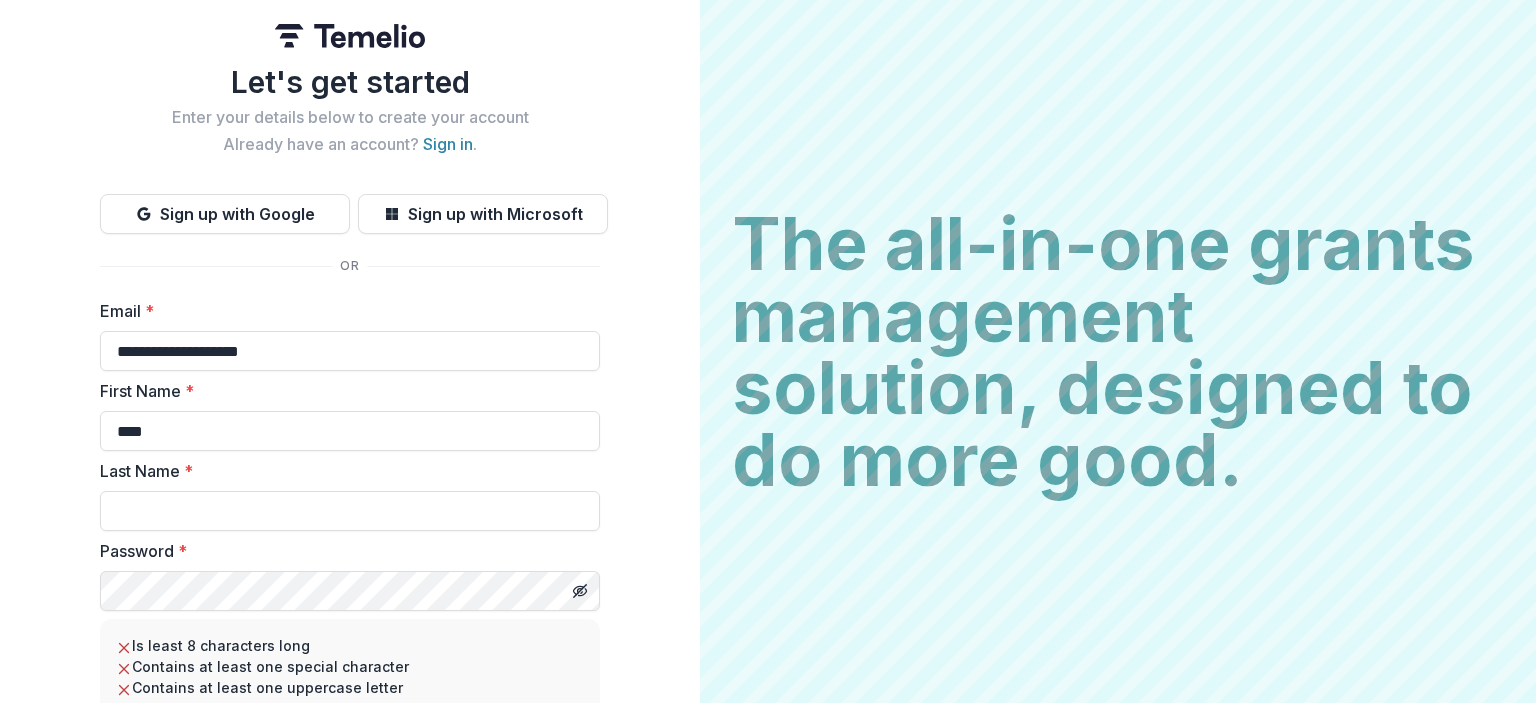 type on "****" 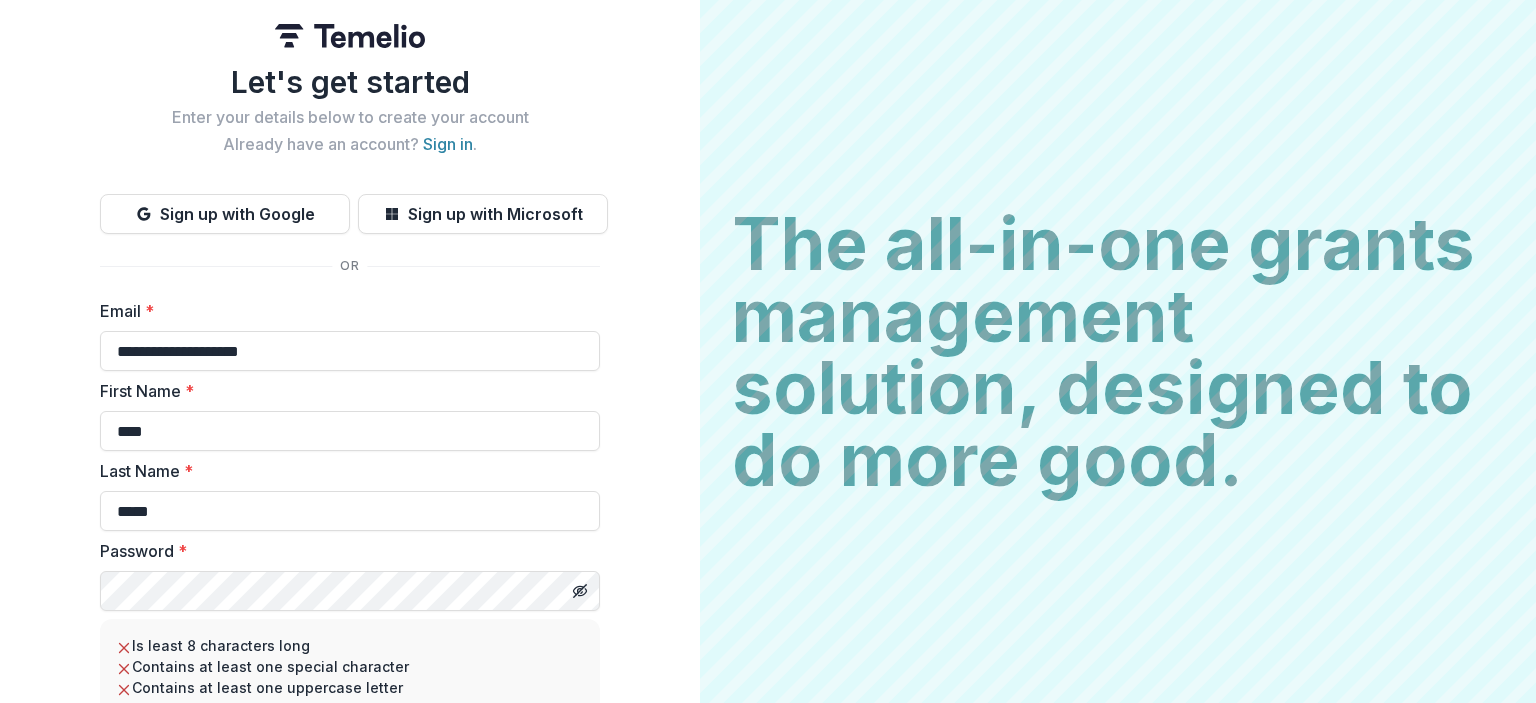 type on "*****" 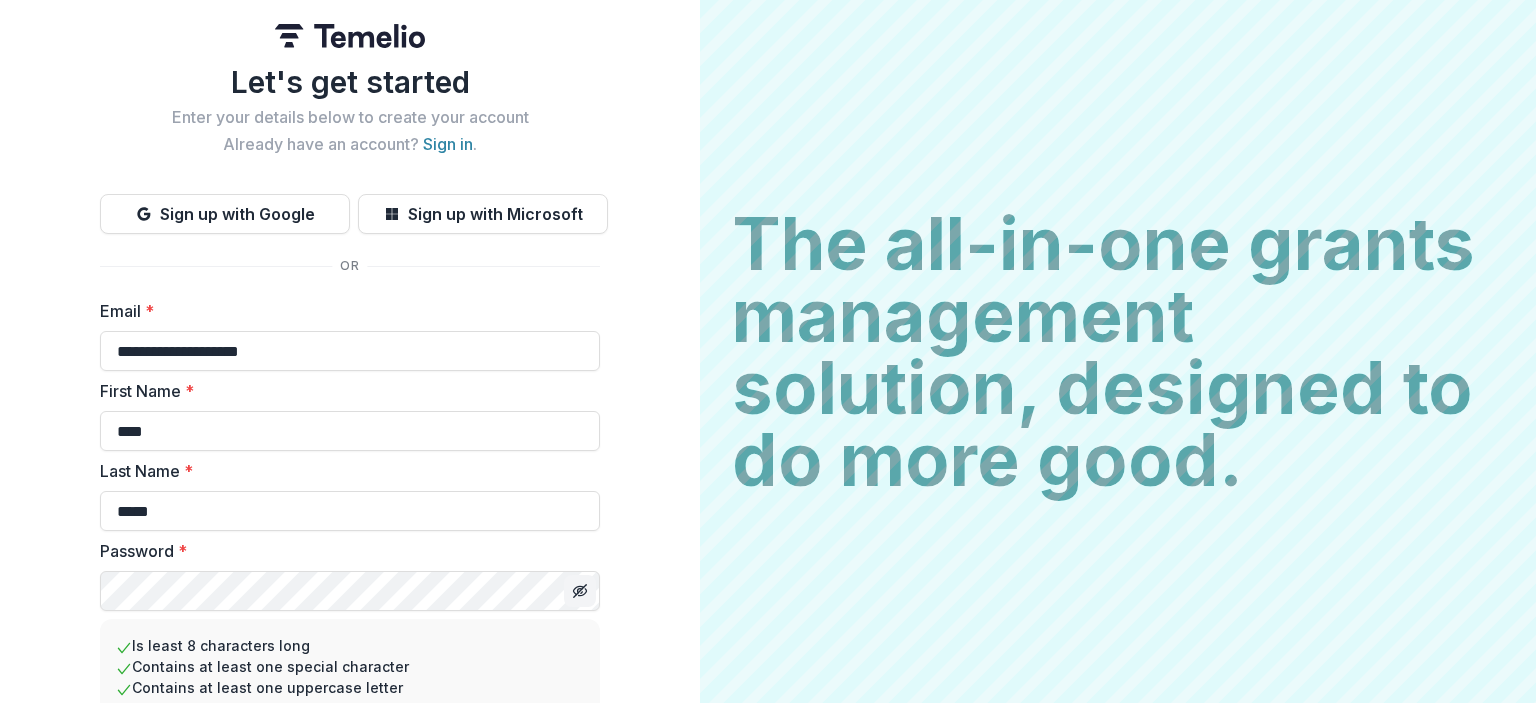 click 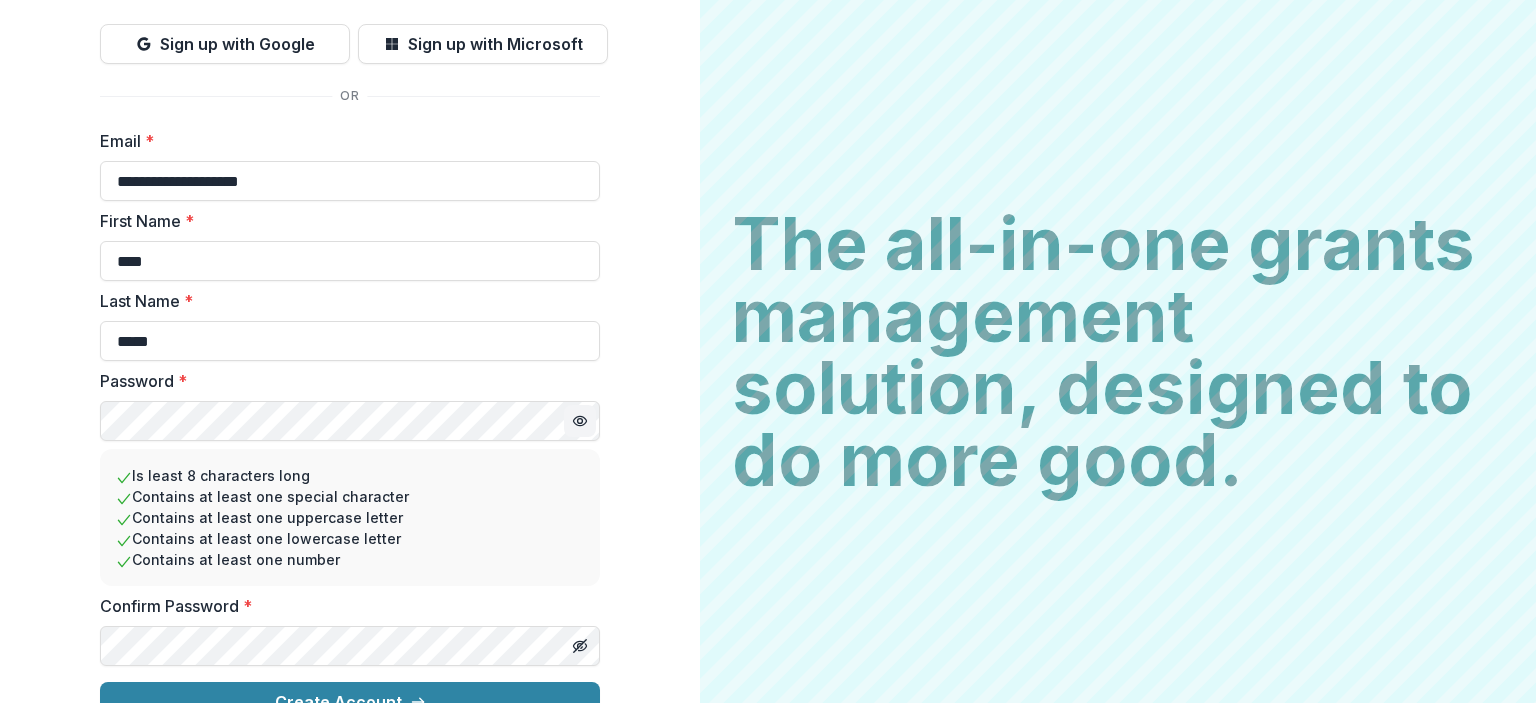 scroll, scrollTop: 200, scrollLeft: 0, axis: vertical 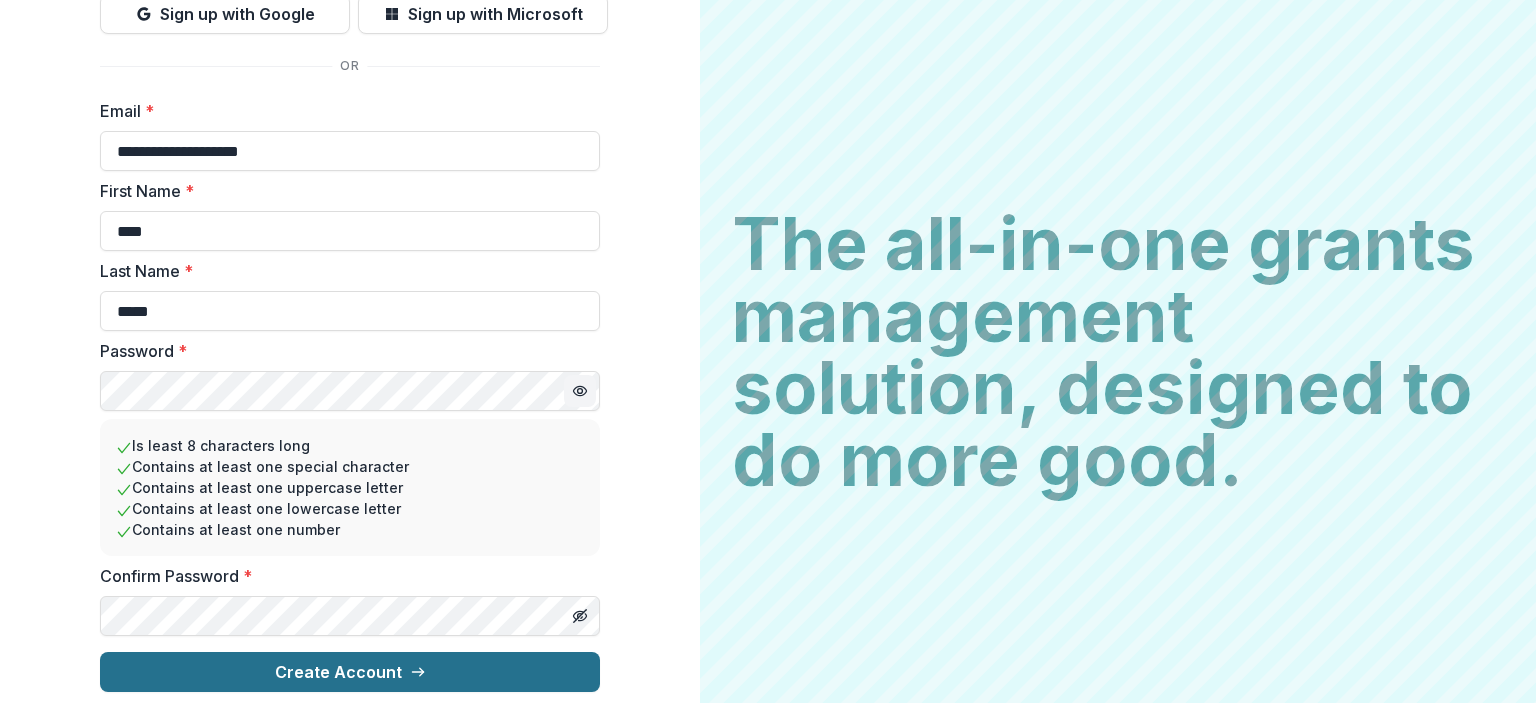 click on "Create Account" at bounding box center (350, 672) 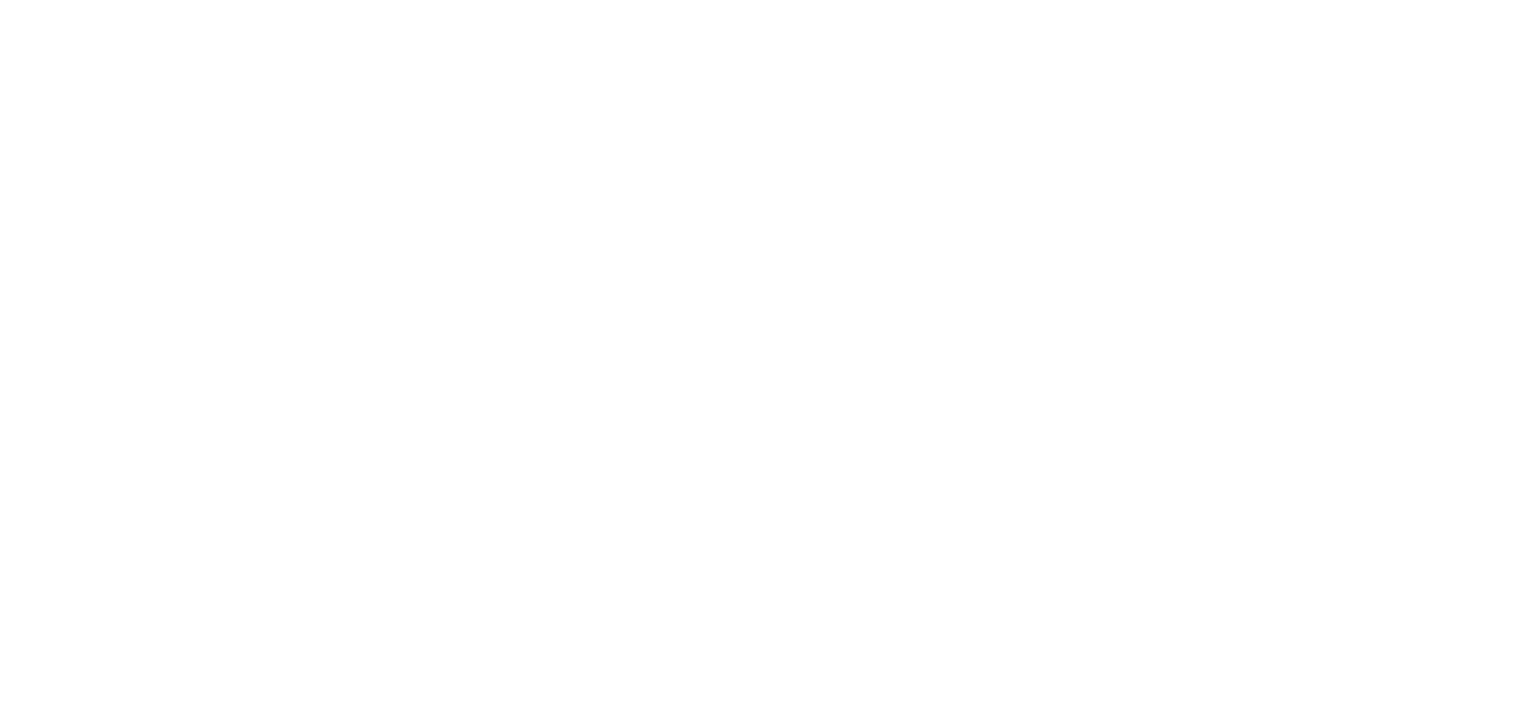 scroll, scrollTop: 0, scrollLeft: 0, axis: both 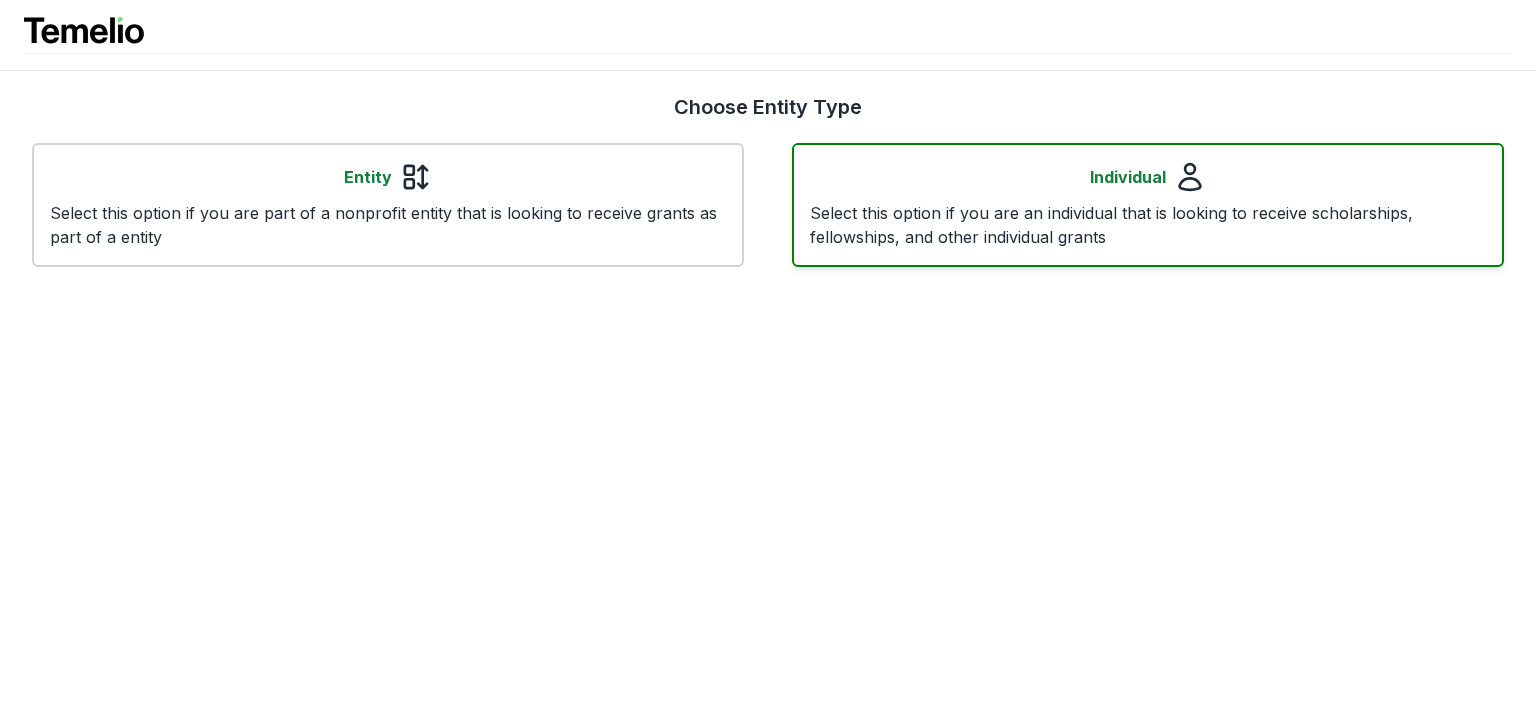 click on "Select this option if you are an individual that is looking to receive scholarships, fellowships, and other individual grants" at bounding box center [1148, 225] 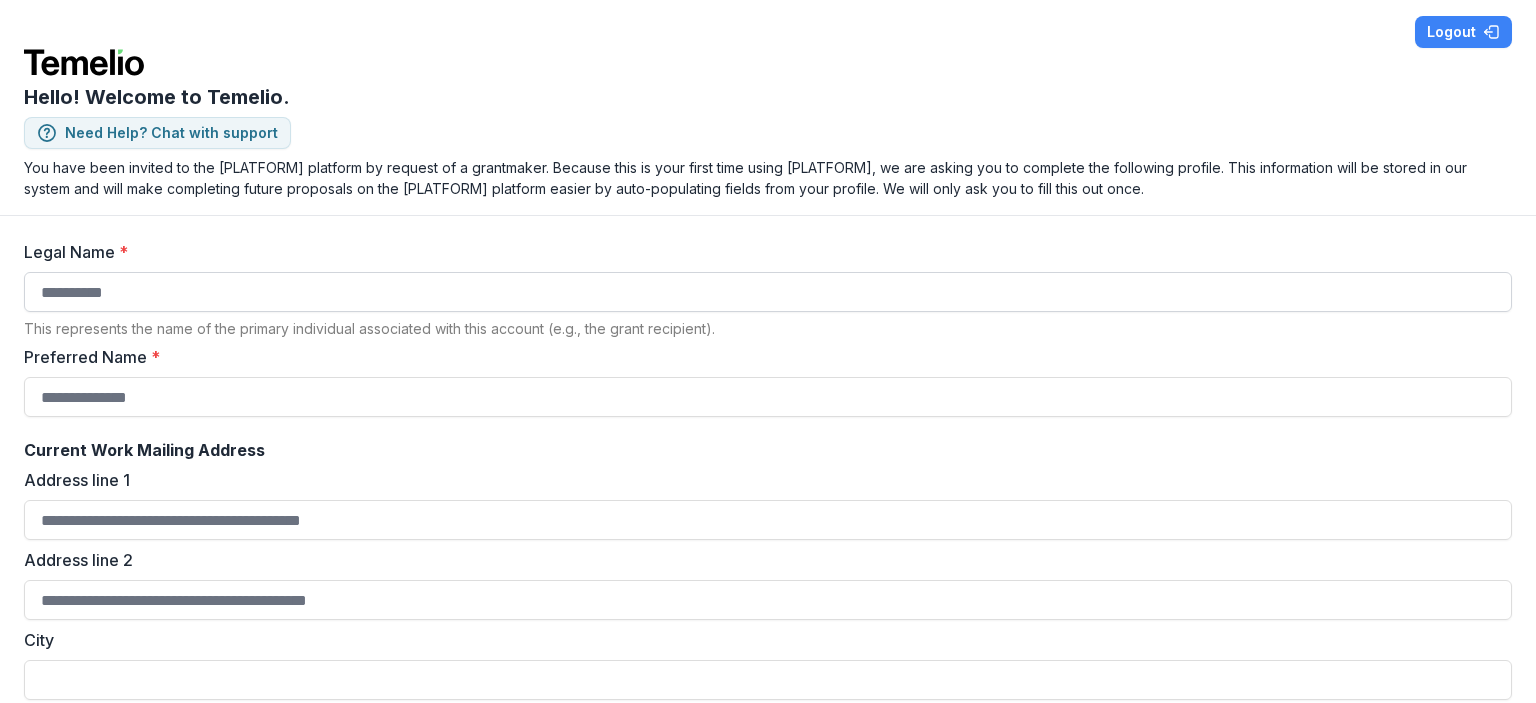 click on "Legal Name *" at bounding box center [768, 292] 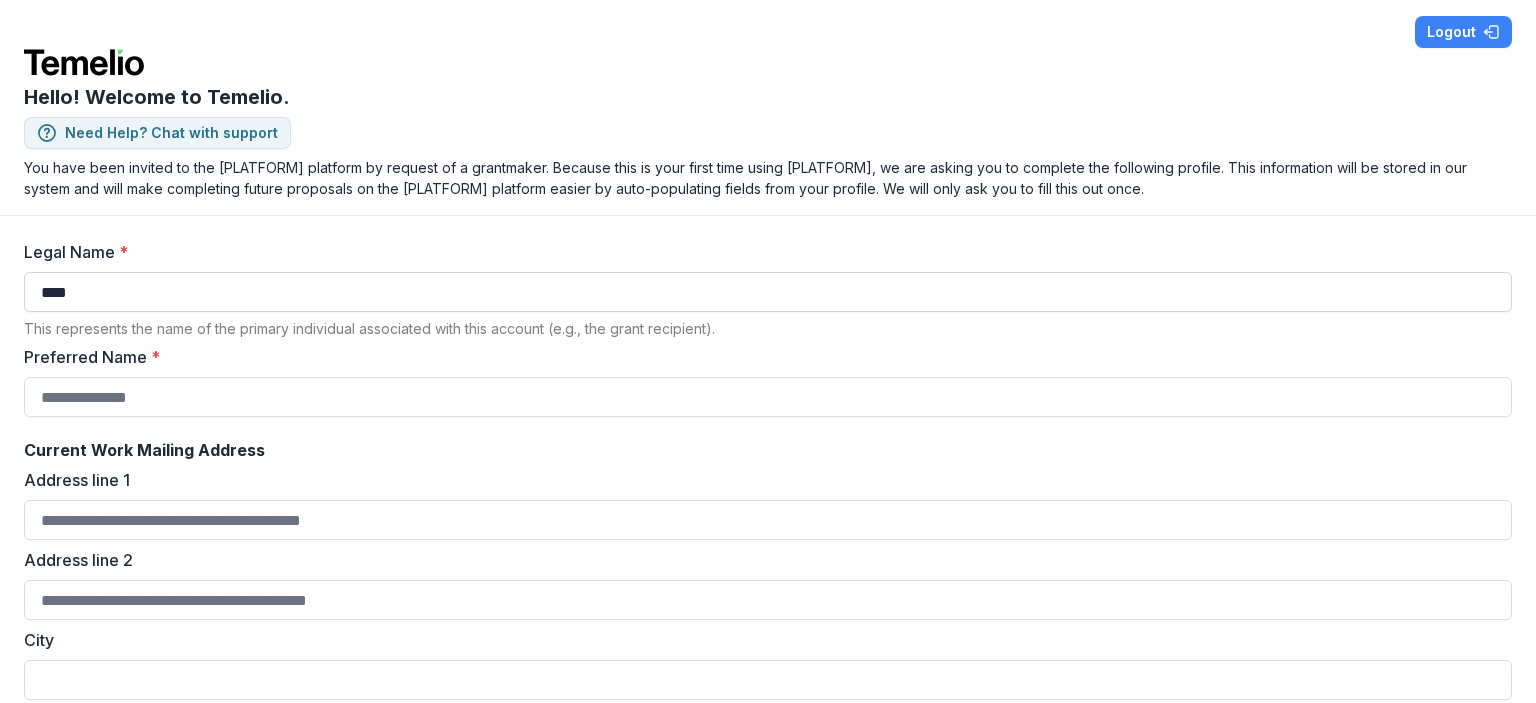 click on "****" at bounding box center [768, 292] 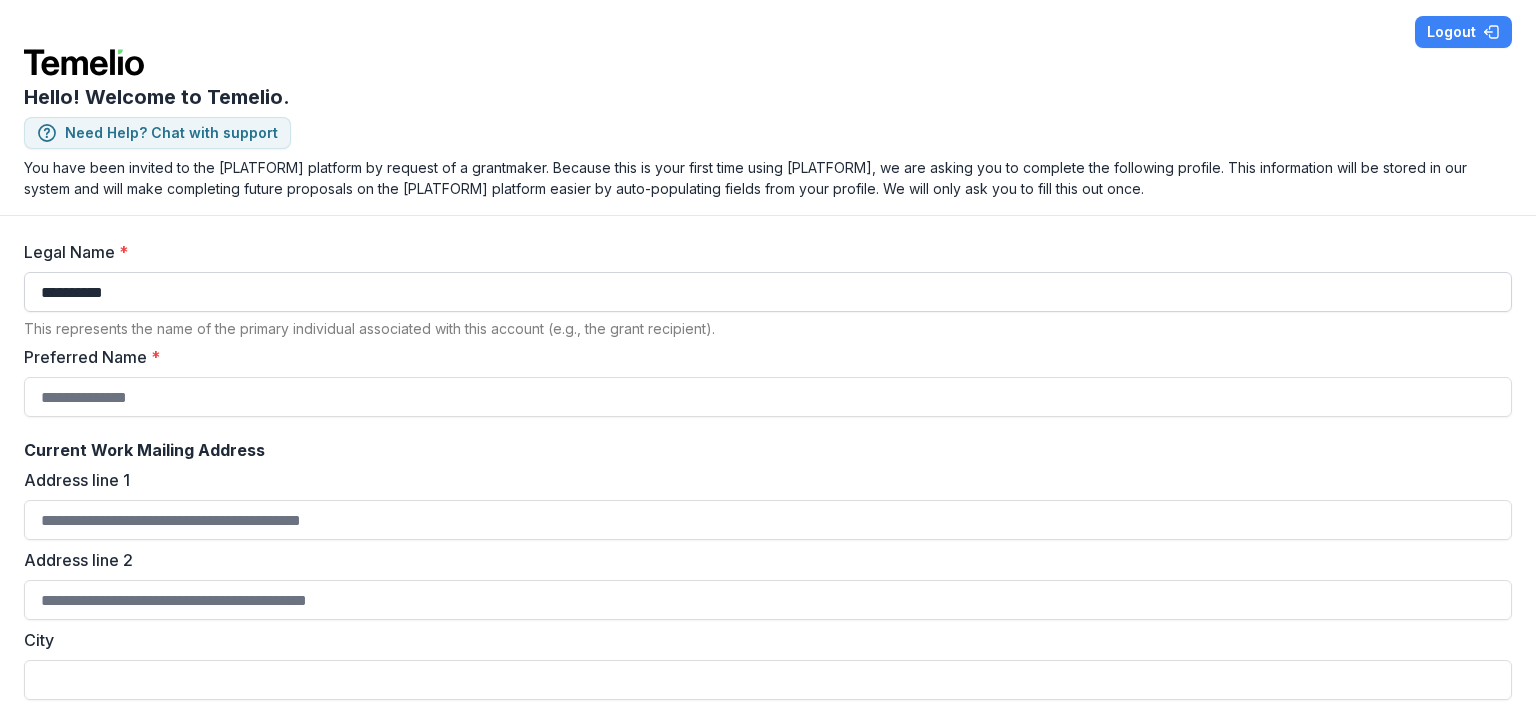 type on "**********" 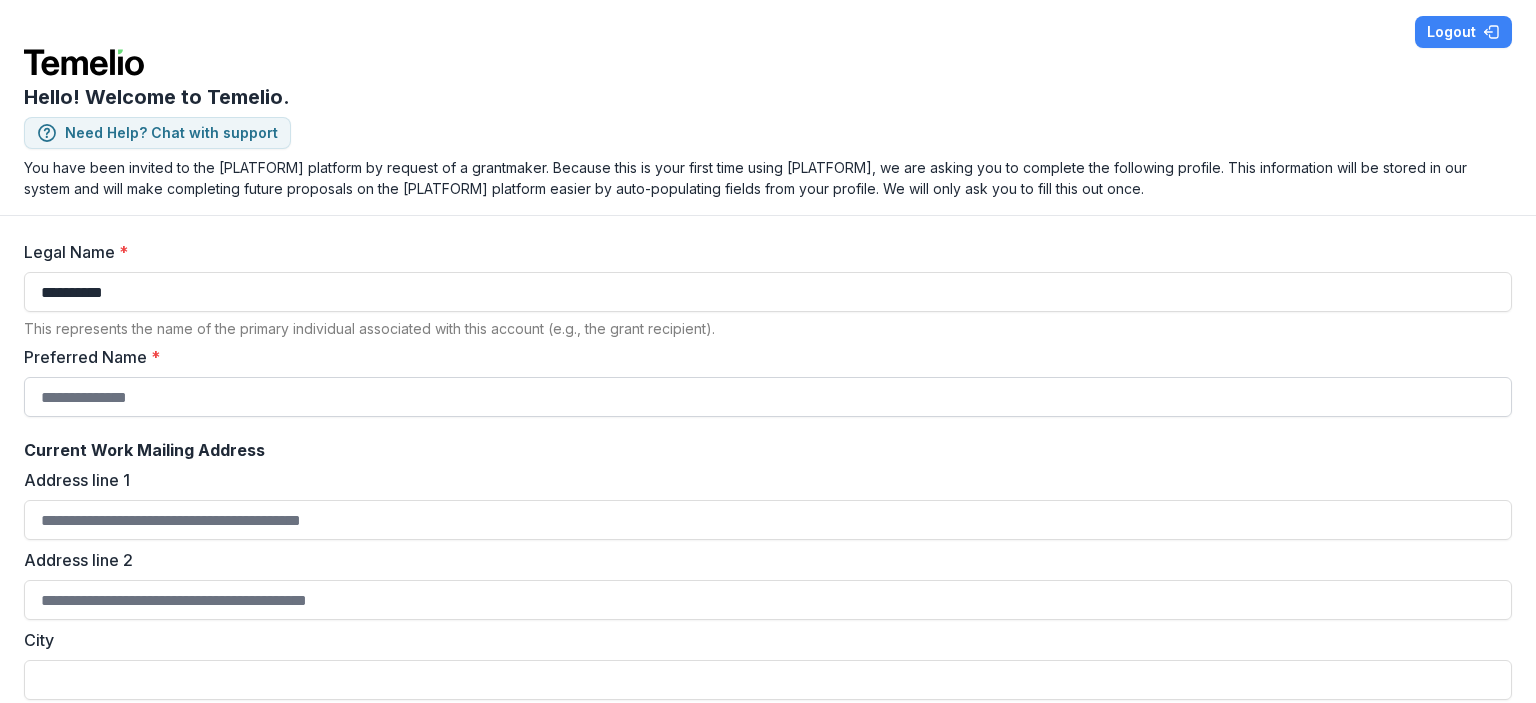 drag, startPoint x: 84, startPoint y: 397, endPoint x: 97, endPoint y: 399, distance: 13.152946 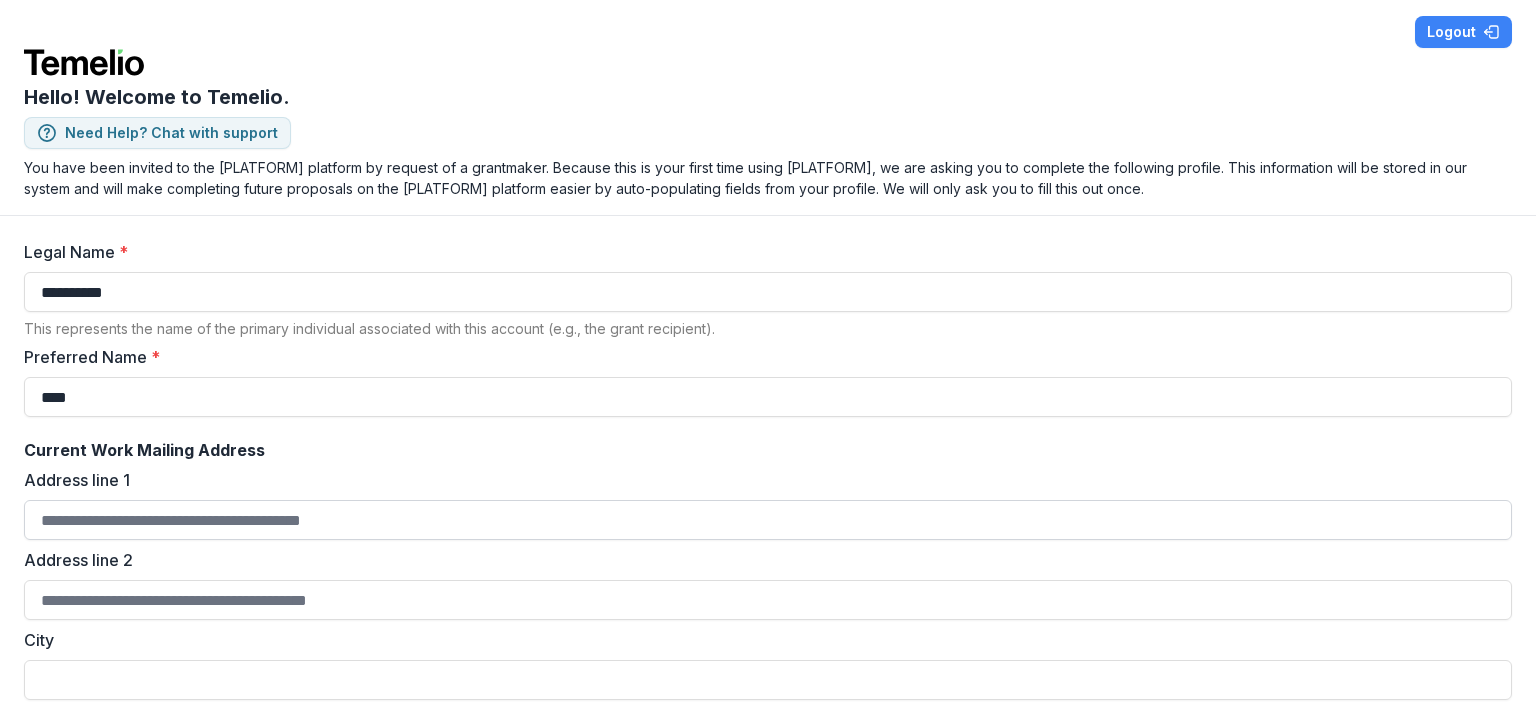 type on "****" 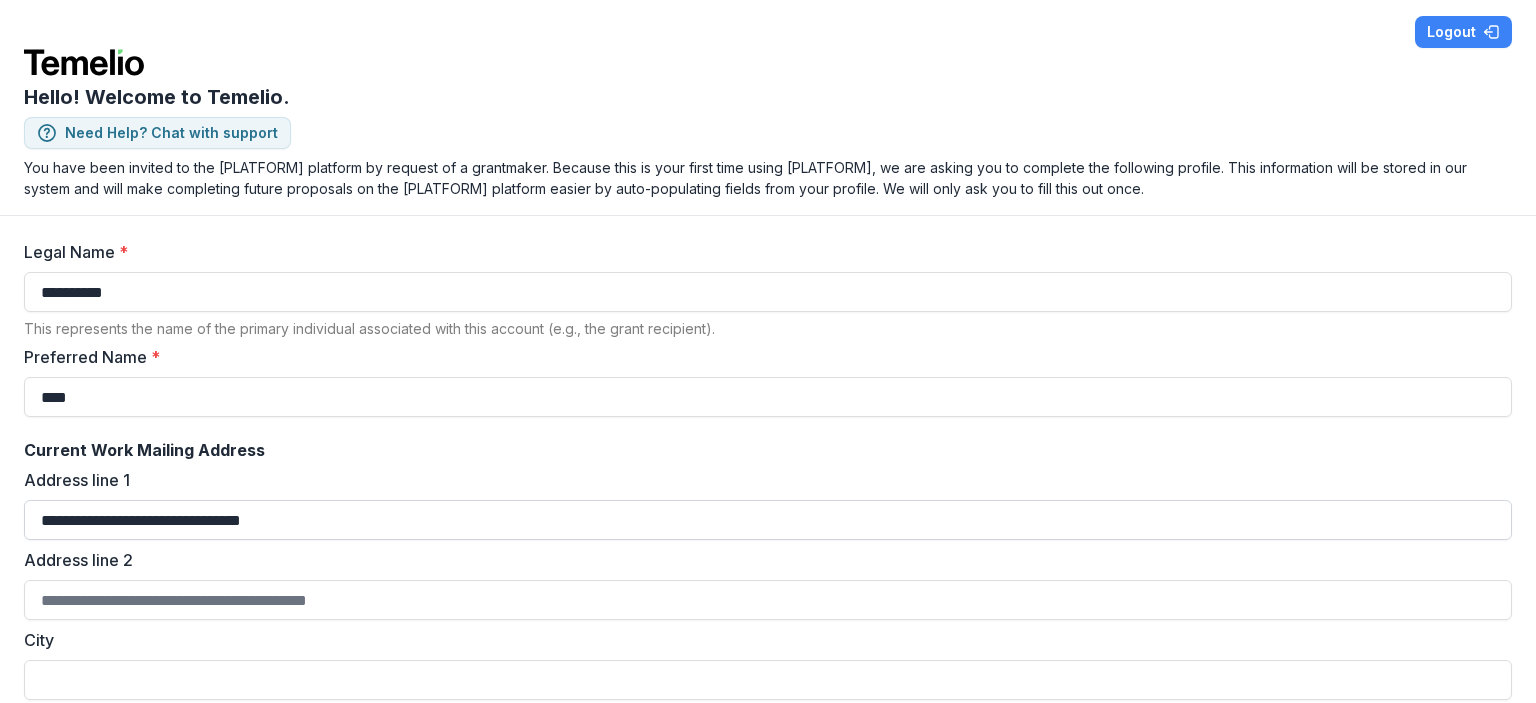 type on "**********" 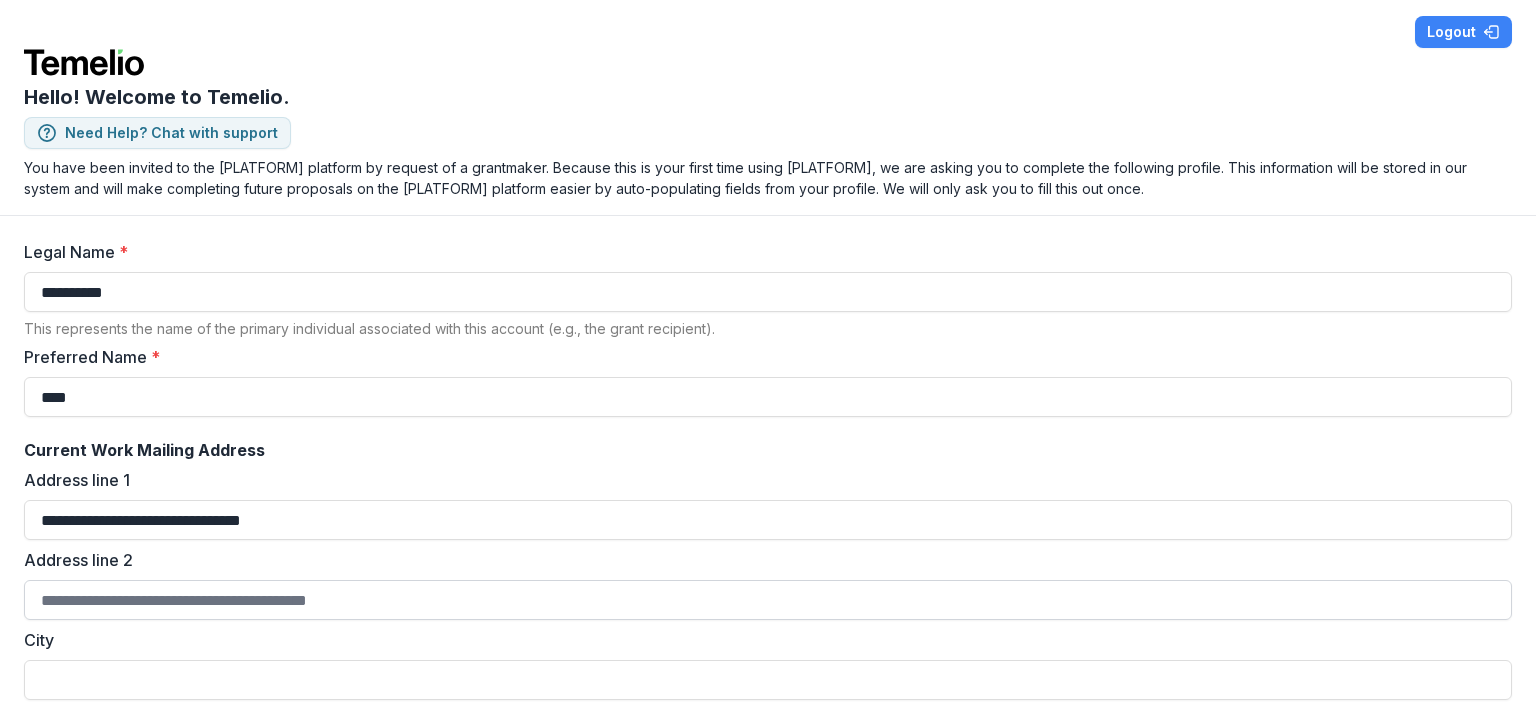 click on "Address line 2" at bounding box center (768, 600) 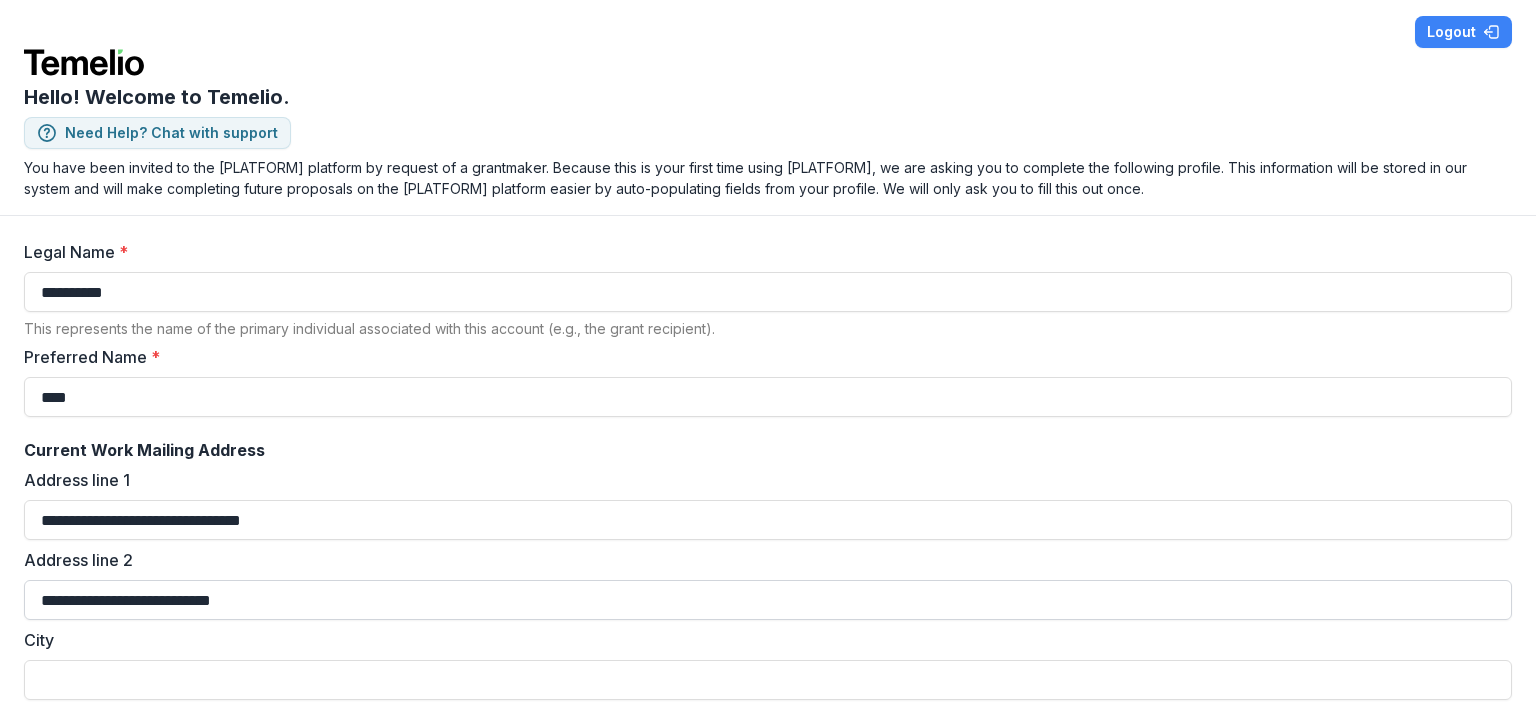 type on "**********" 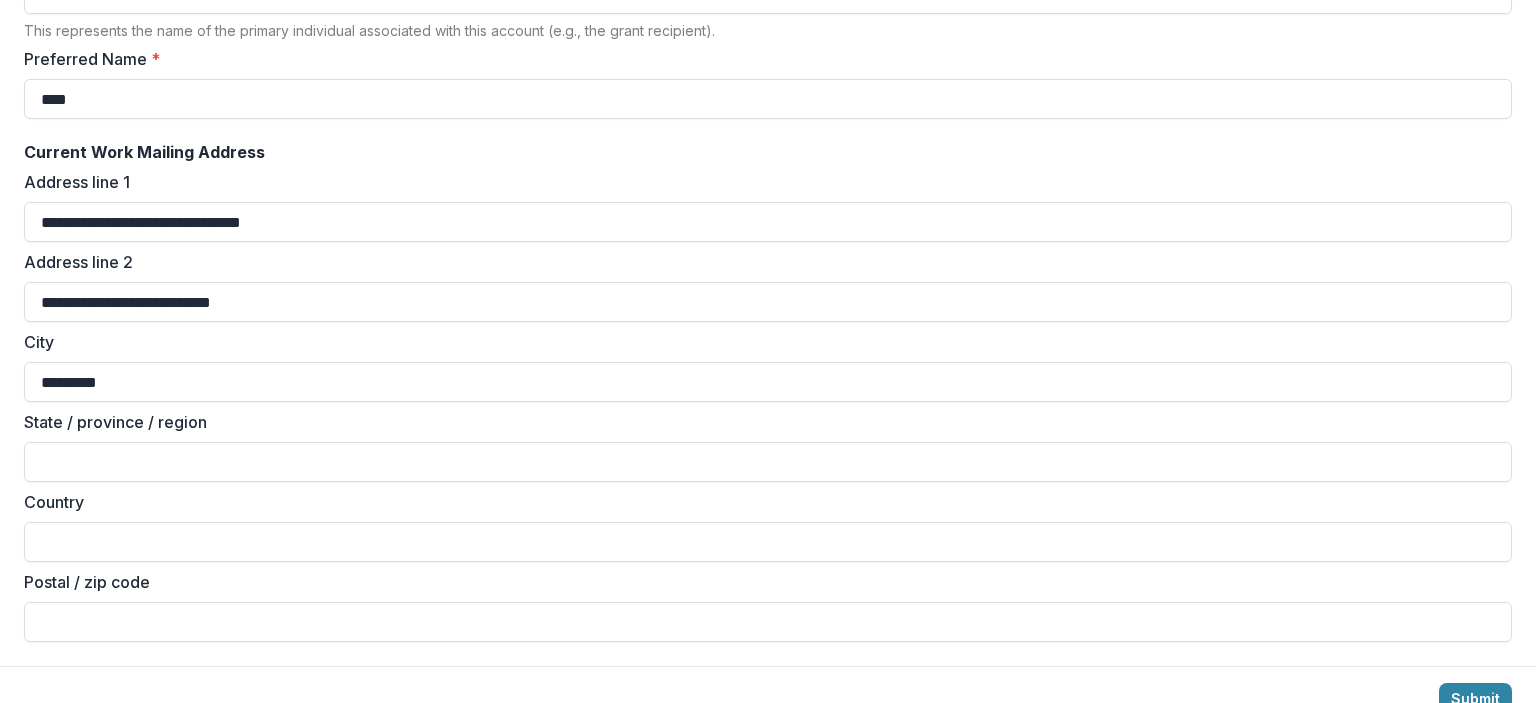 scroll, scrollTop: 300, scrollLeft: 0, axis: vertical 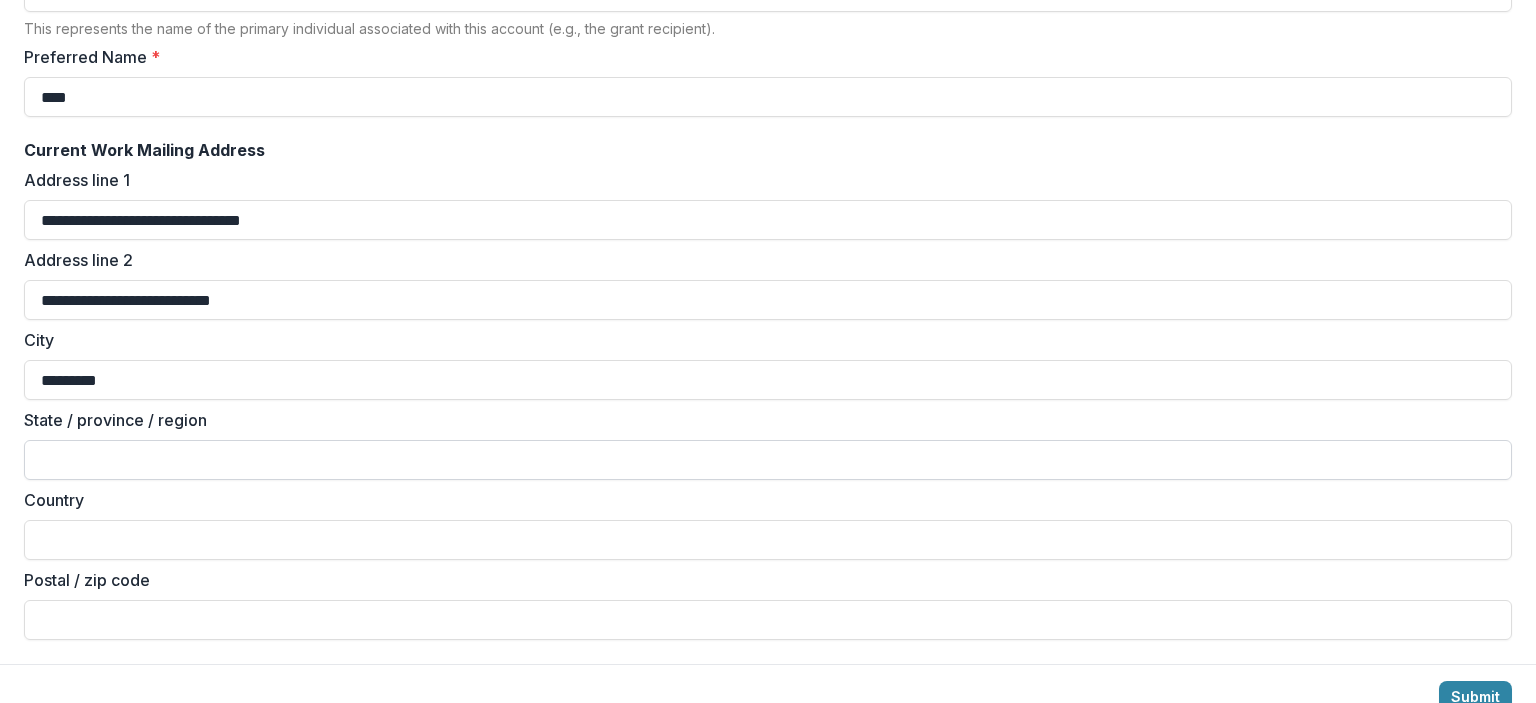 type on "*********" 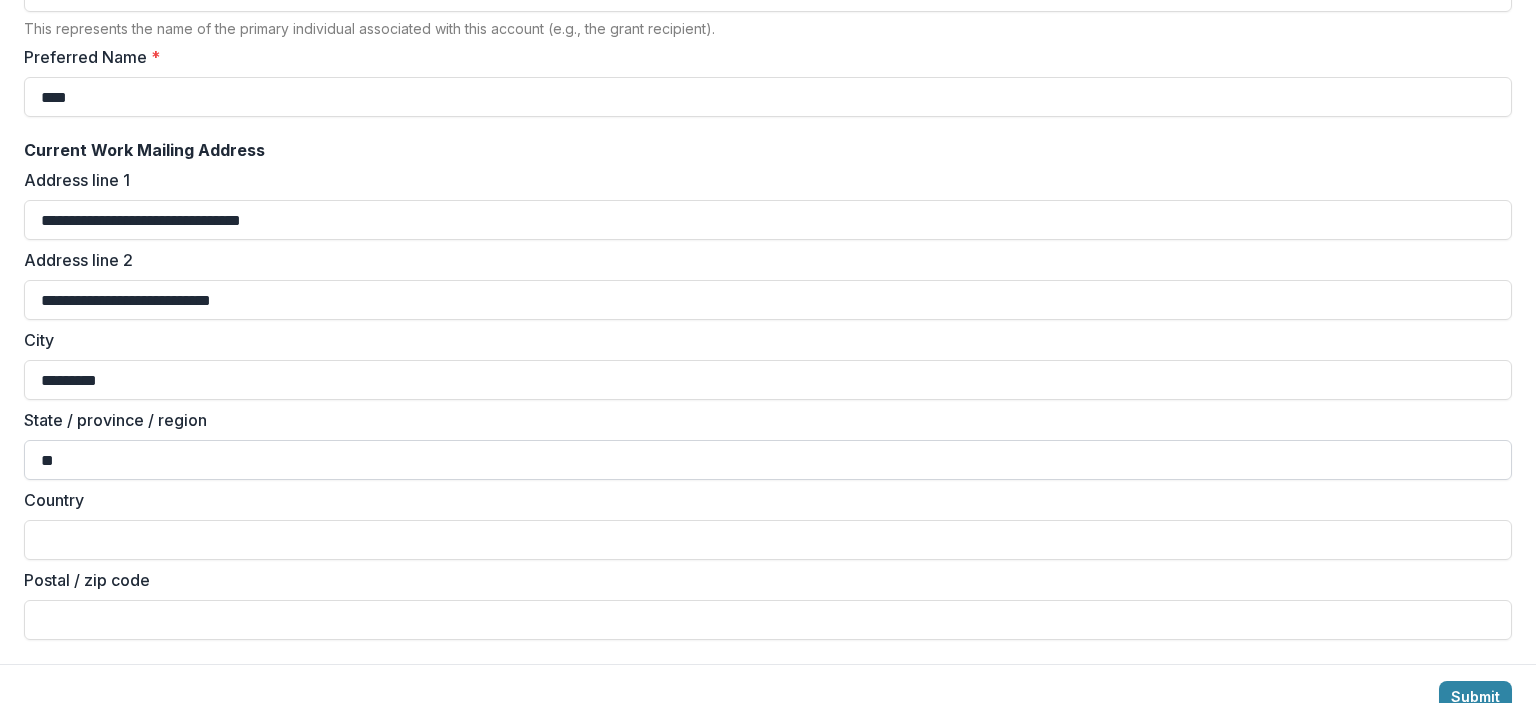 type on "**" 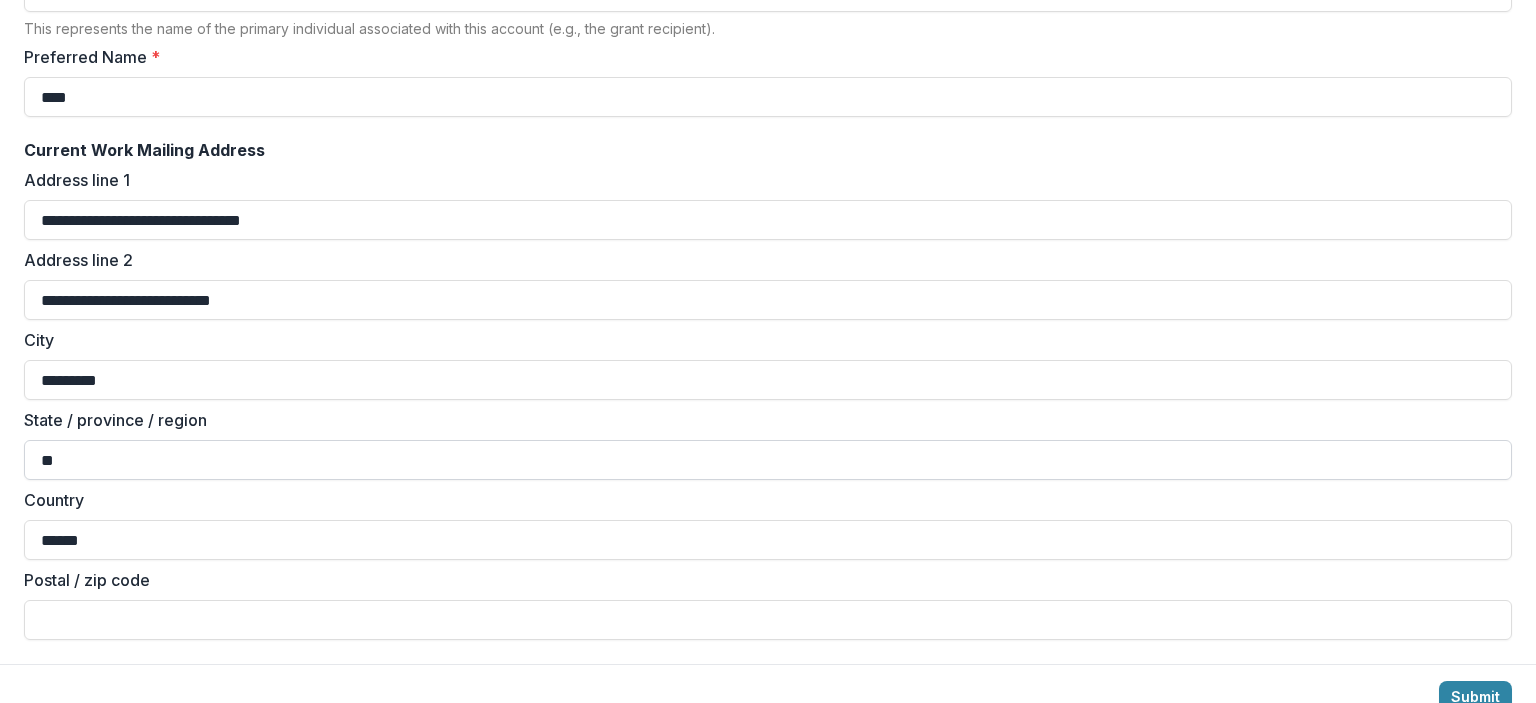 type on "******" 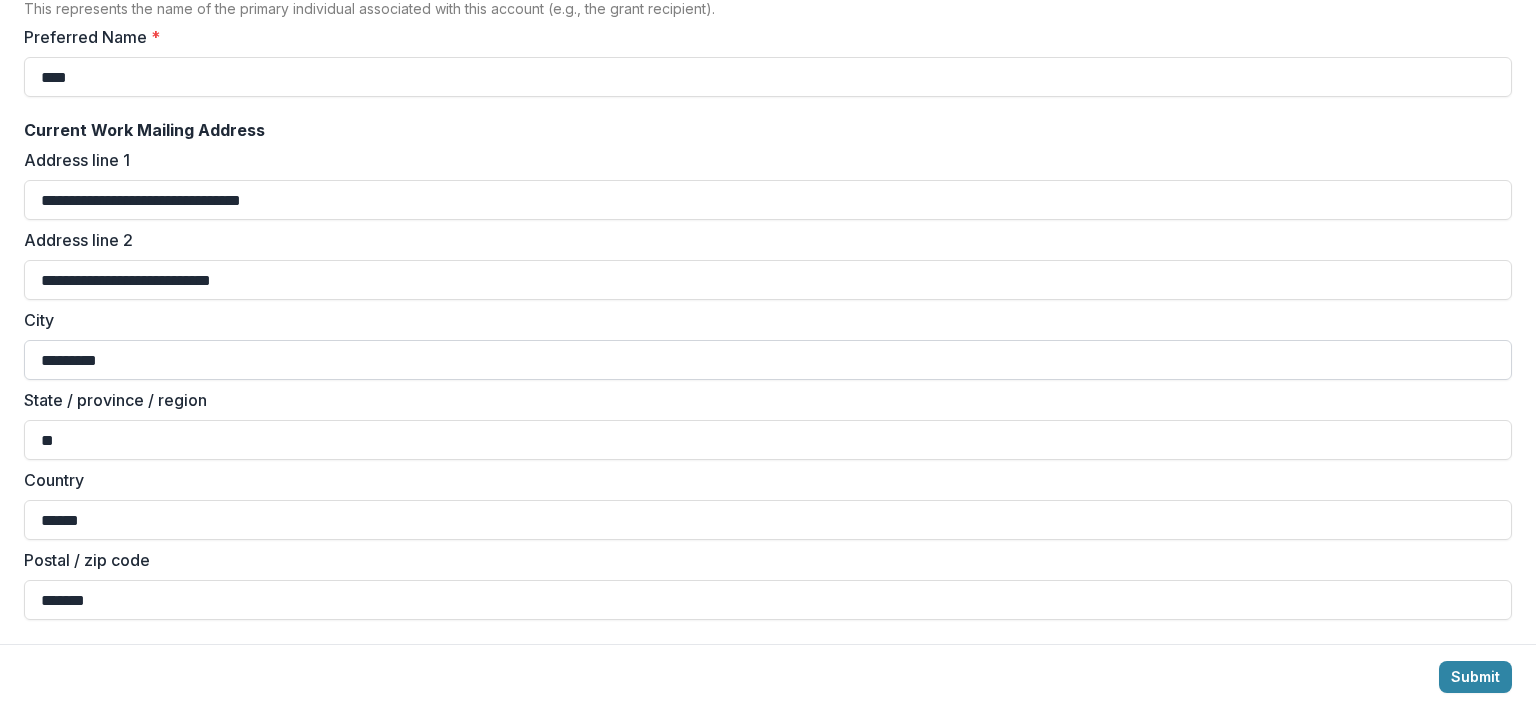 scroll, scrollTop: 325, scrollLeft: 0, axis: vertical 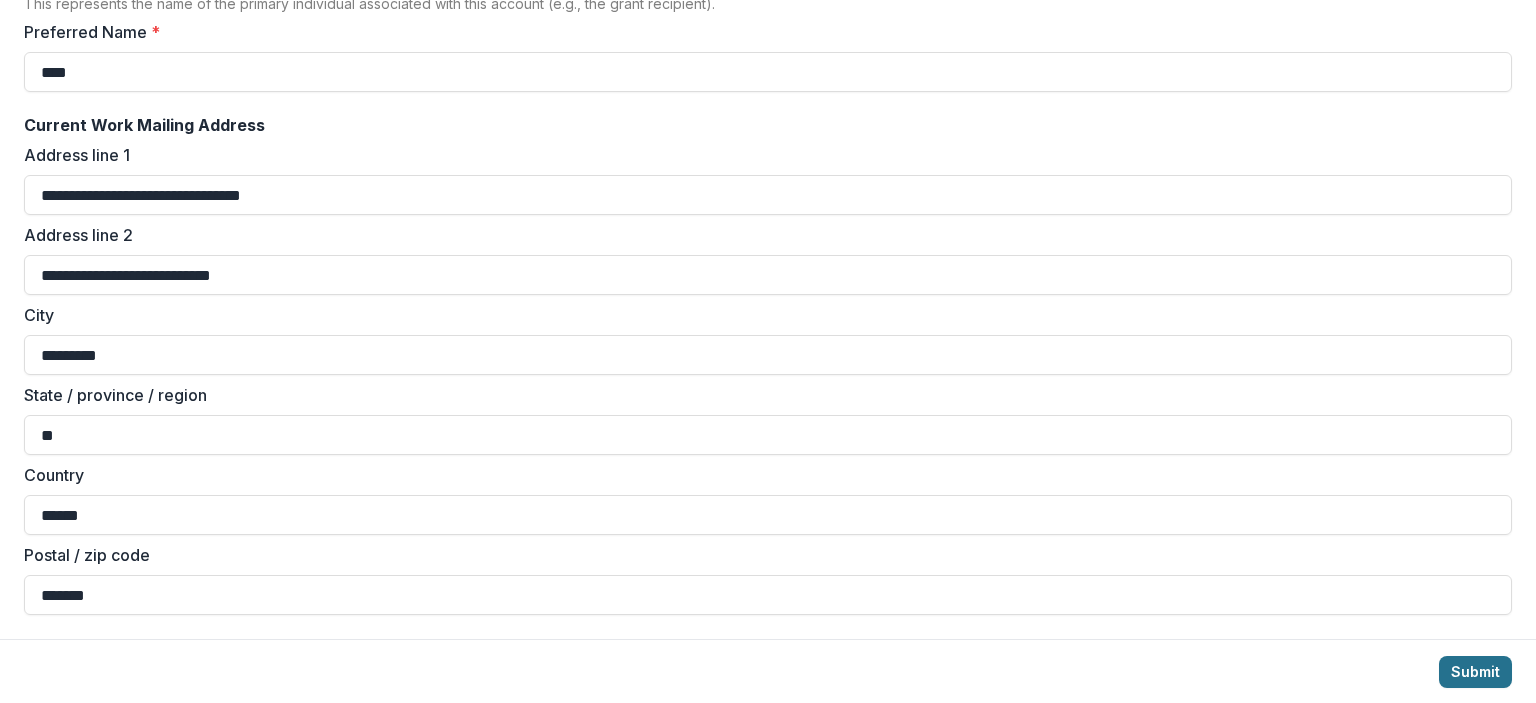 type on "*******" 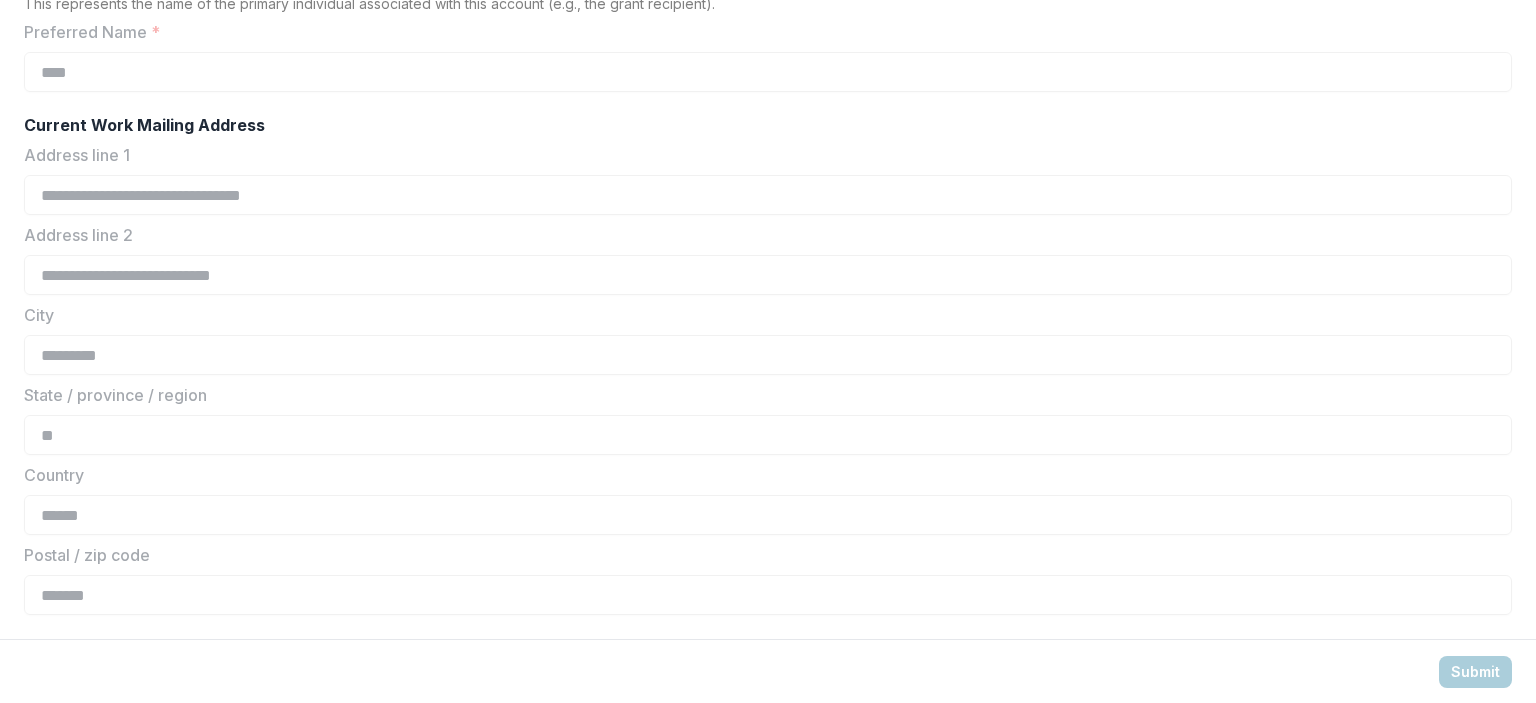 scroll, scrollTop: 0, scrollLeft: 0, axis: both 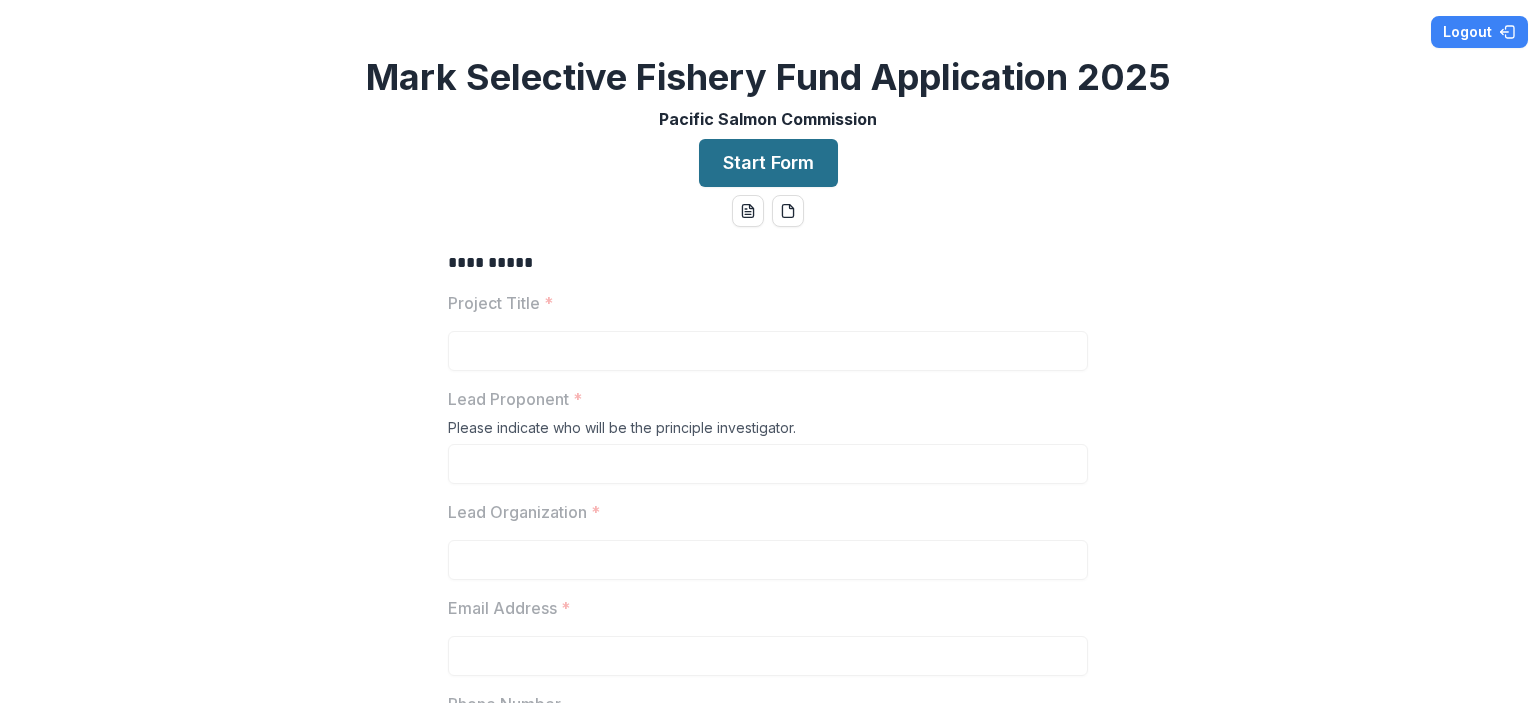 click on "Start Form" at bounding box center (768, 163) 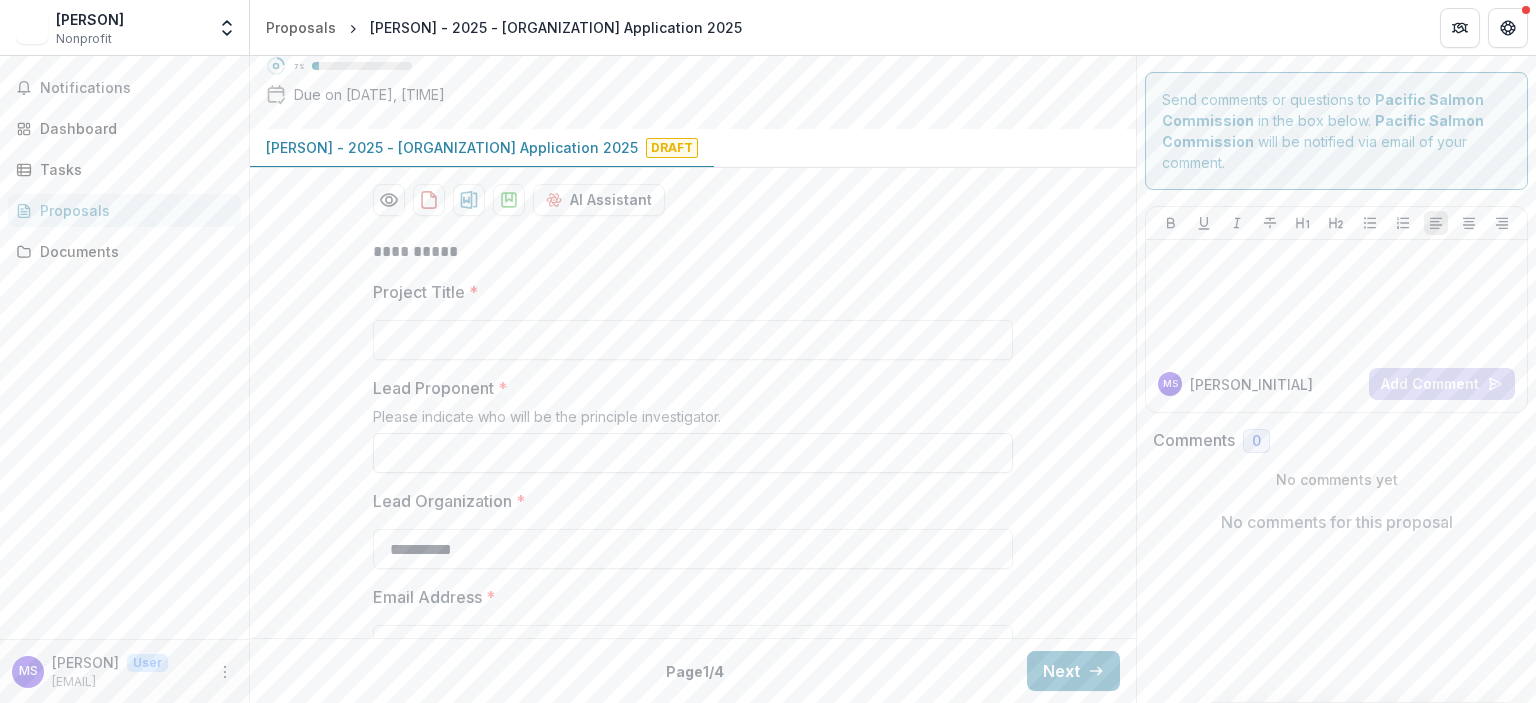 scroll, scrollTop: 400, scrollLeft: 0, axis: vertical 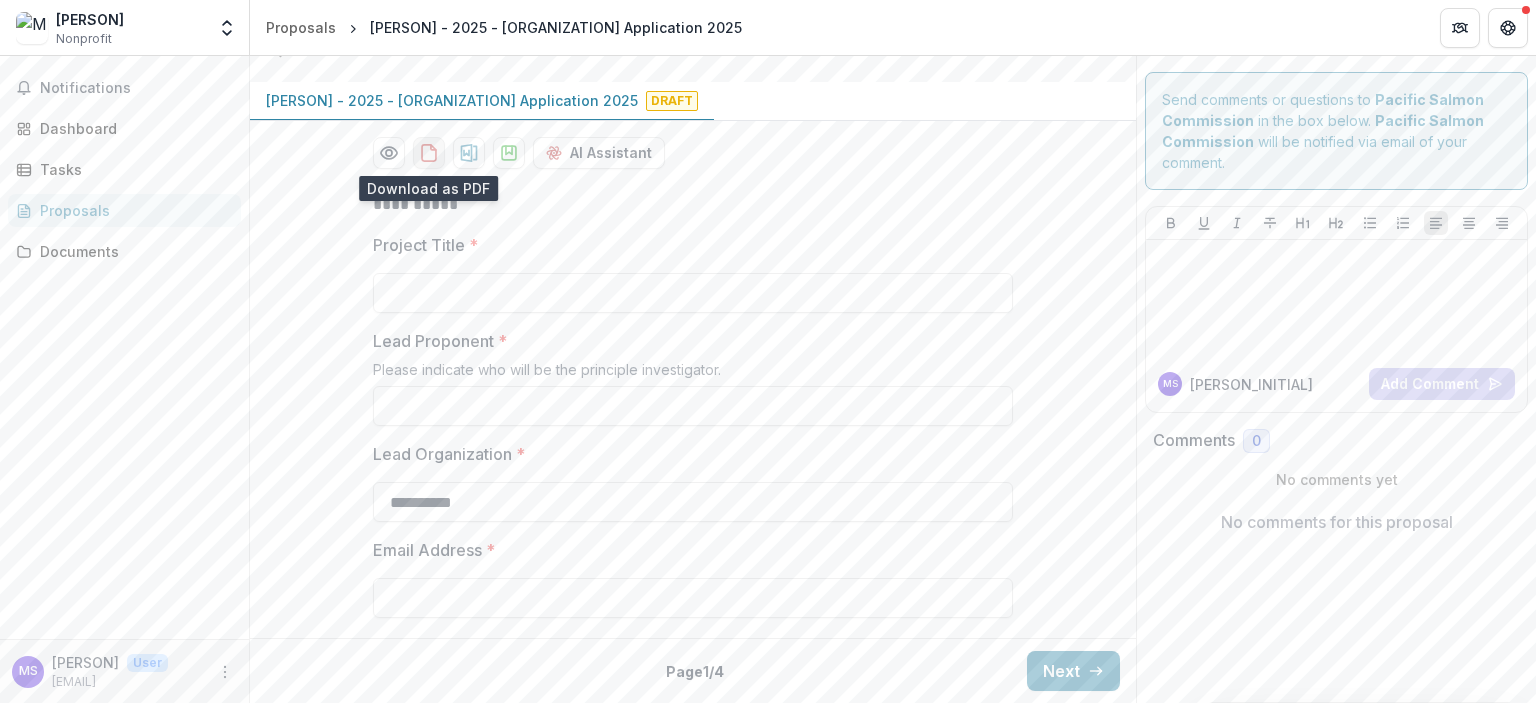 click 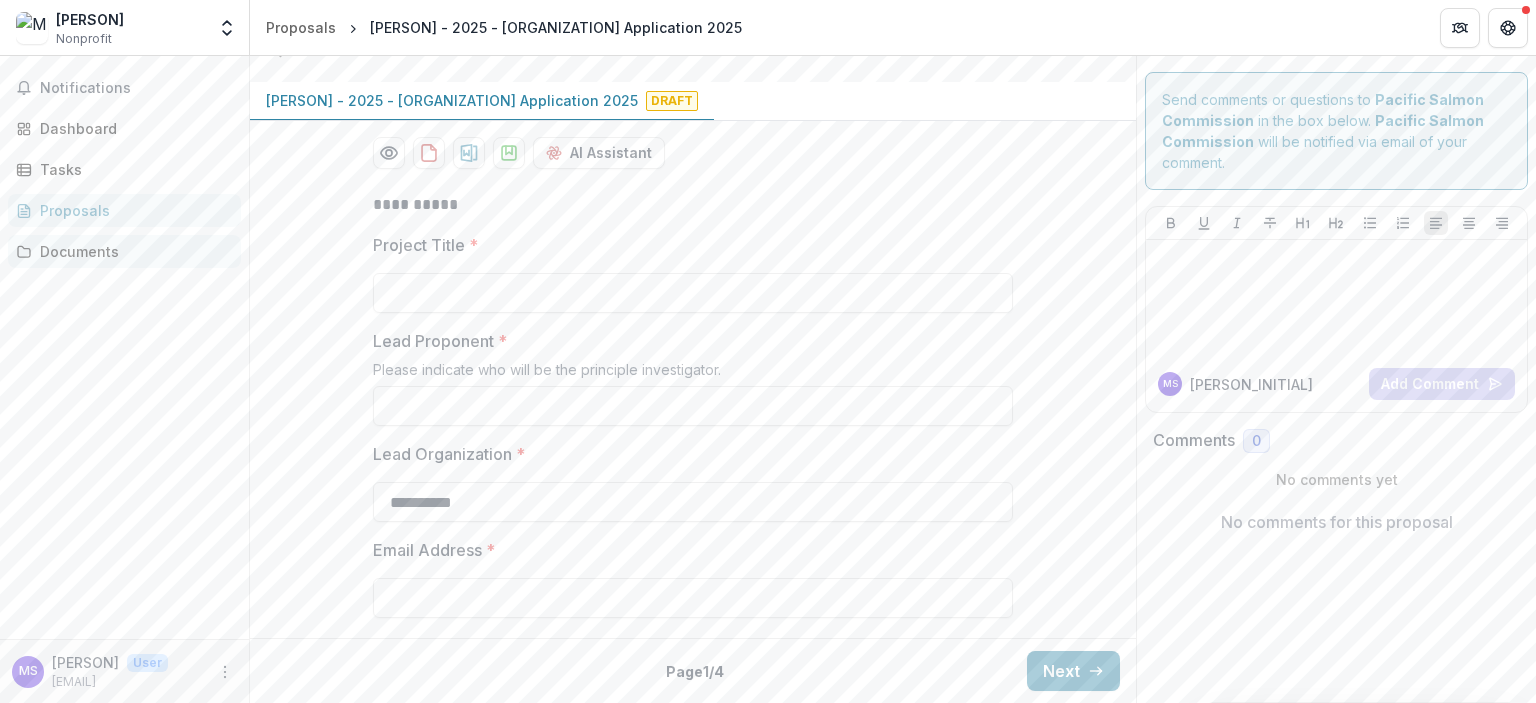 scroll, scrollTop: 0, scrollLeft: 0, axis: both 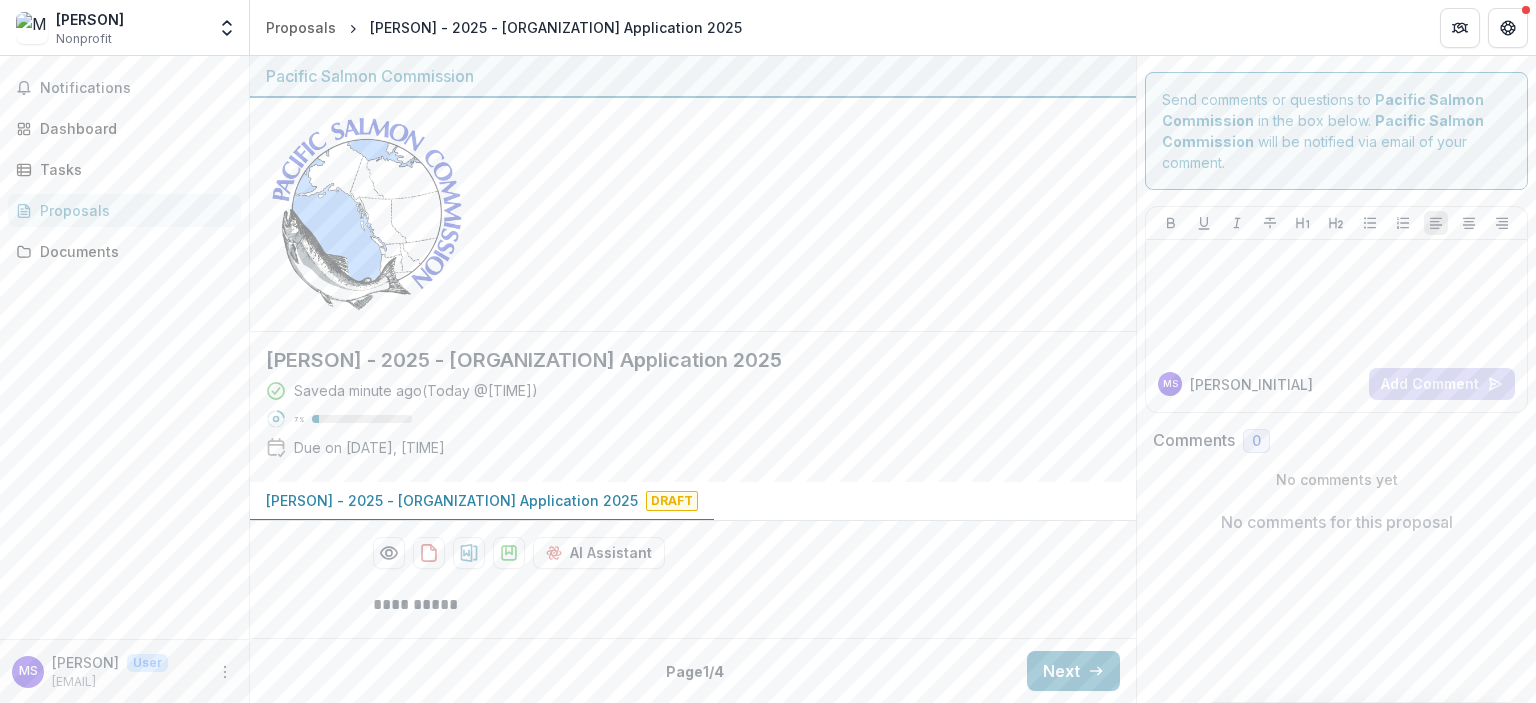 drag, startPoint x: 916, startPoint y: 353, endPoint x: 469, endPoint y: 355, distance: 447.0045 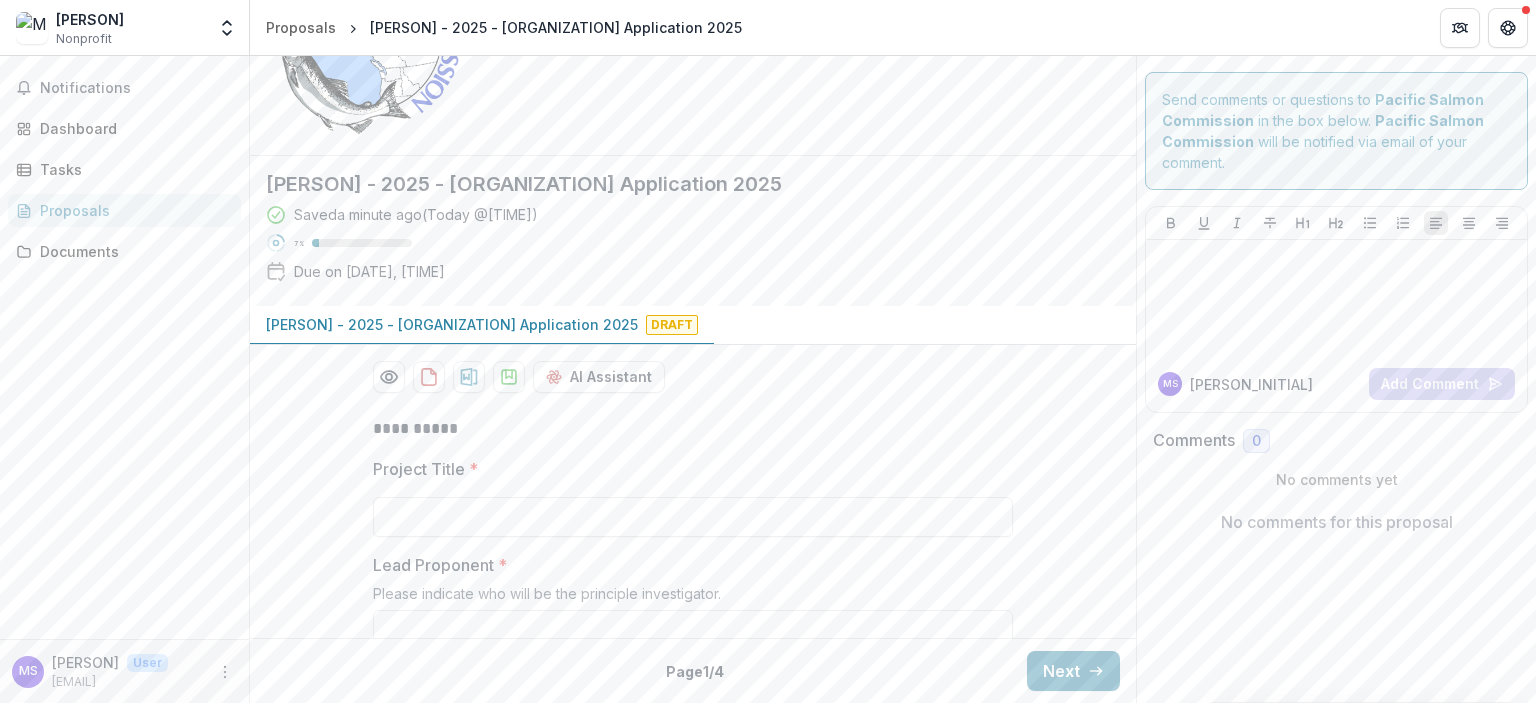 scroll, scrollTop: 200, scrollLeft: 0, axis: vertical 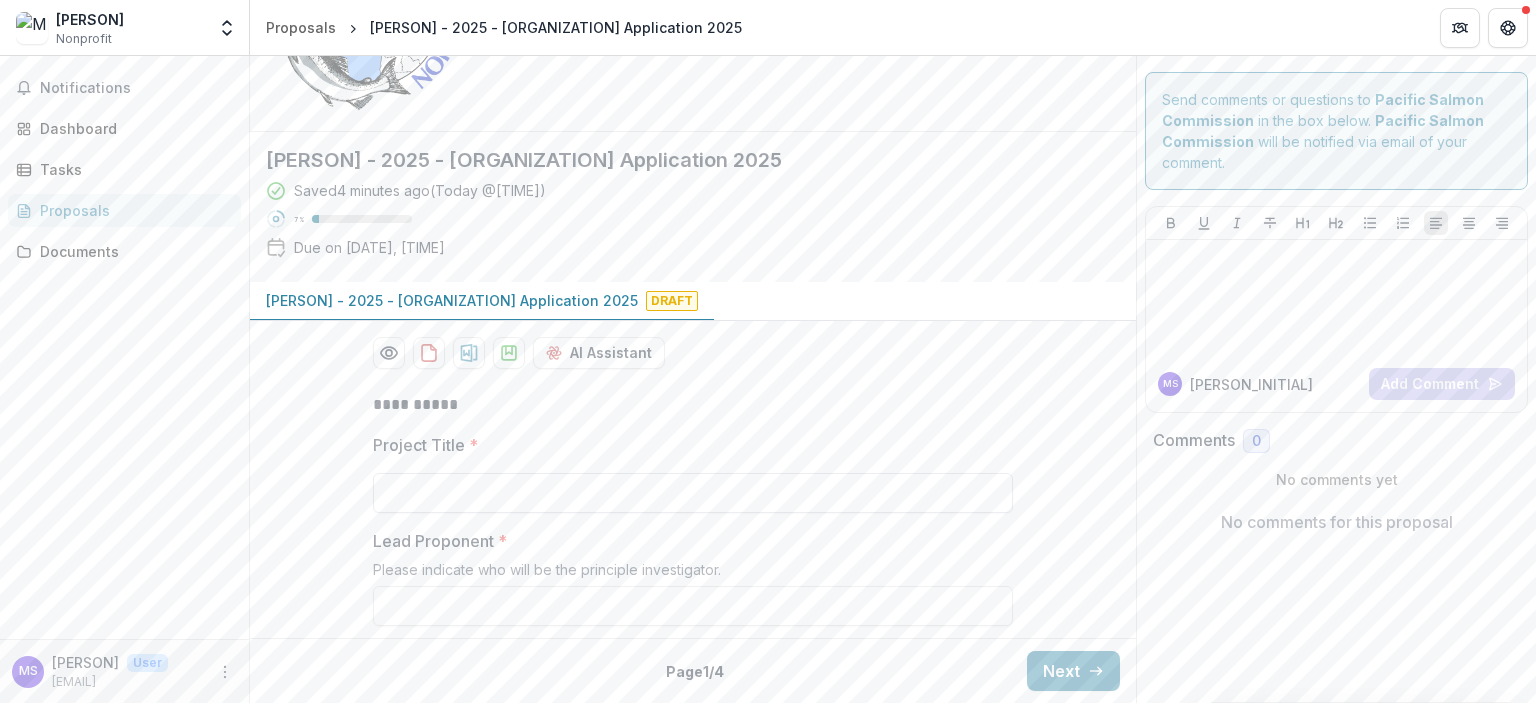 click on "Project Title *" at bounding box center (693, 493) 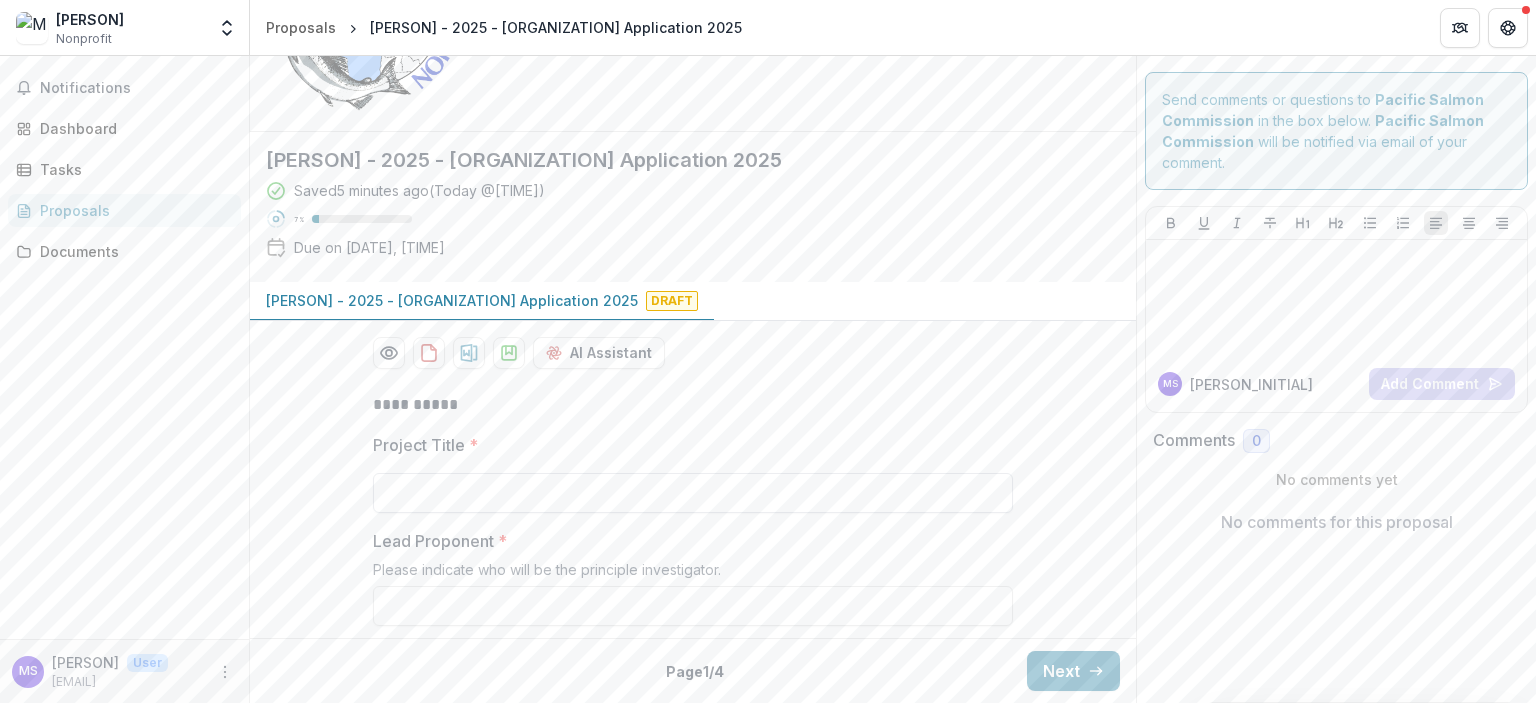 paste on "**********" 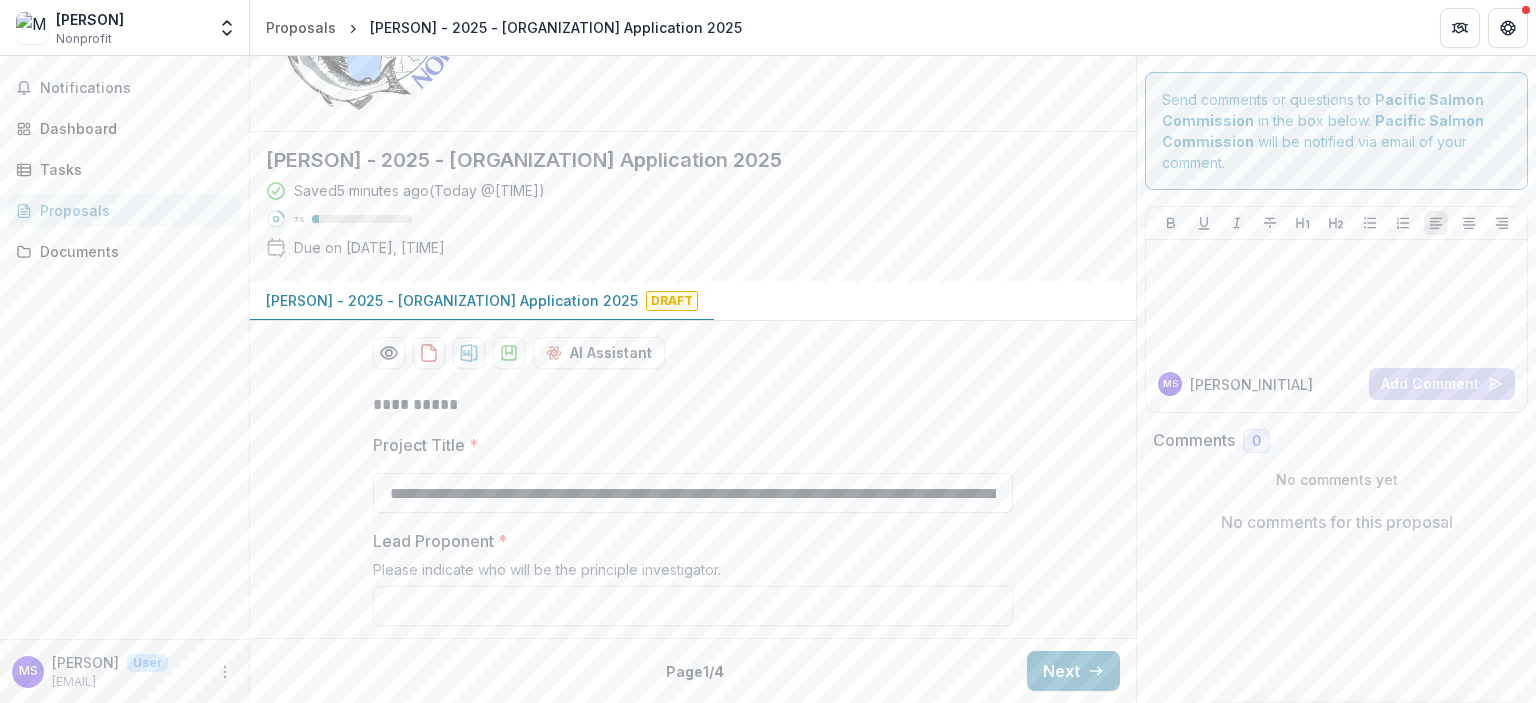 scroll, scrollTop: 0, scrollLeft: 595, axis: horizontal 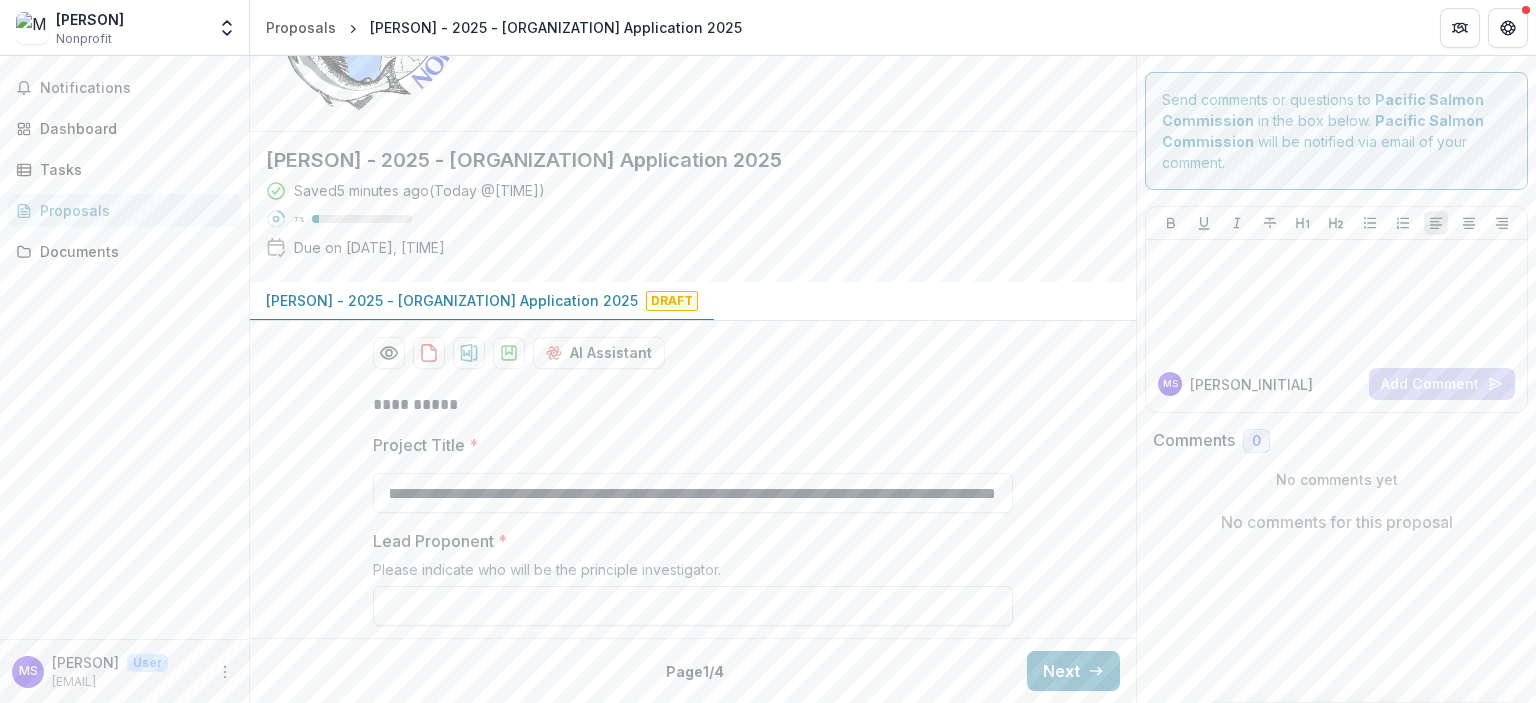 type on "**********" 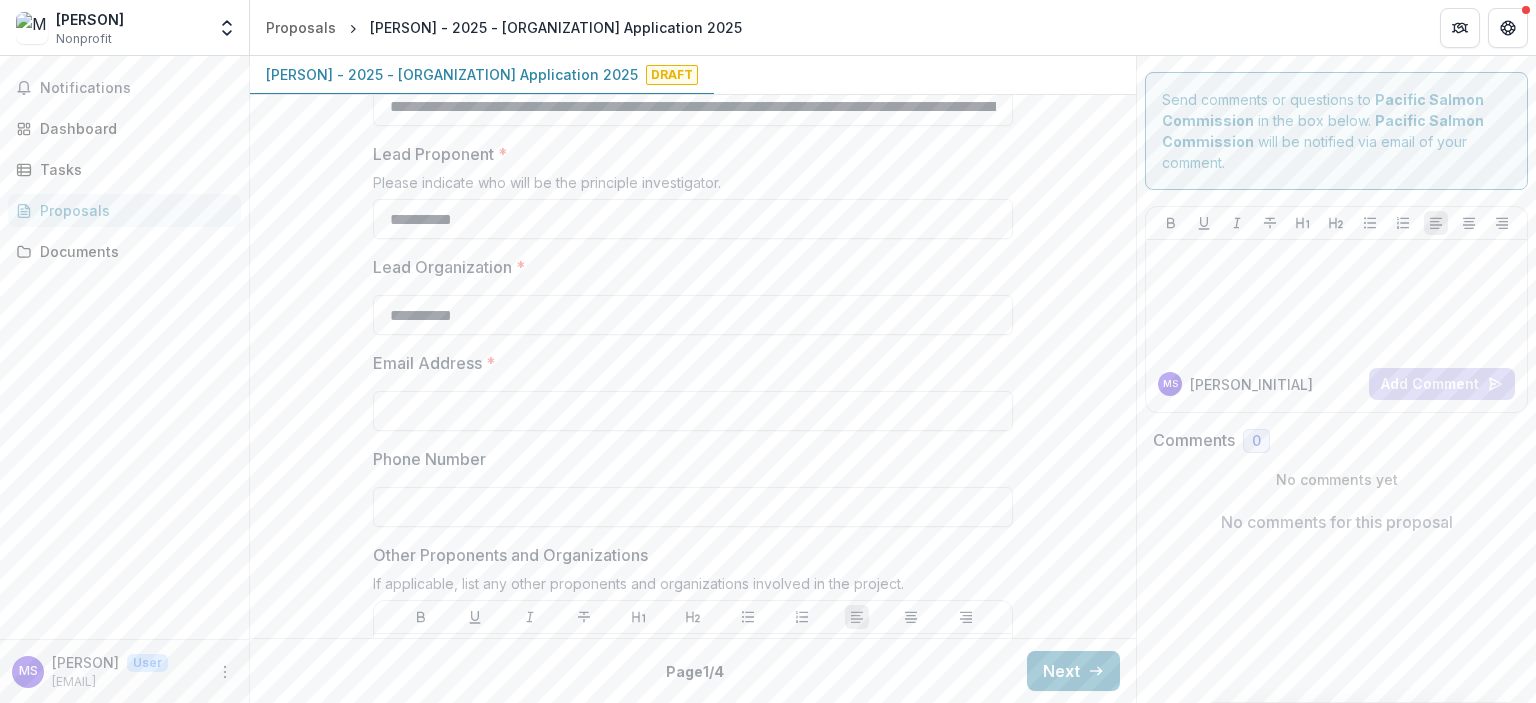 scroll, scrollTop: 600, scrollLeft: 0, axis: vertical 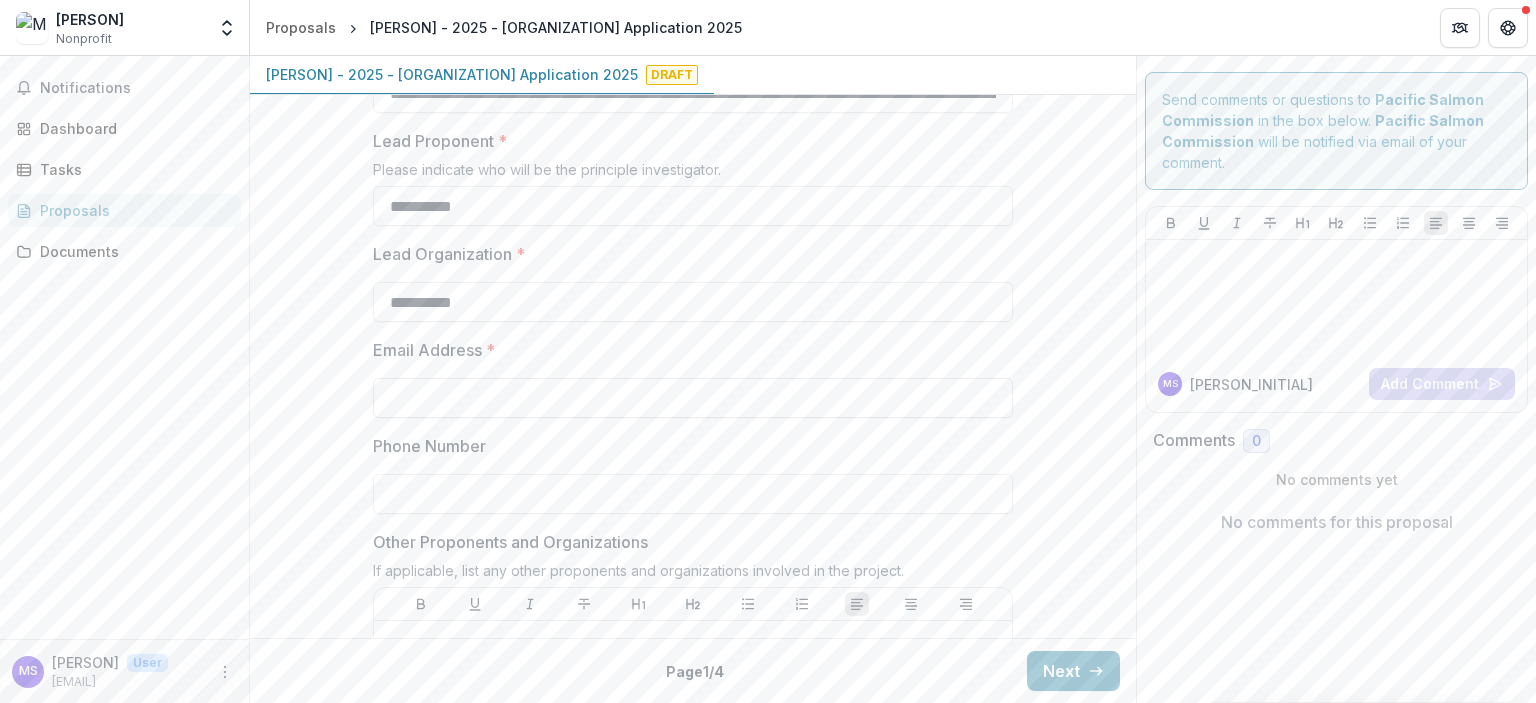 type on "**********" 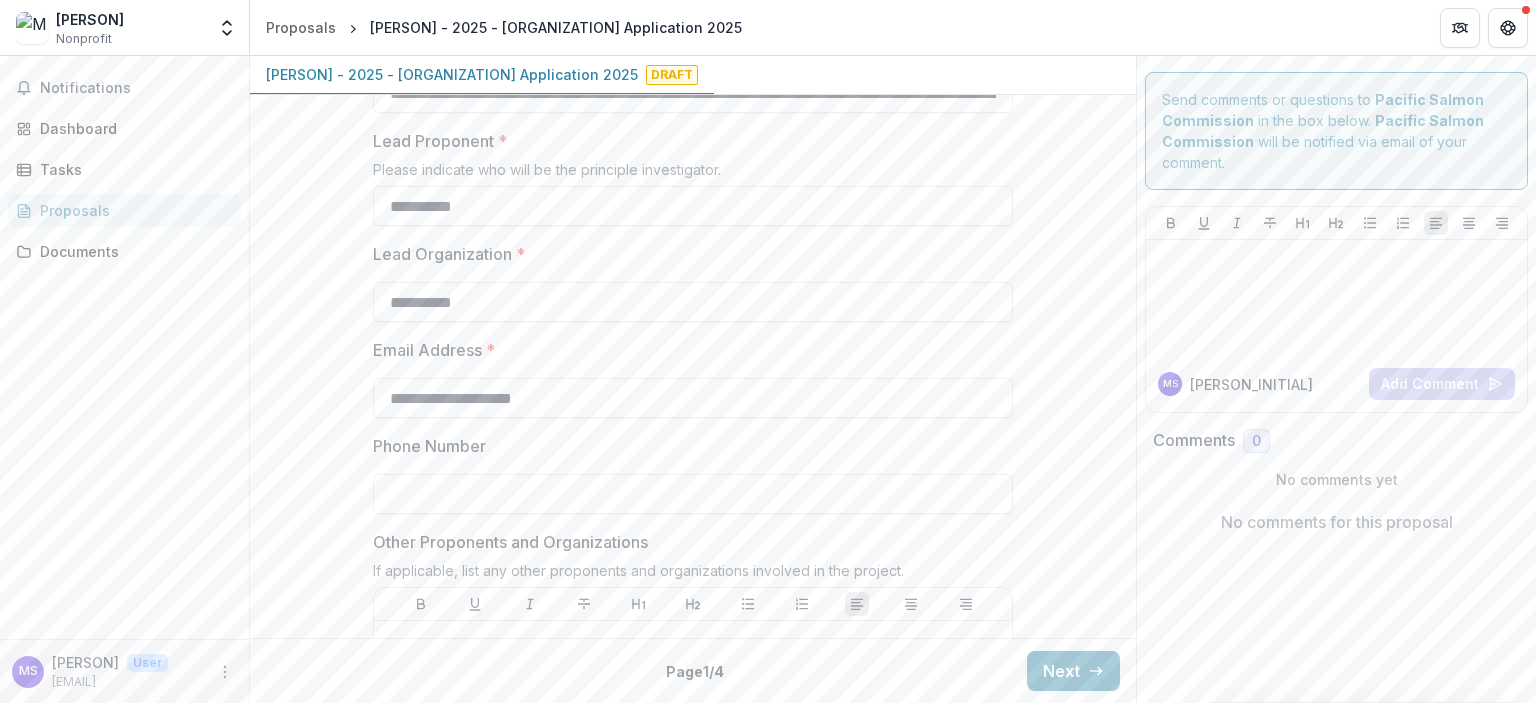 click on "Phone Number" at bounding box center [693, 494] 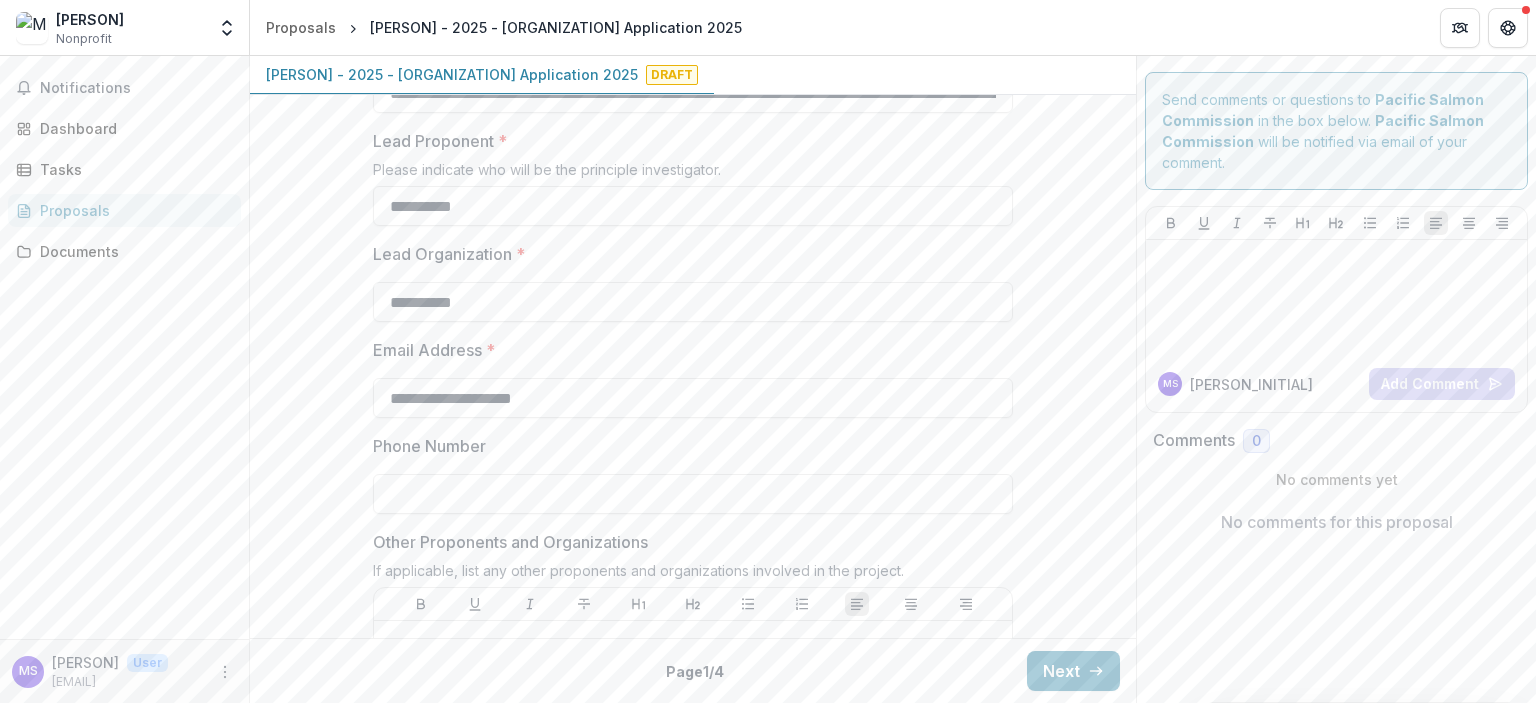 type on "**********" 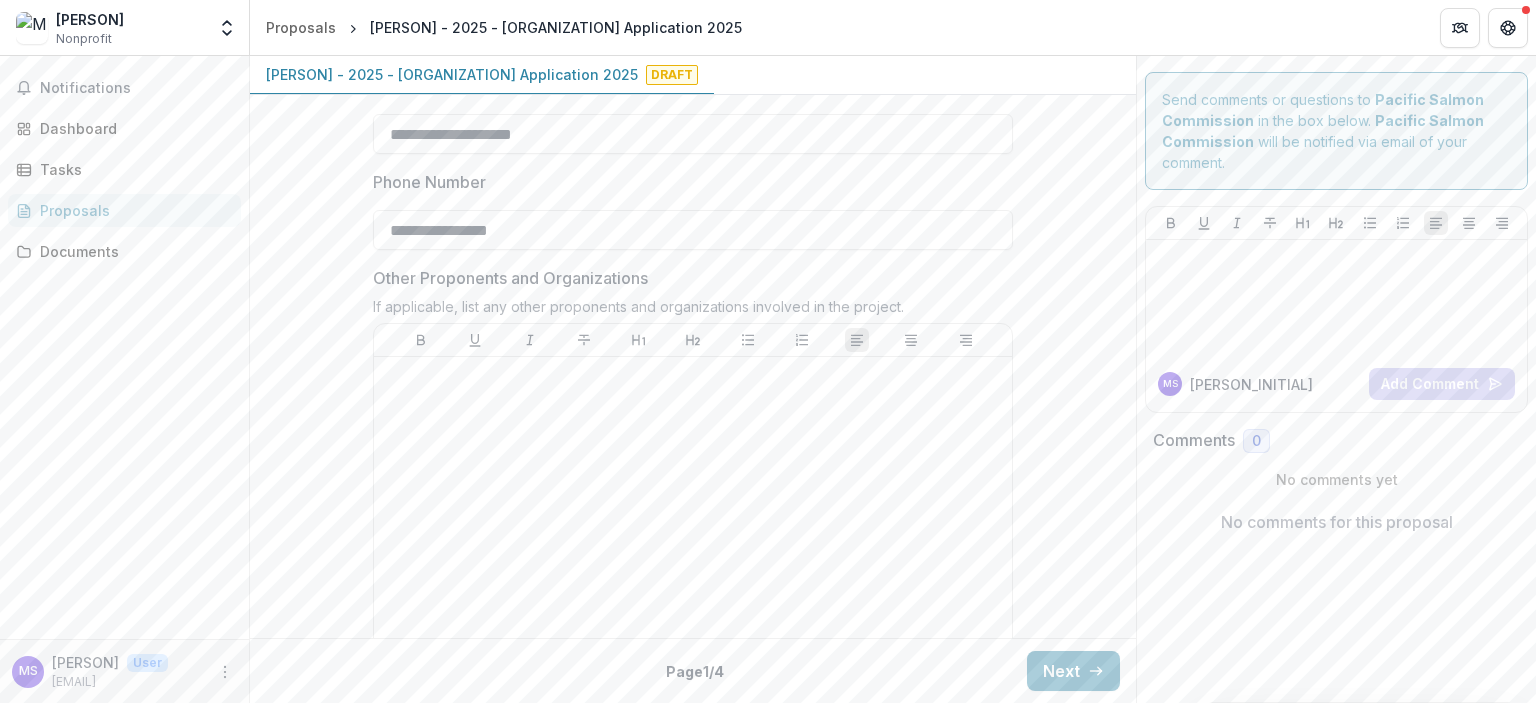 scroll, scrollTop: 900, scrollLeft: 0, axis: vertical 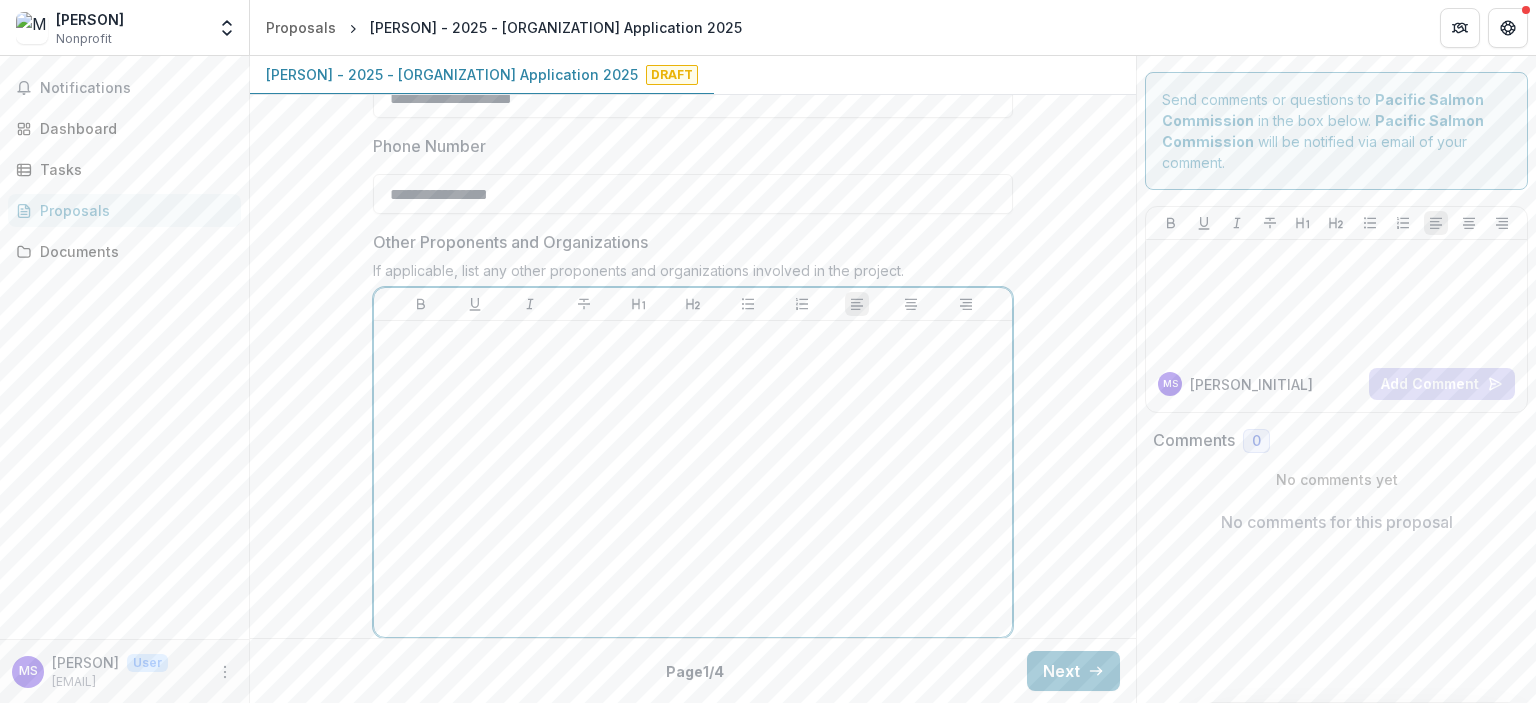 click at bounding box center (693, 479) 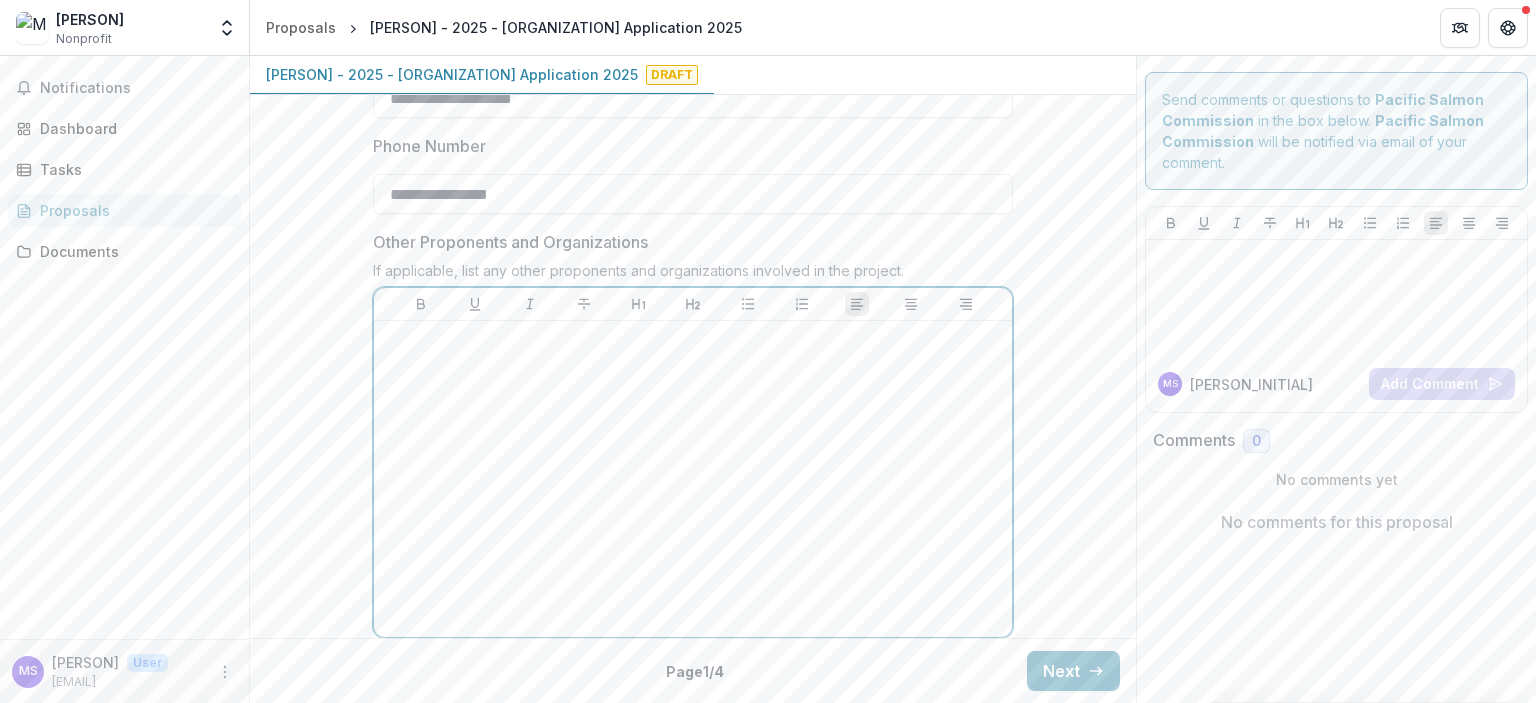type 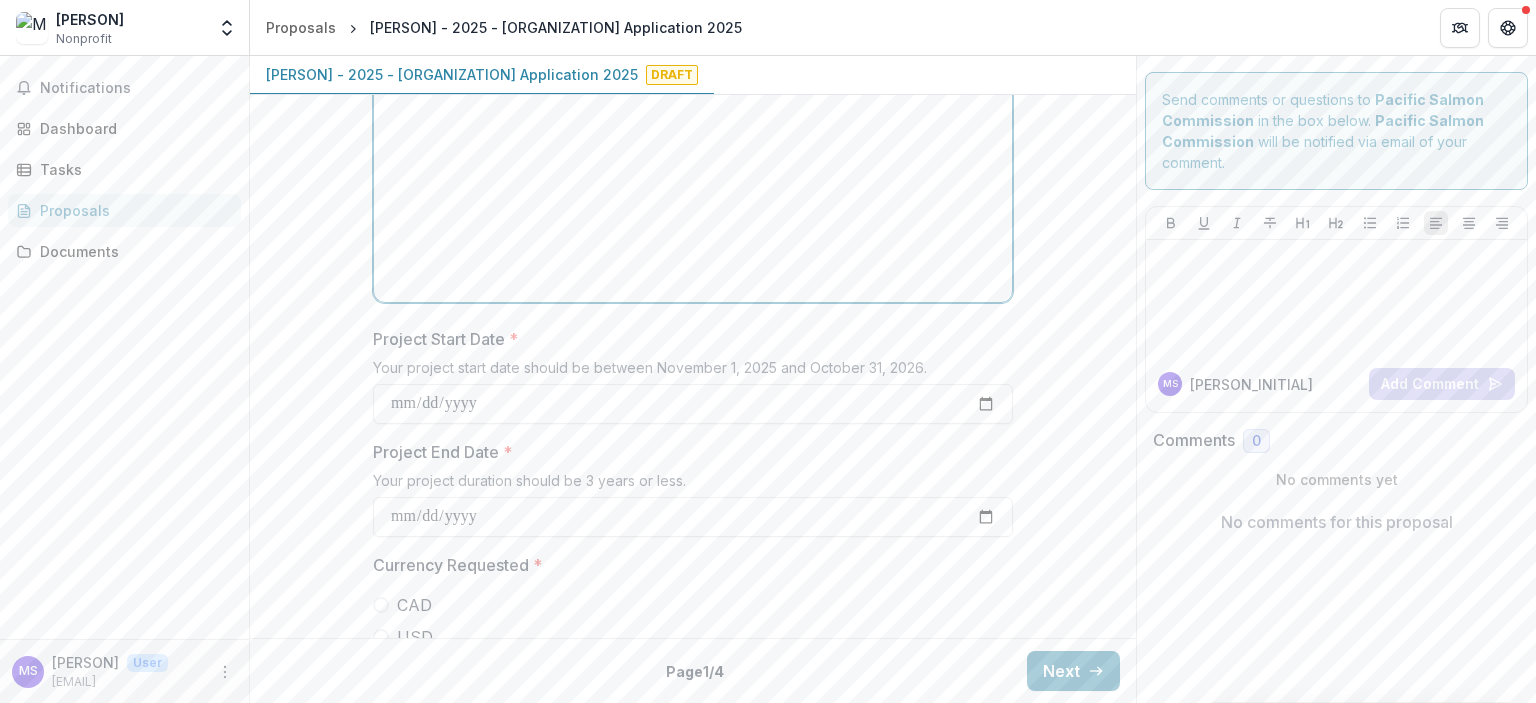 scroll, scrollTop: 1300, scrollLeft: 0, axis: vertical 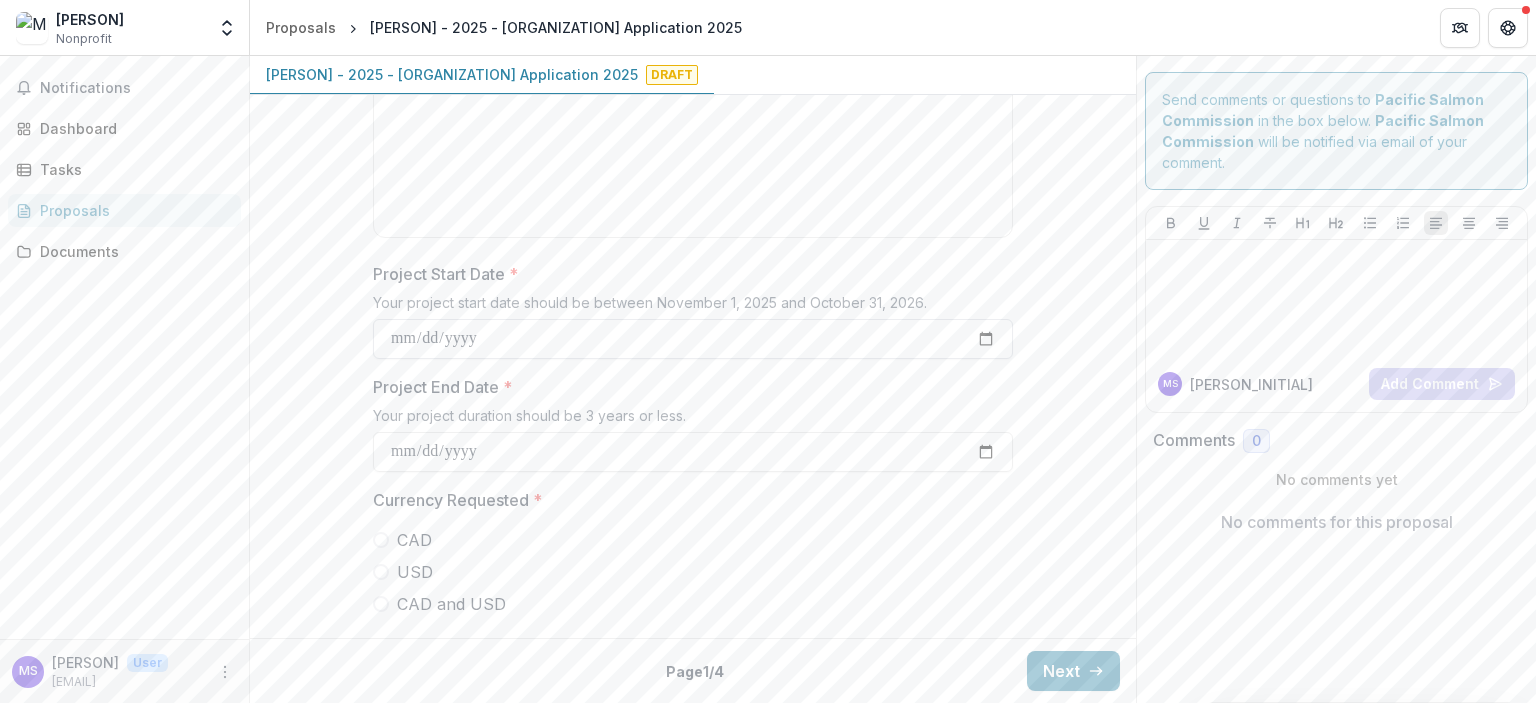 click on "Project Start Date *" at bounding box center (693, 339) 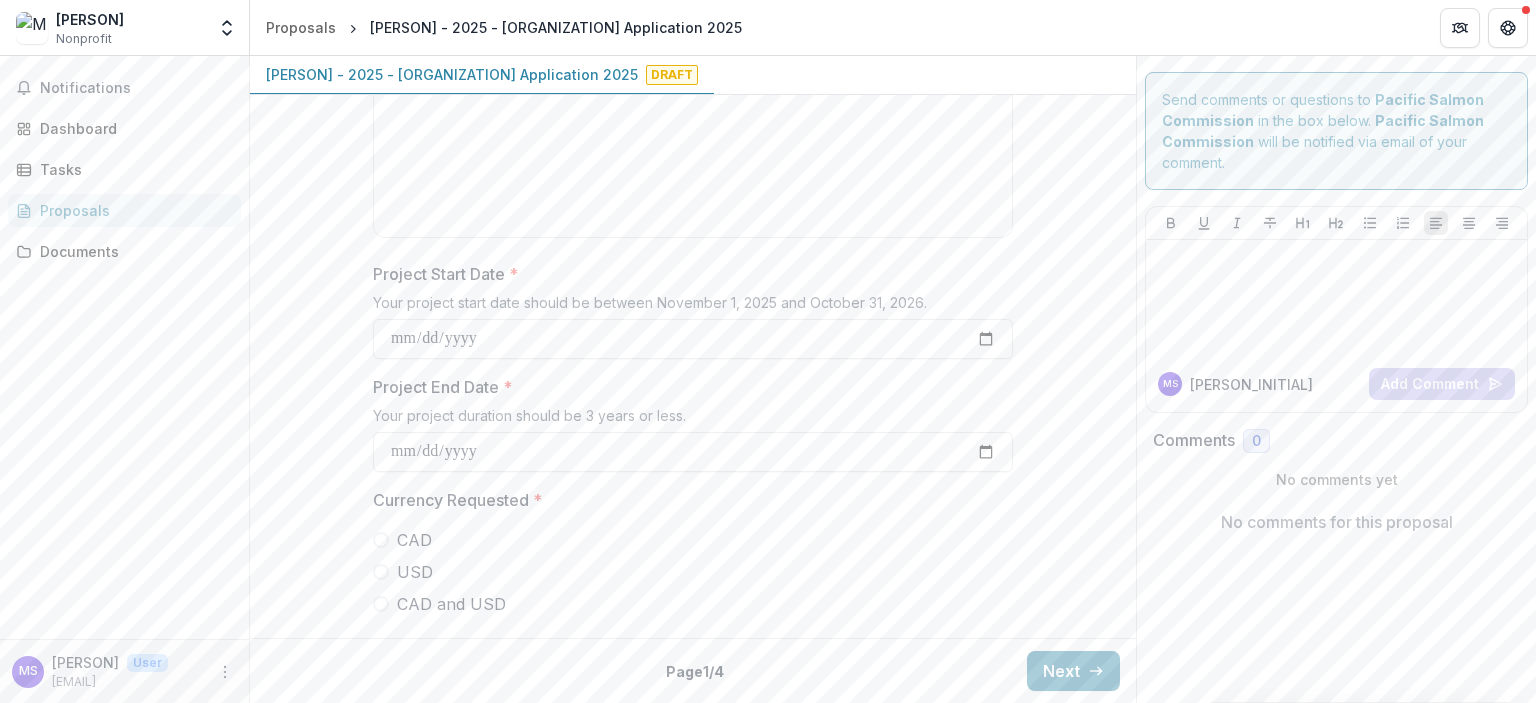 type on "**********" 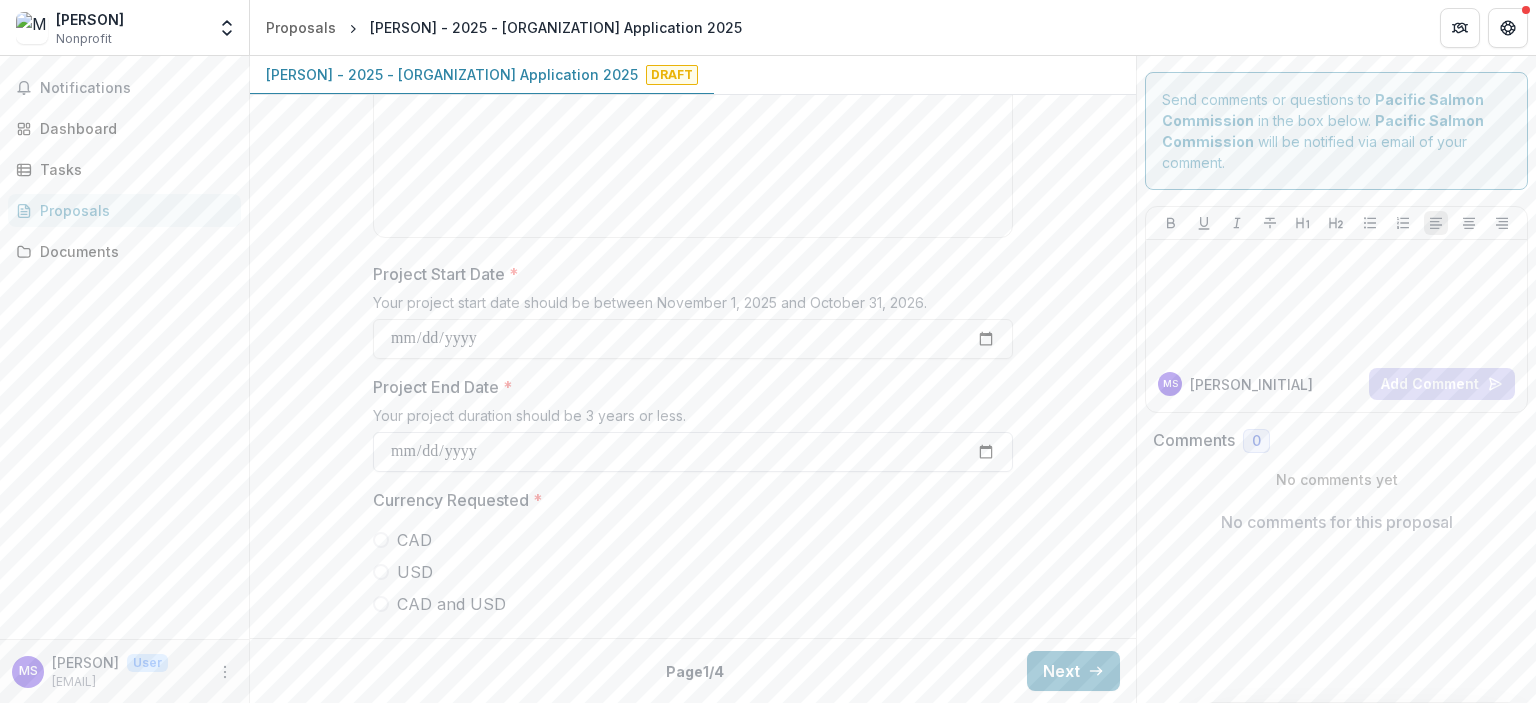 click on "Project End Date *" at bounding box center [693, 452] 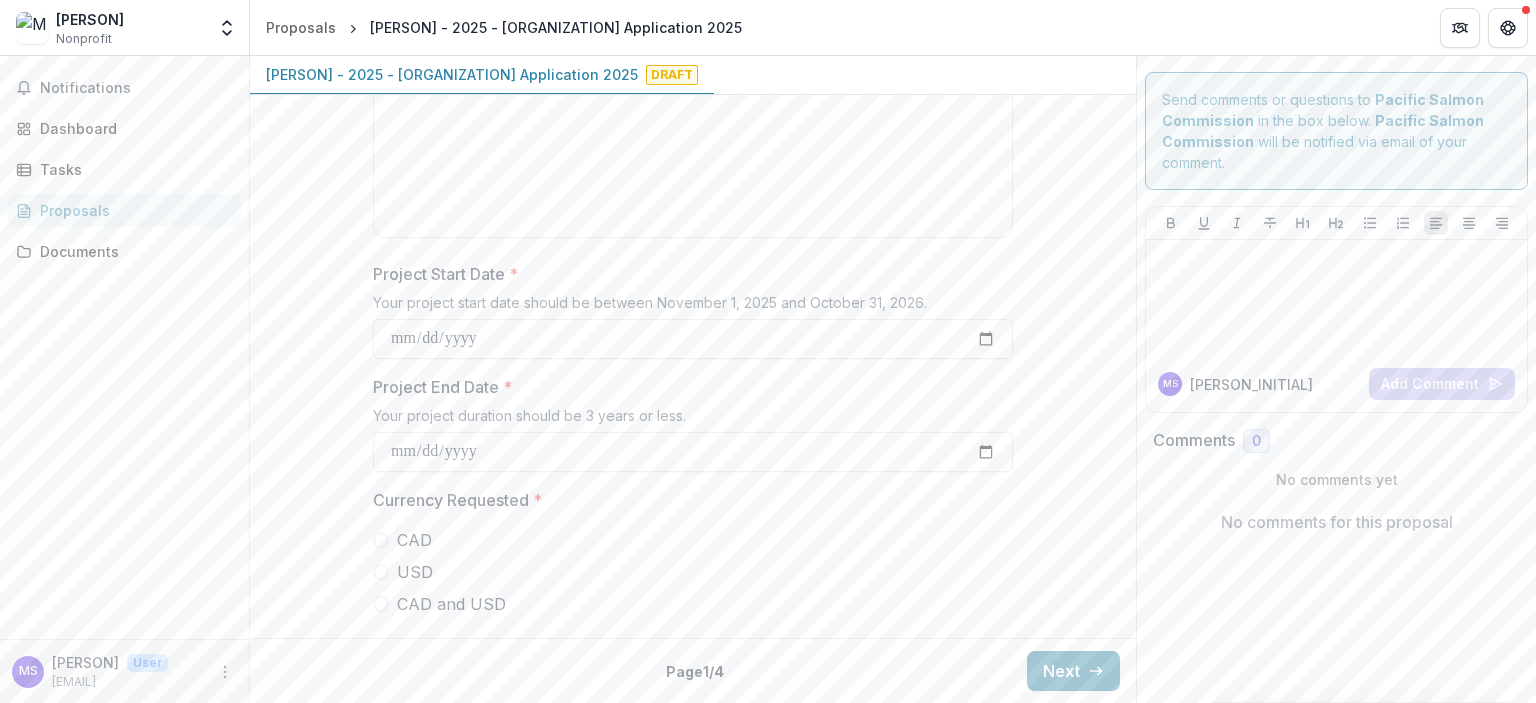 type on "**********" 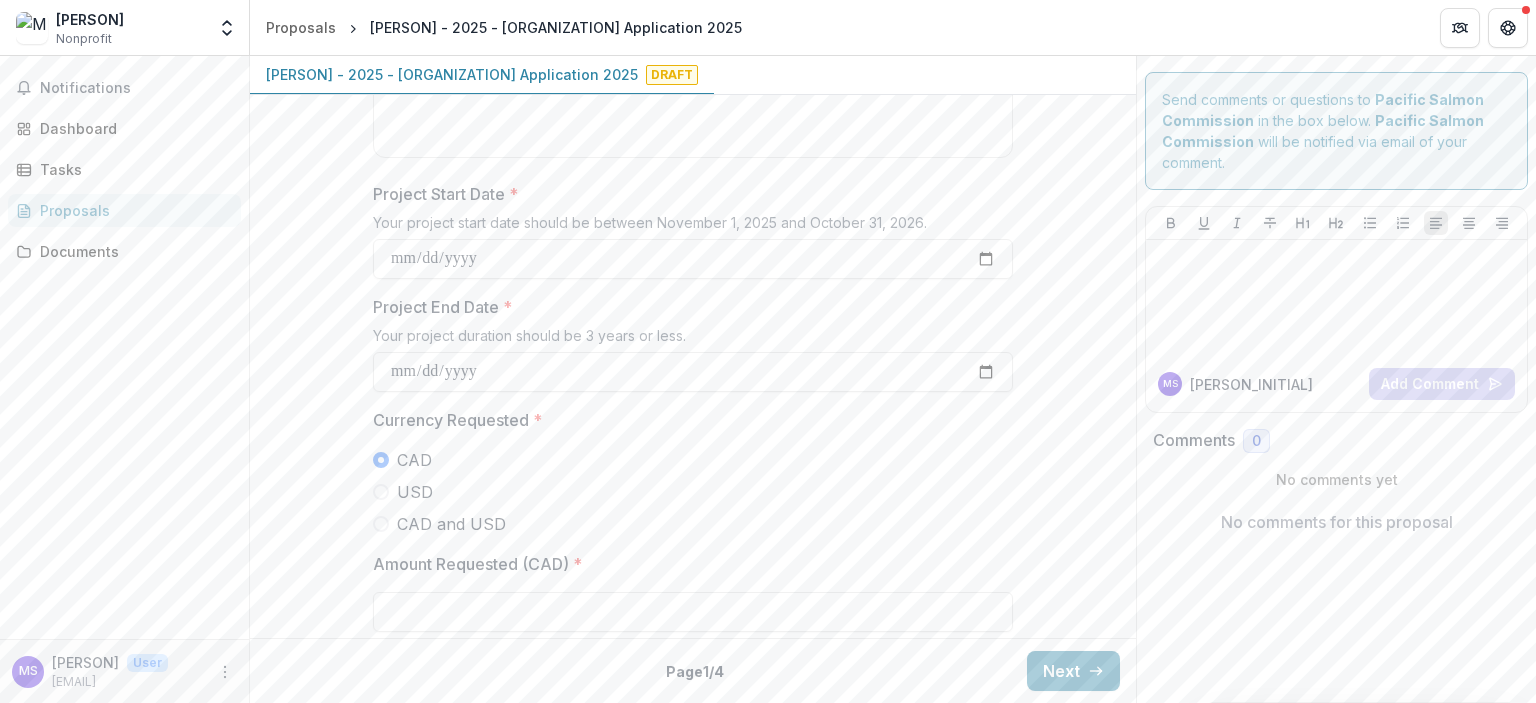 scroll, scrollTop: 1500, scrollLeft: 0, axis: vertical 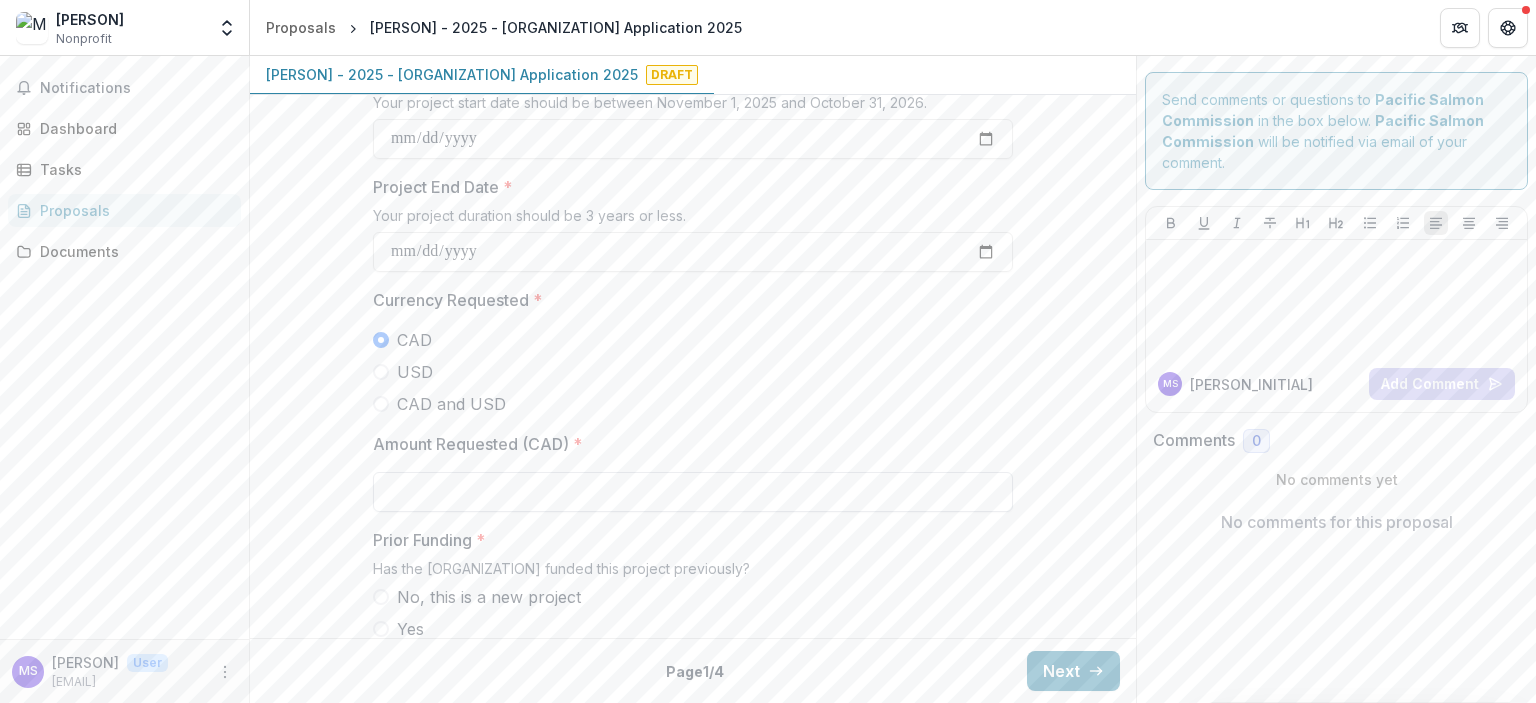 click on "Amount Requested (CAD) *" at bounding box center [693, 492] 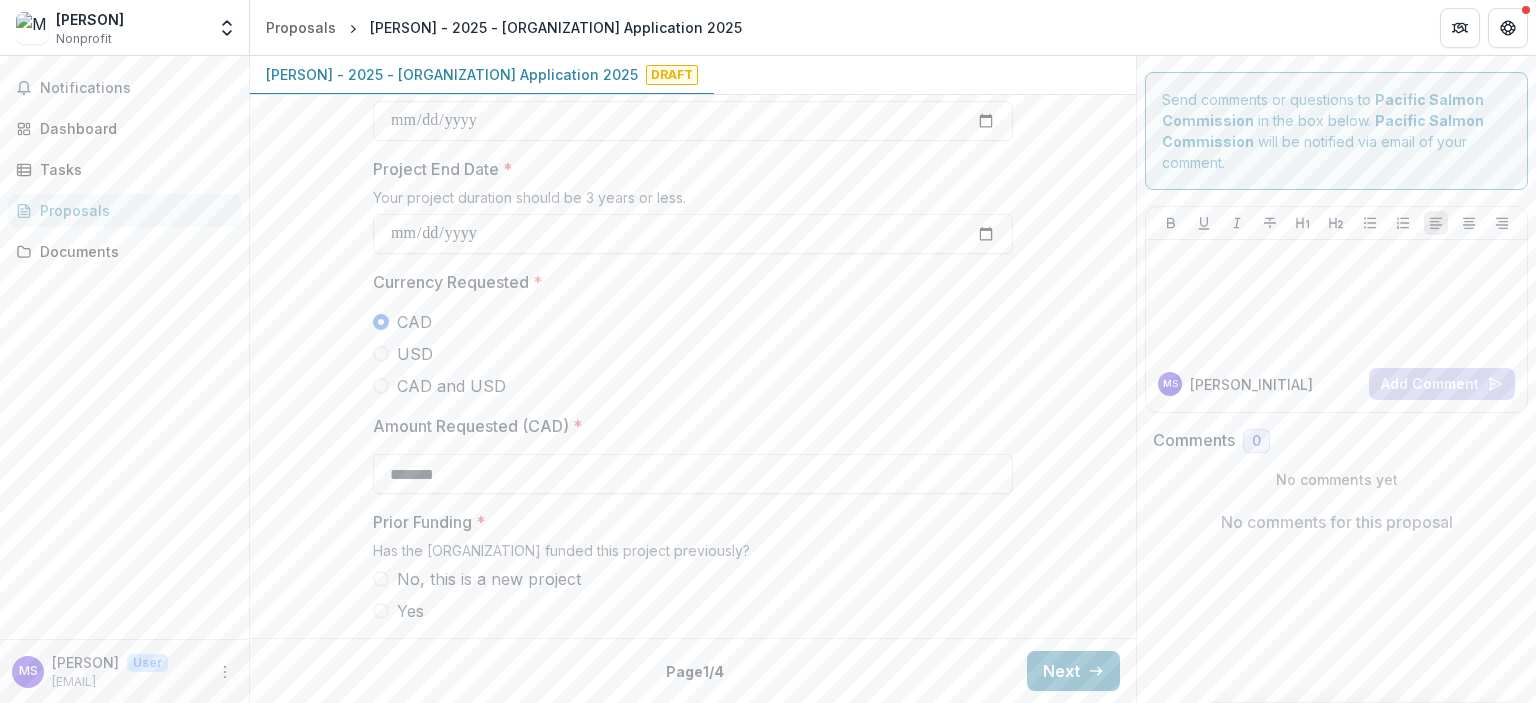 scroll, scrollTop: 1524, scrollLeft: 0, axis: vertical 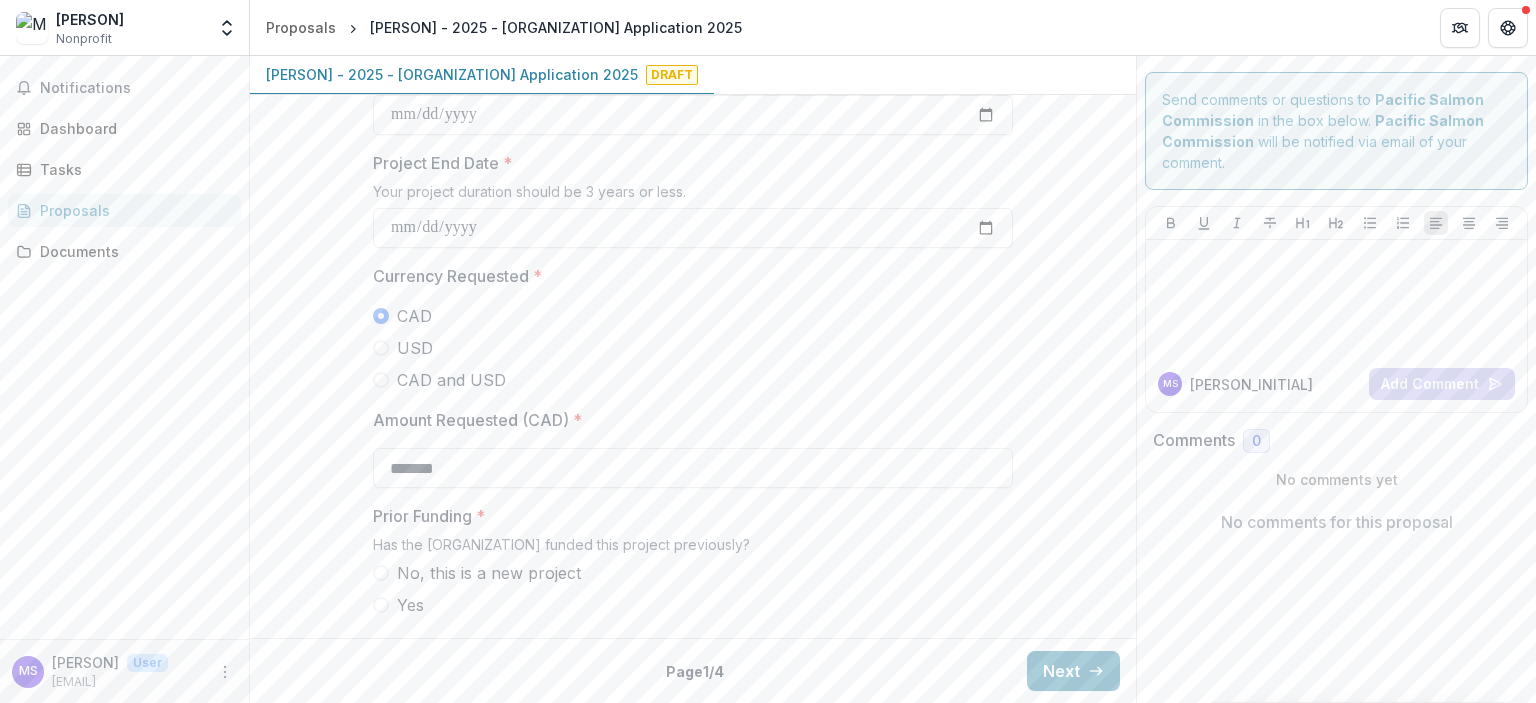 type on "*******" 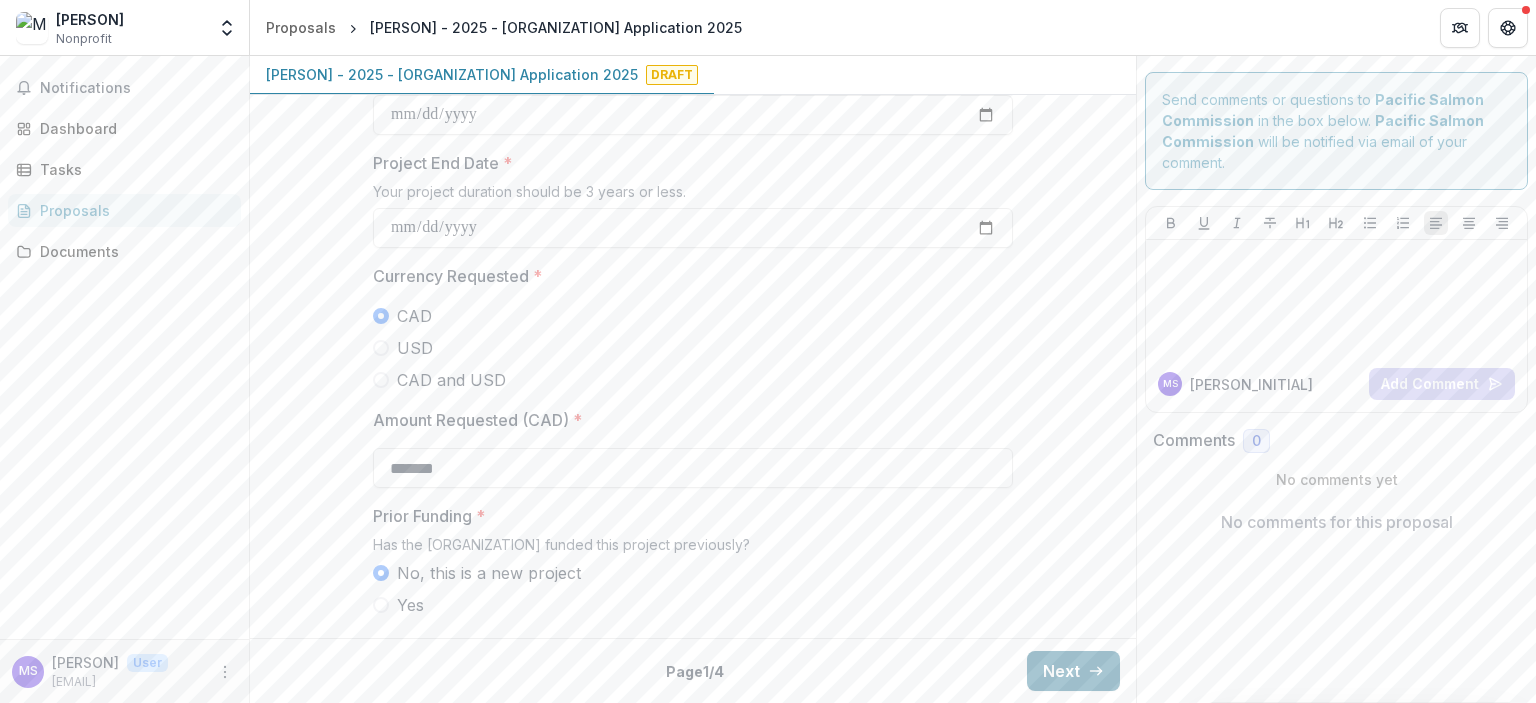 click on "Next" at bounding box center (1073, 671) 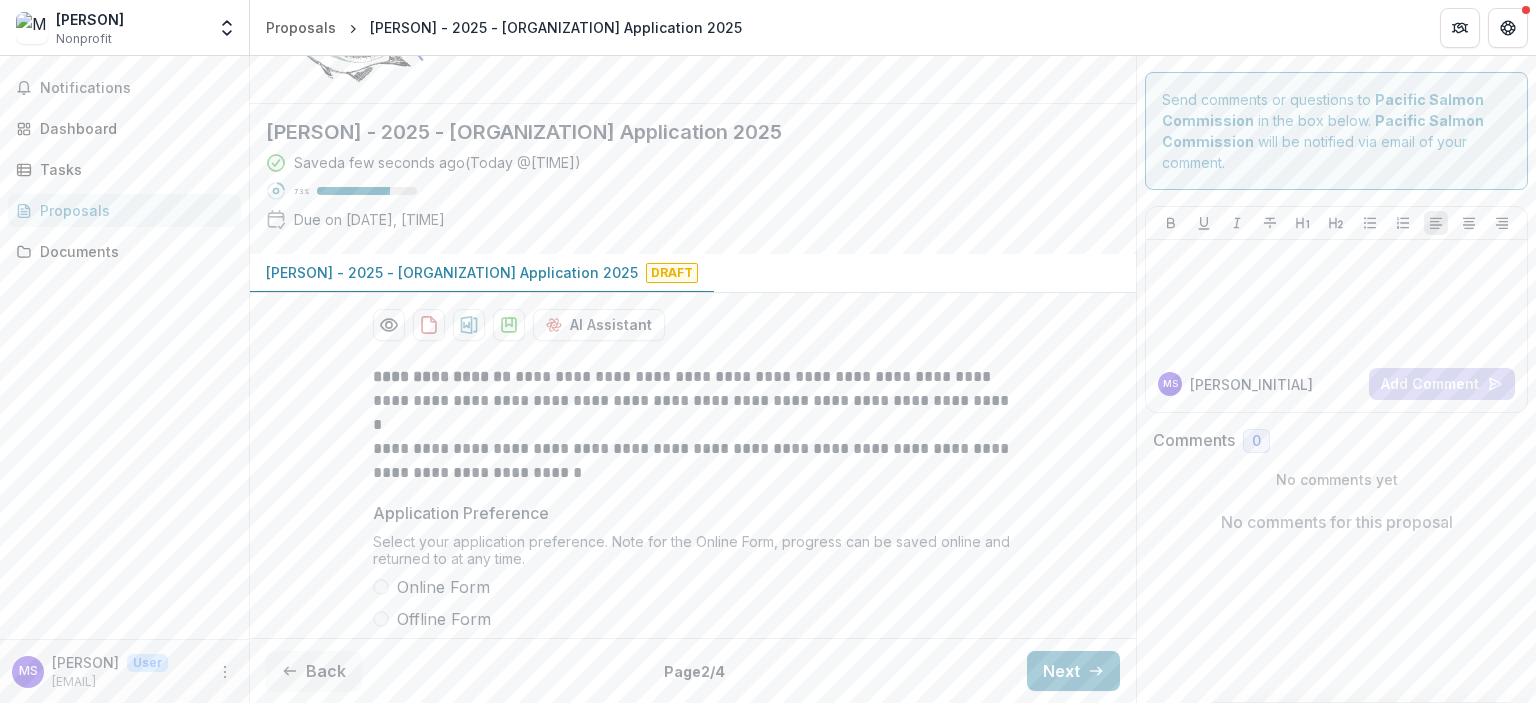 scroll, scrollTop: 243, scrollLeft: 0, axis: vertical 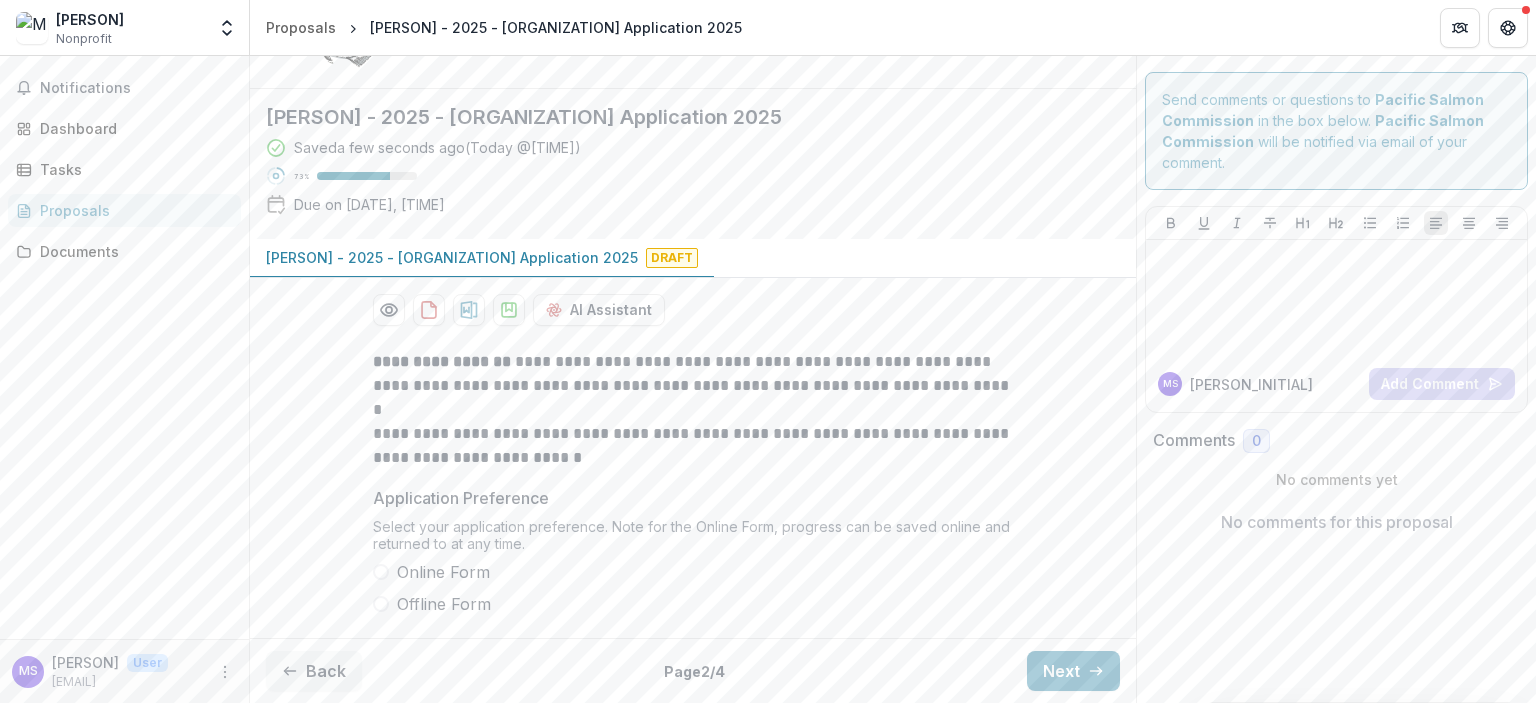 click on "Online Form" at bounding box center (443, 572) 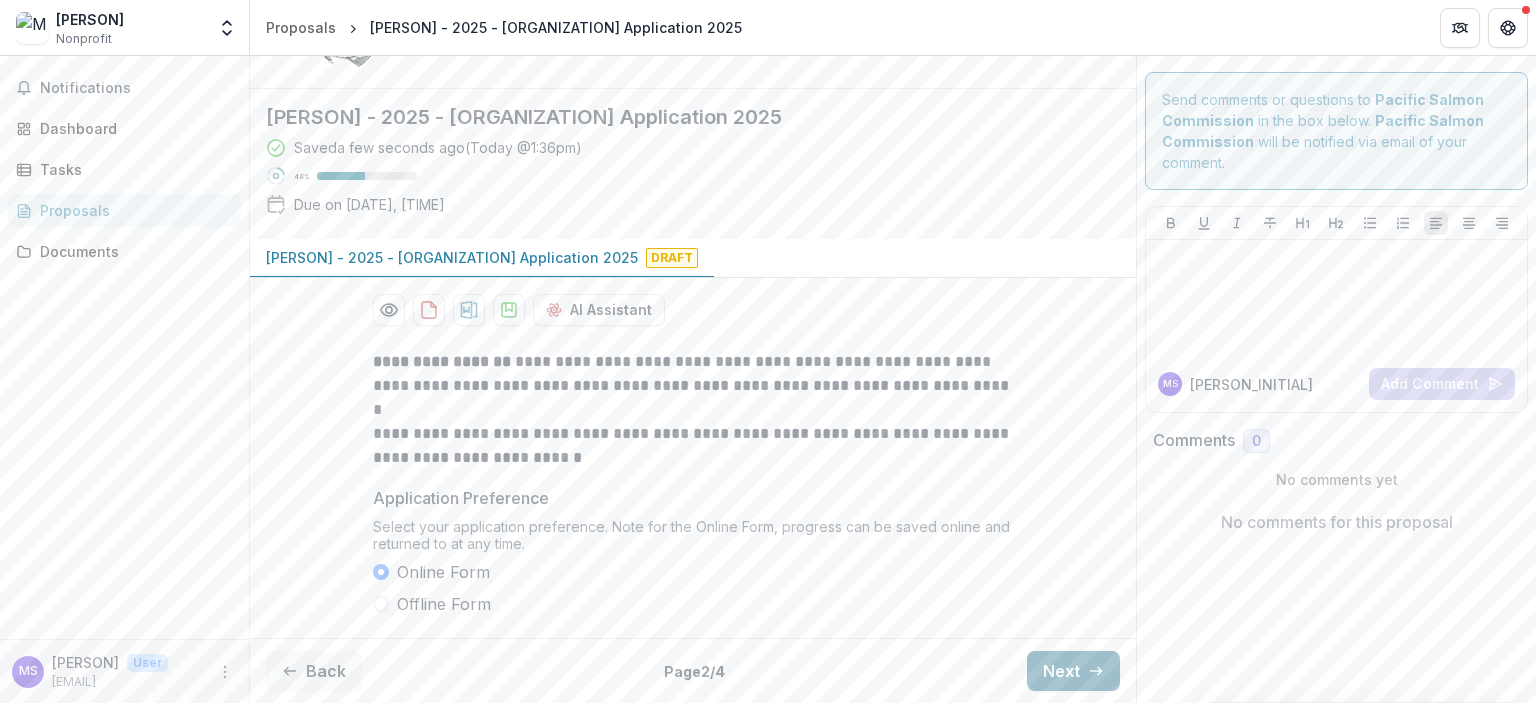 click on "Next" at bounding box center [1073, 671] 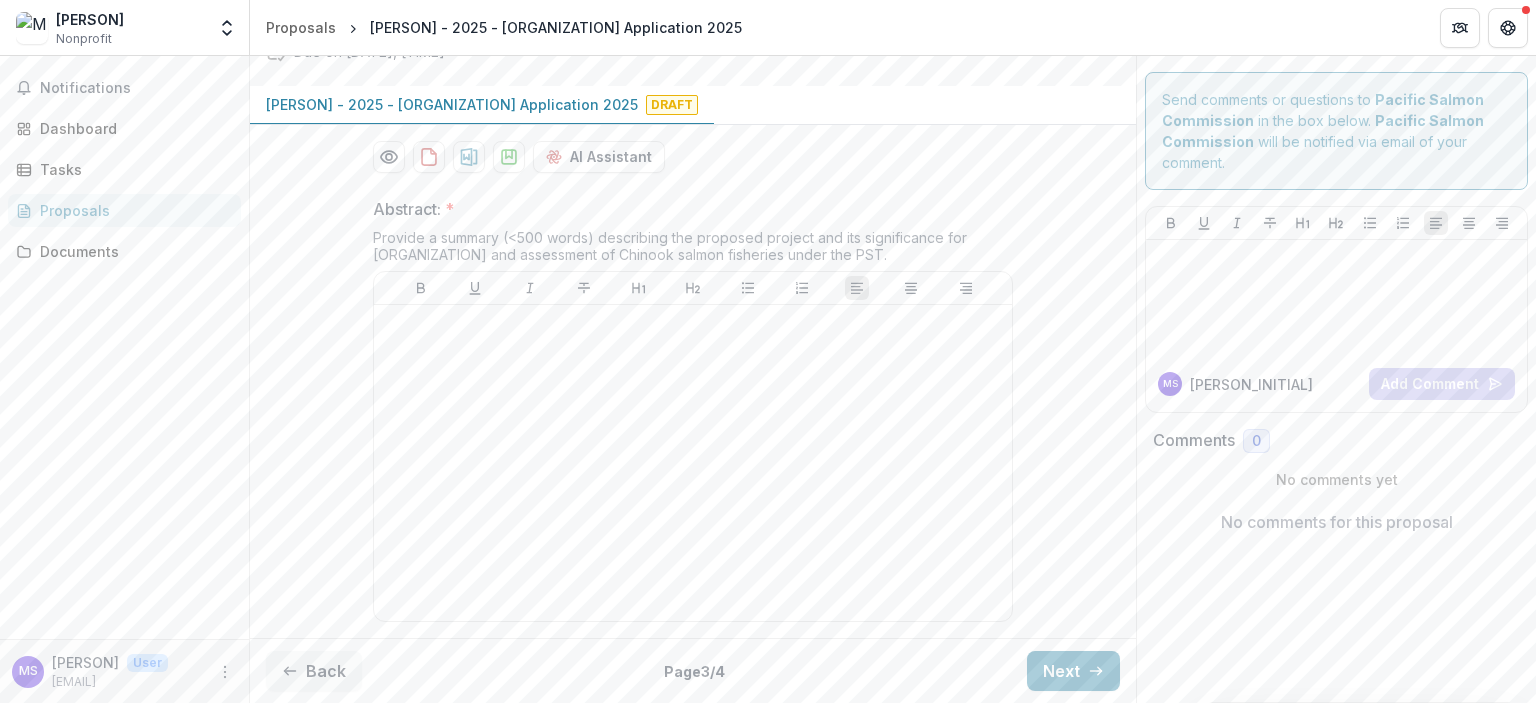 scroll, scrollTop: 400, scrollLeft: 0, axis: vertical 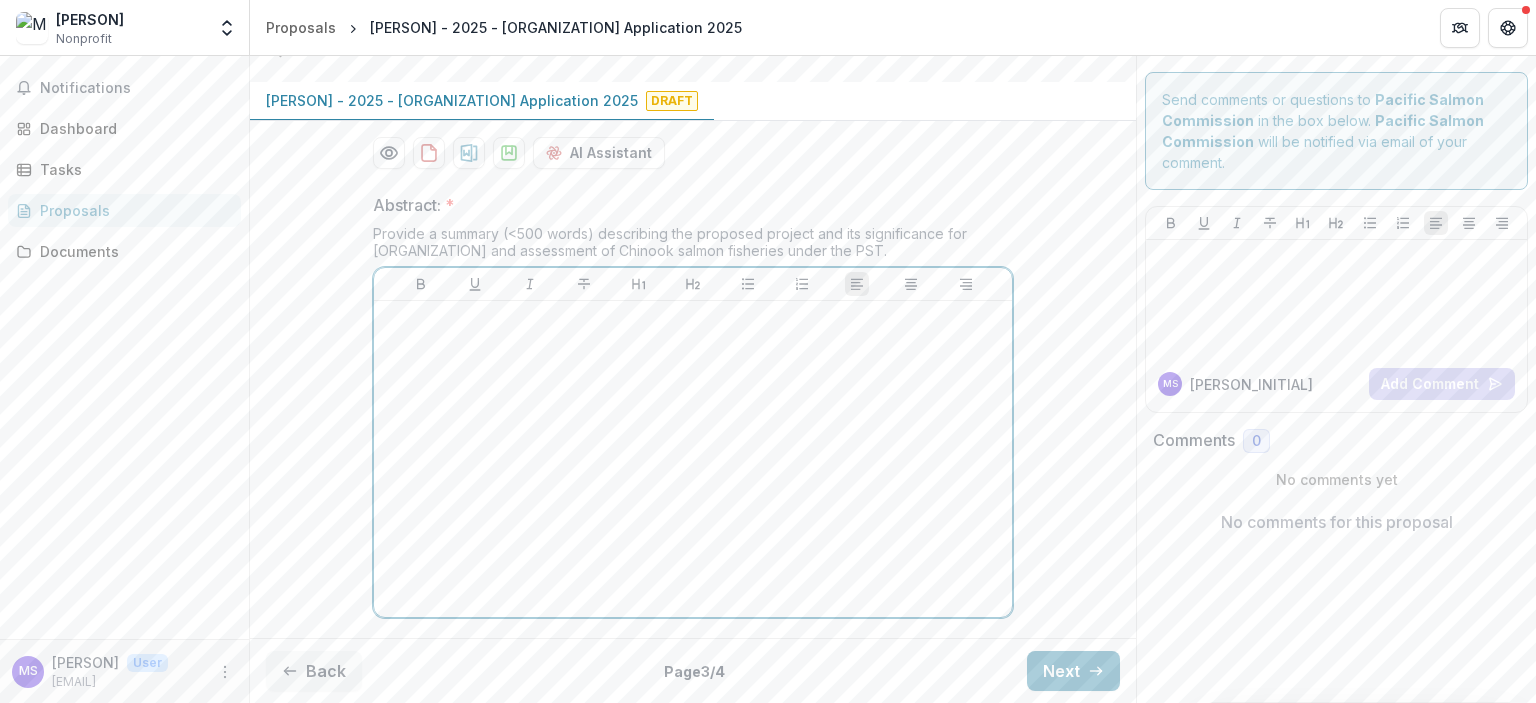 click at bounding box center [693, 459] 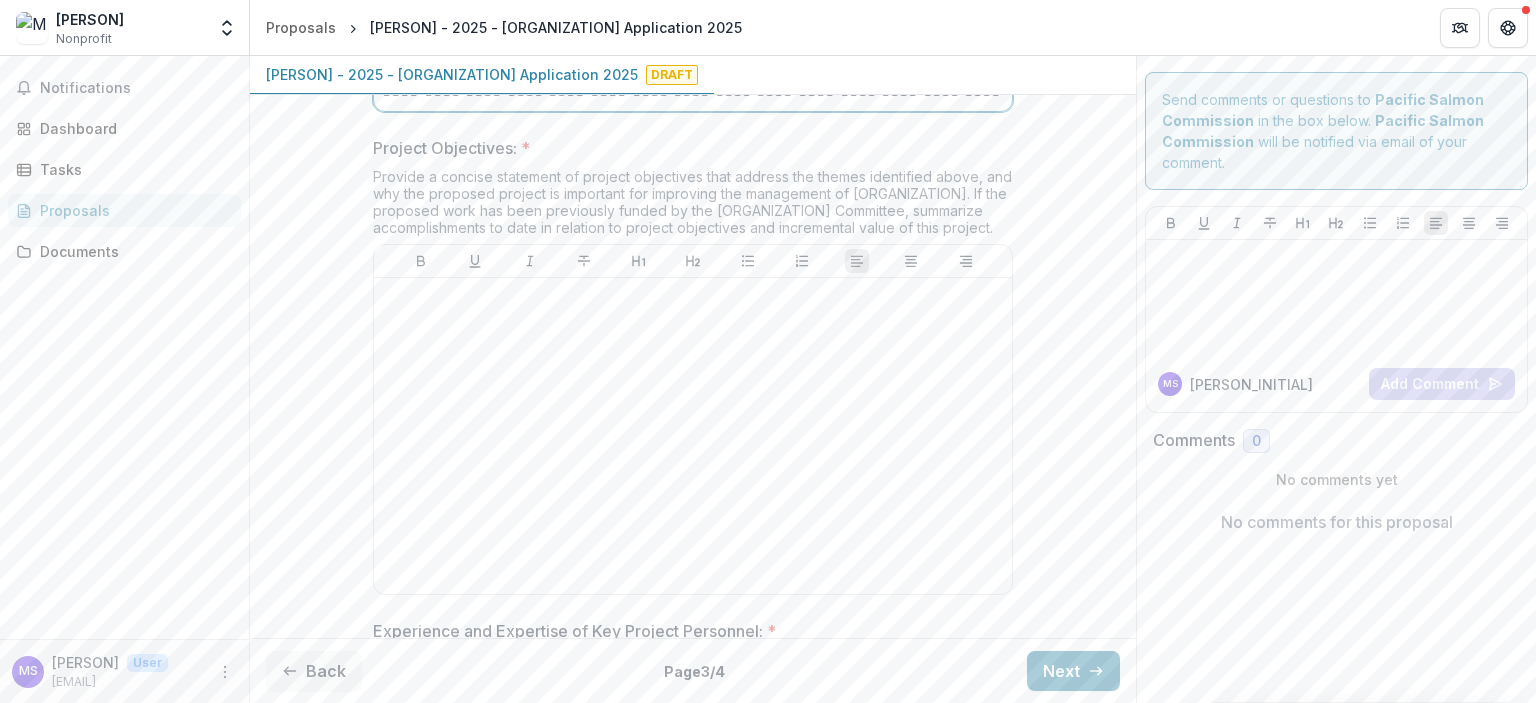 scroll, scrollTop: 1760, scrollLeft: 0, axis: vertical 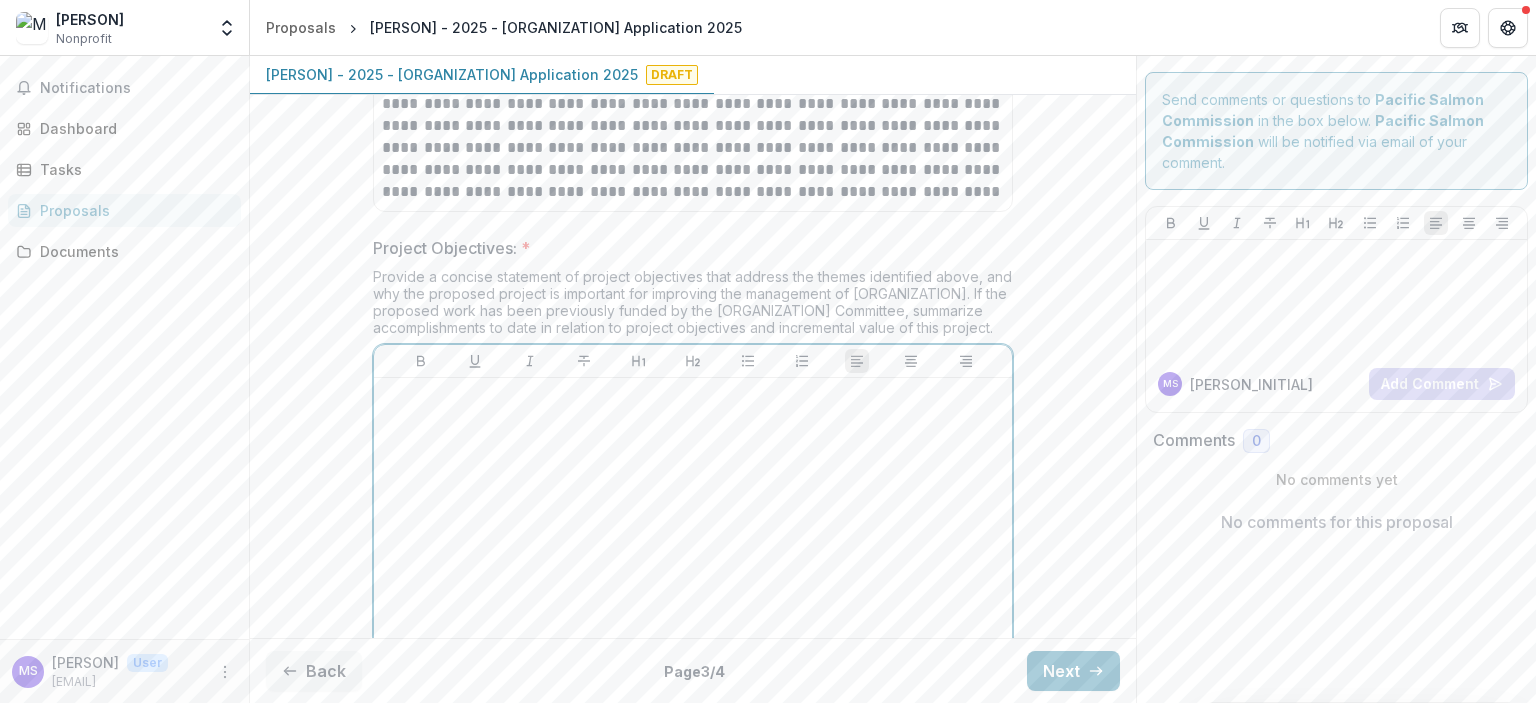 click at bounding box center (693, 536) 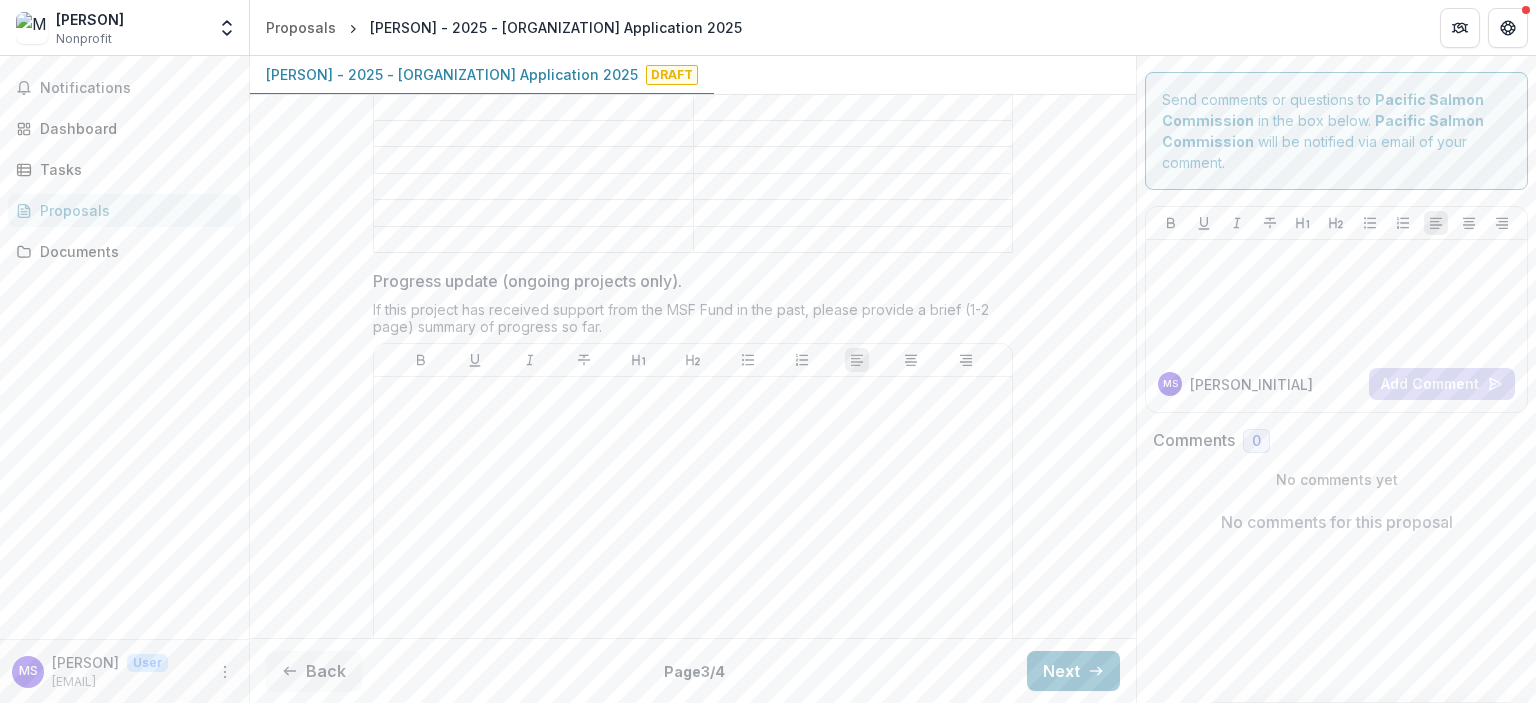 scroll, scrollTop: 5521, scrollLeft: 0, axis: vertical 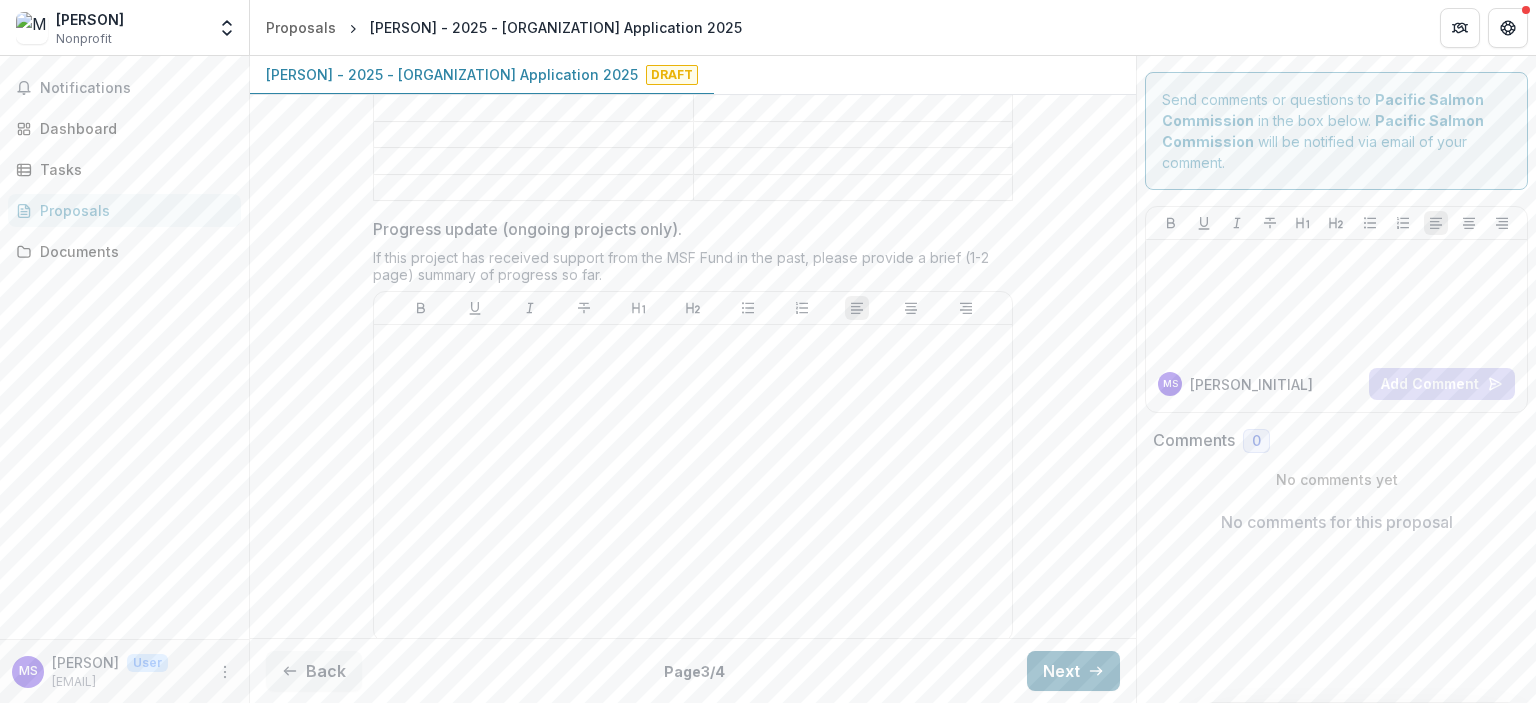 click on "Next" at bounding box center (1073, 671) 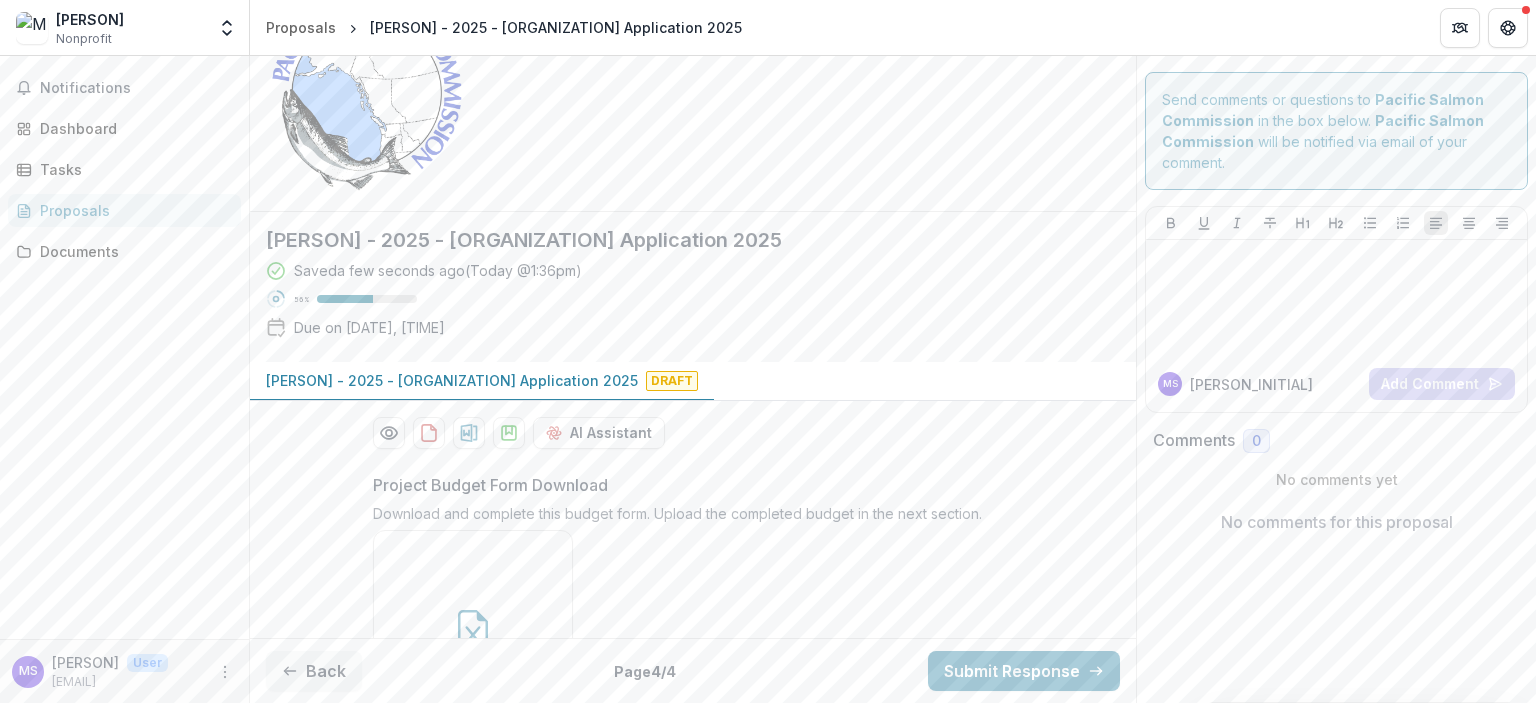 scroll, scrollTop: 400, scrollLeft: 0, axis: vertical 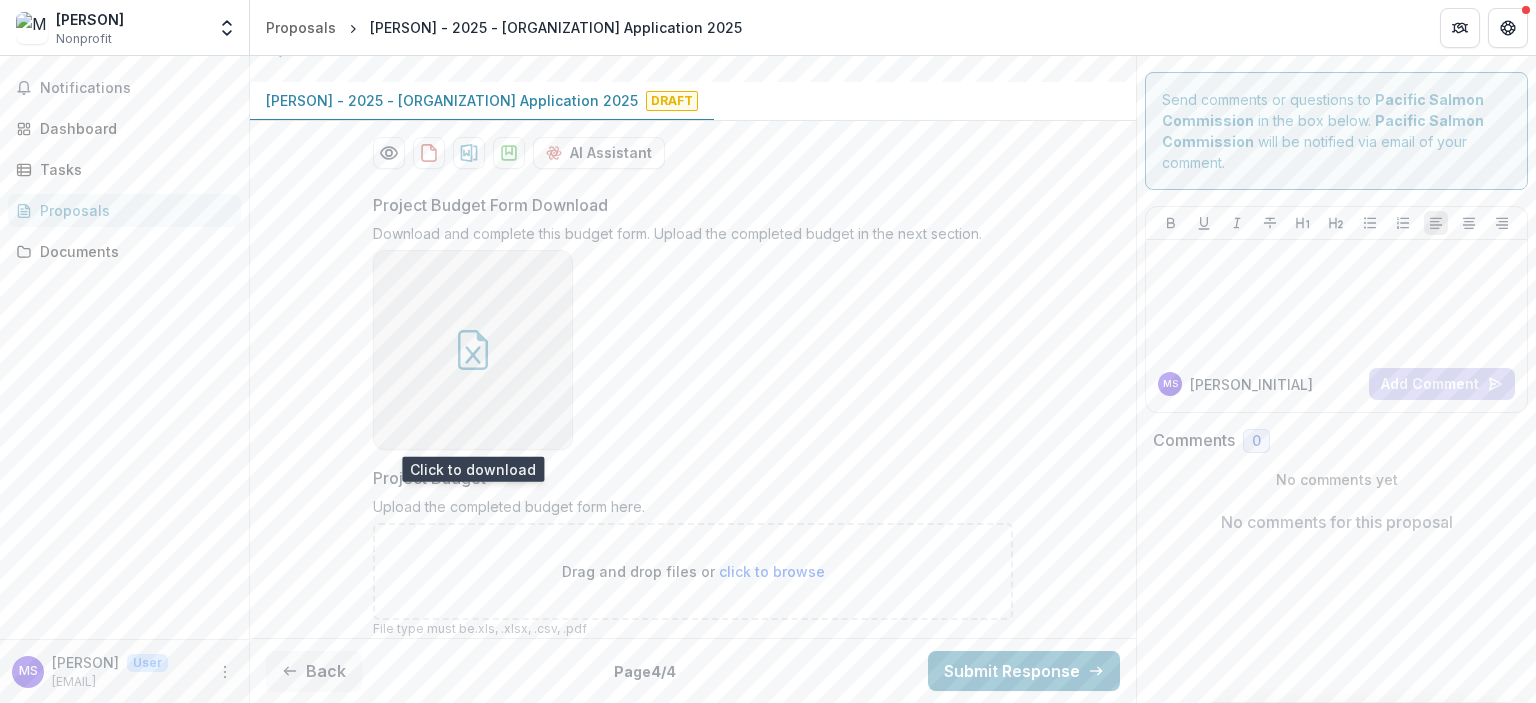 click 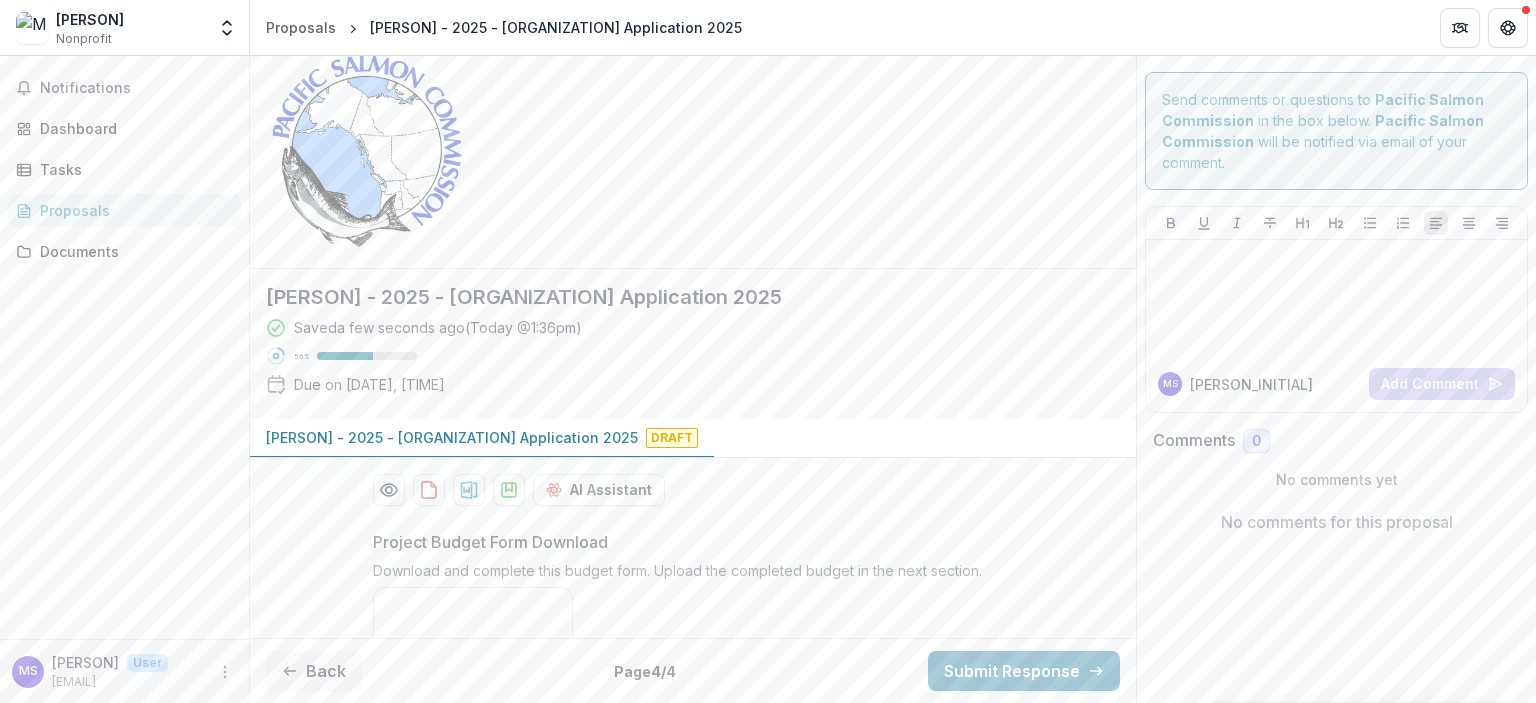 scroll, scrollTop: 231, scrollLeft: 0, axis: vertical 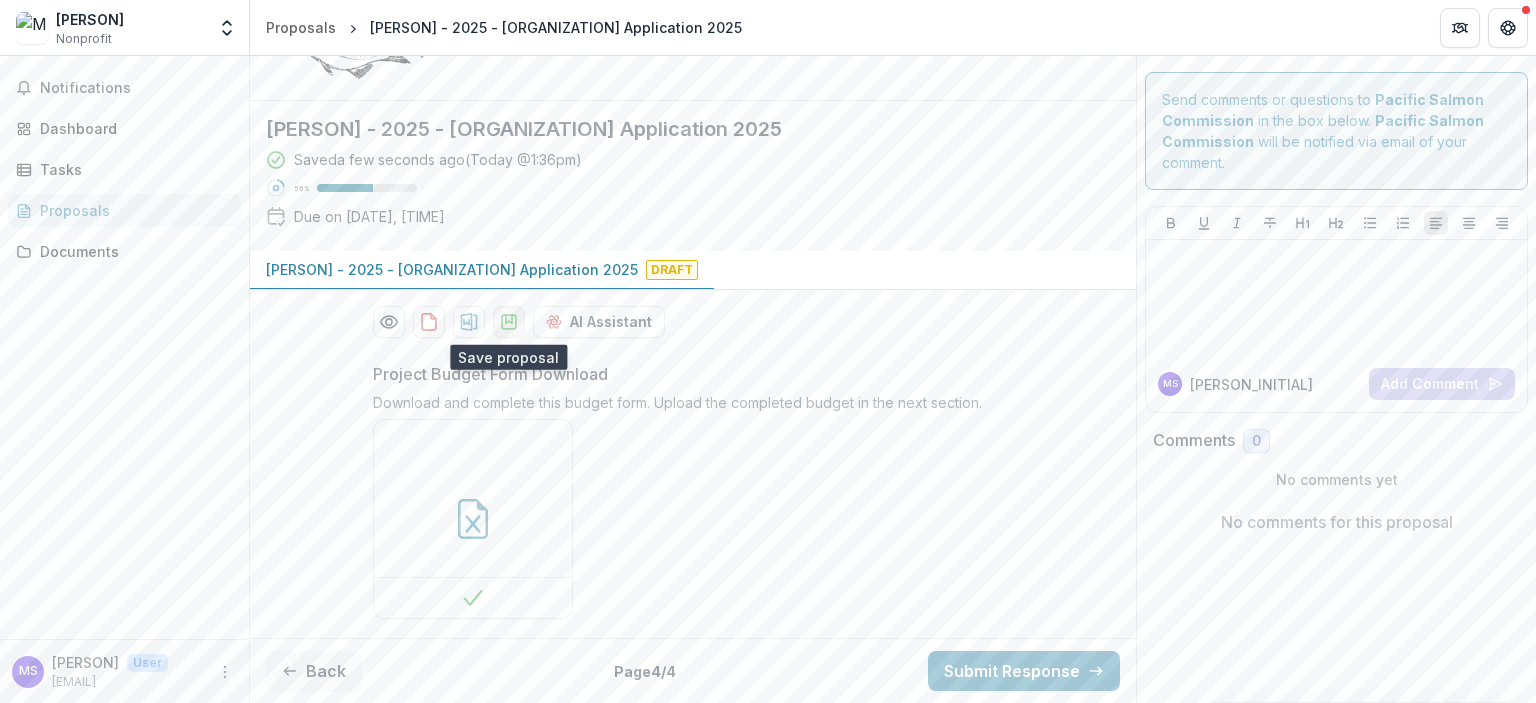 click 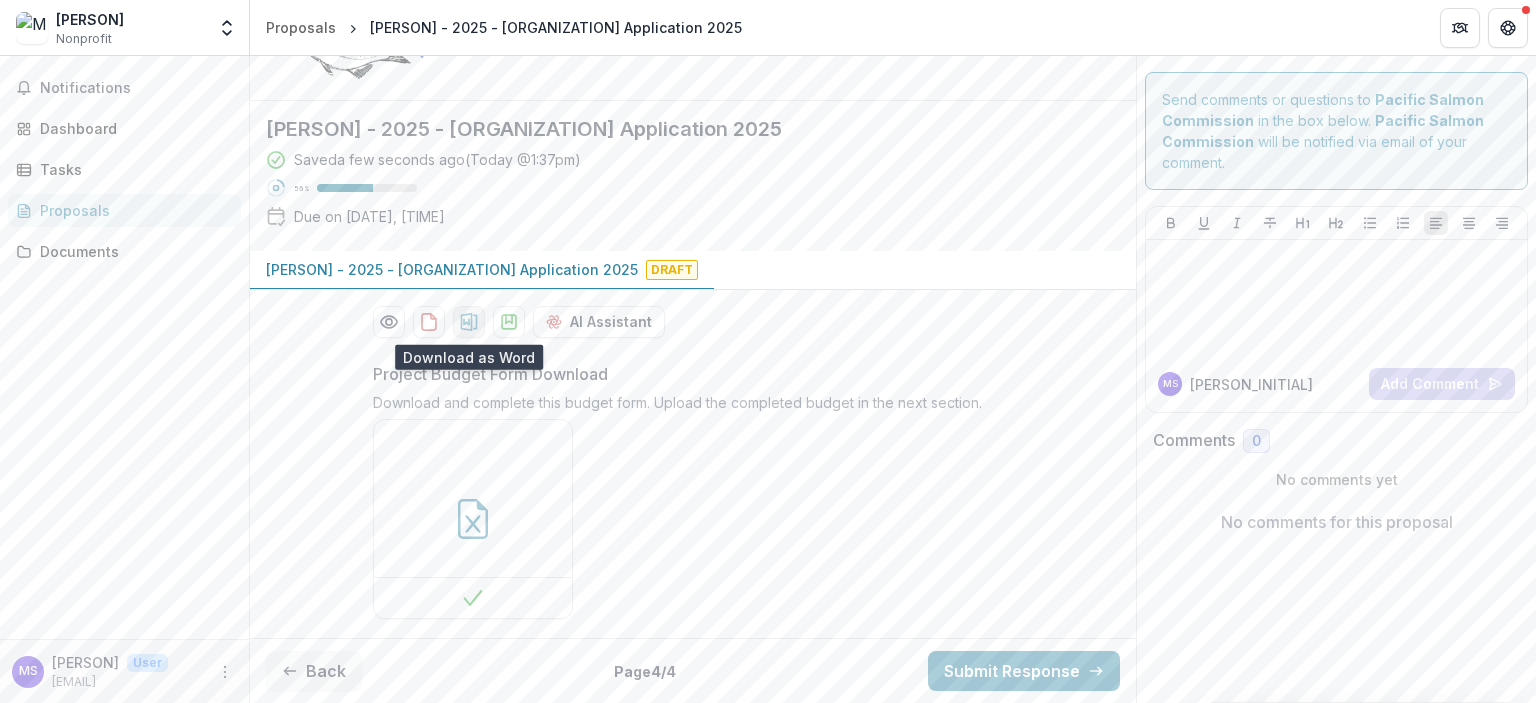 click 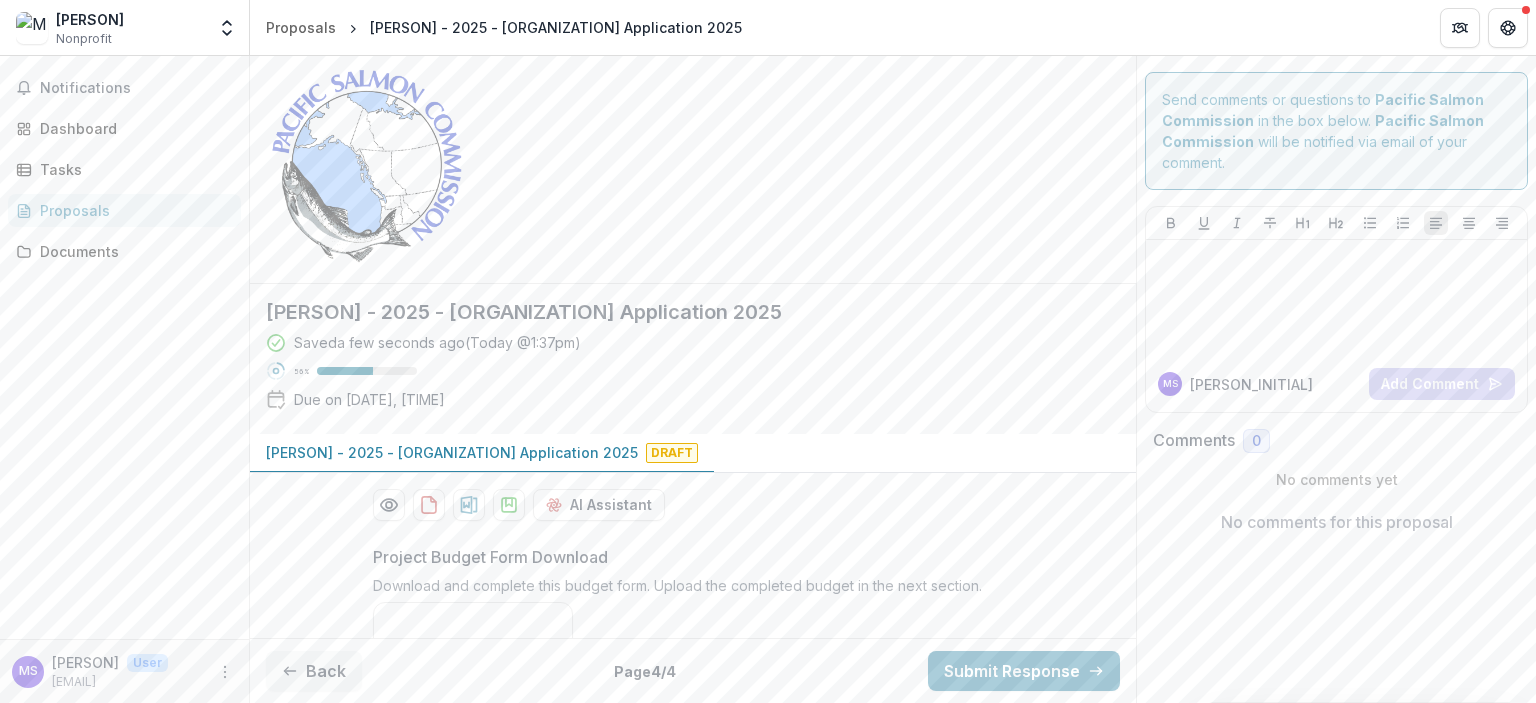 scroll, scrollTop: 0, scrollLeft: 0, axis: both 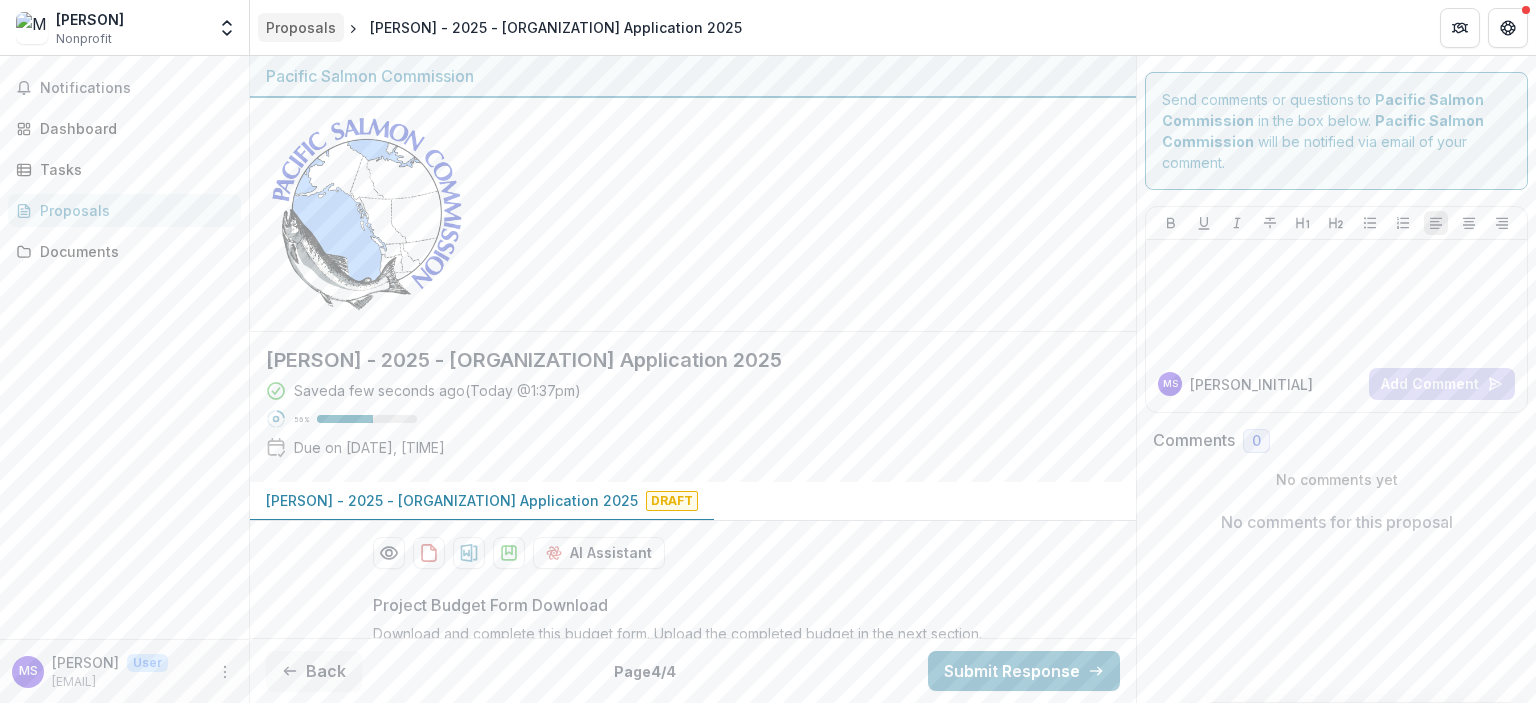 click on "Proposals" at bounding box center [301, 27] 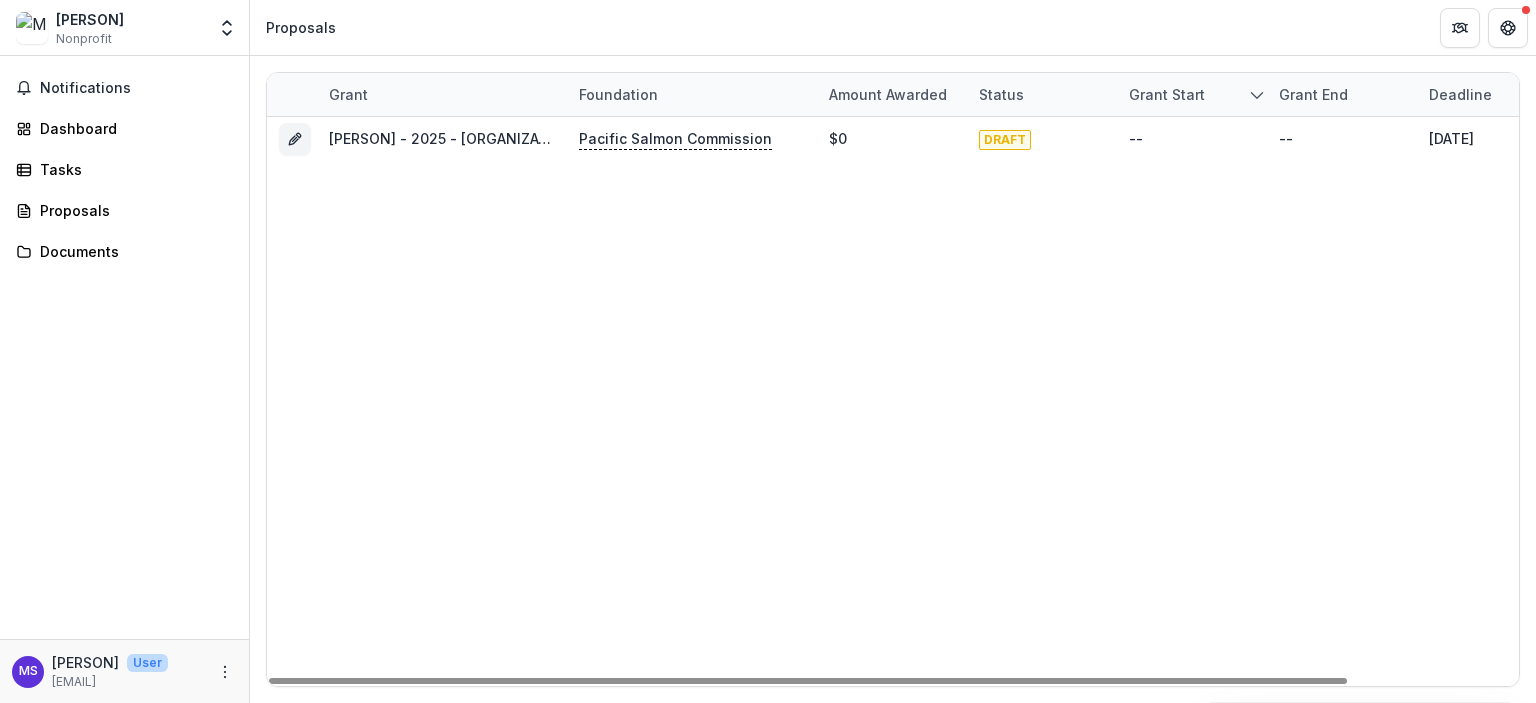 click on "[PERSON] - 2025 - [ORGANIZATION] Application 2025 [ORGANIZATION] $[AMOUNT] DRAFT -- -- [DATE]" at bounding box center (992, 401) 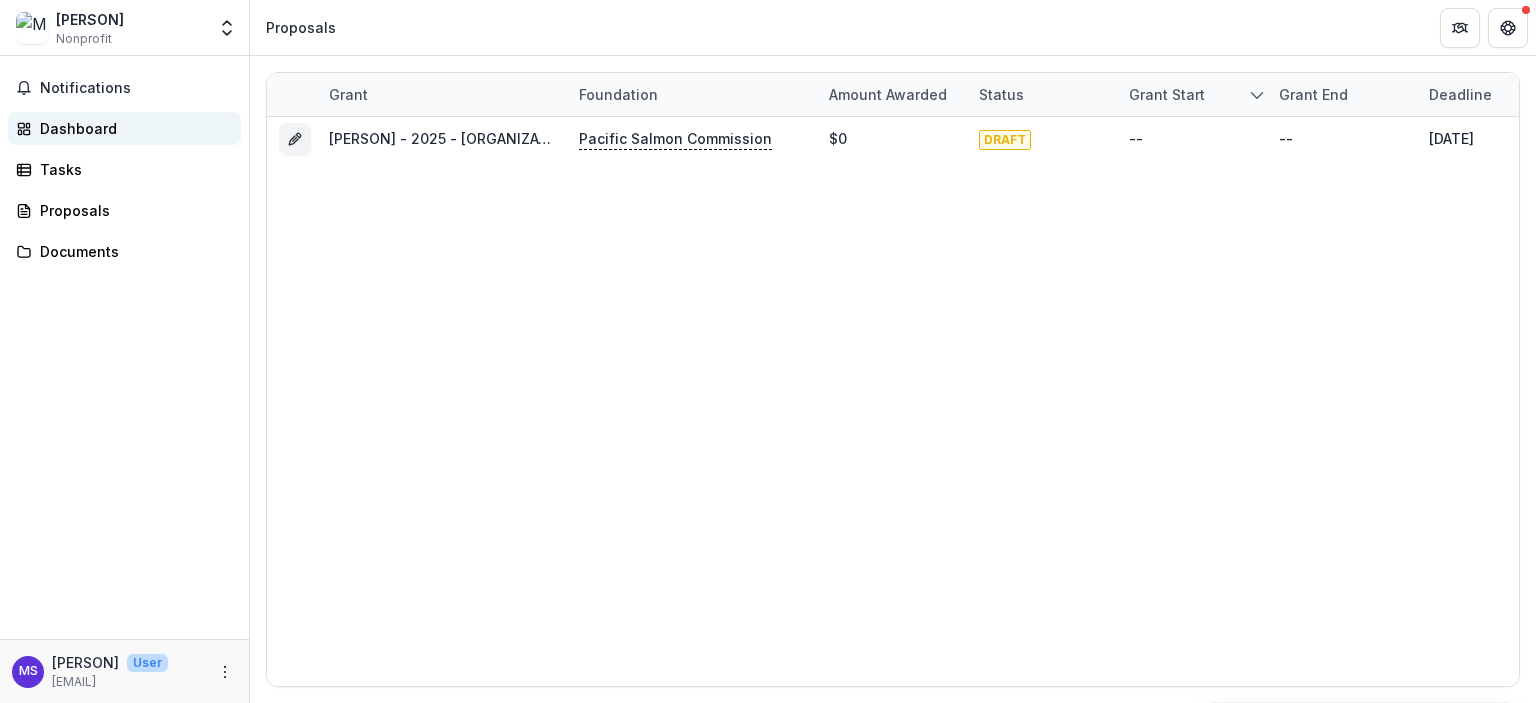 click on "Dashboard" at bounding box center [132, 128] 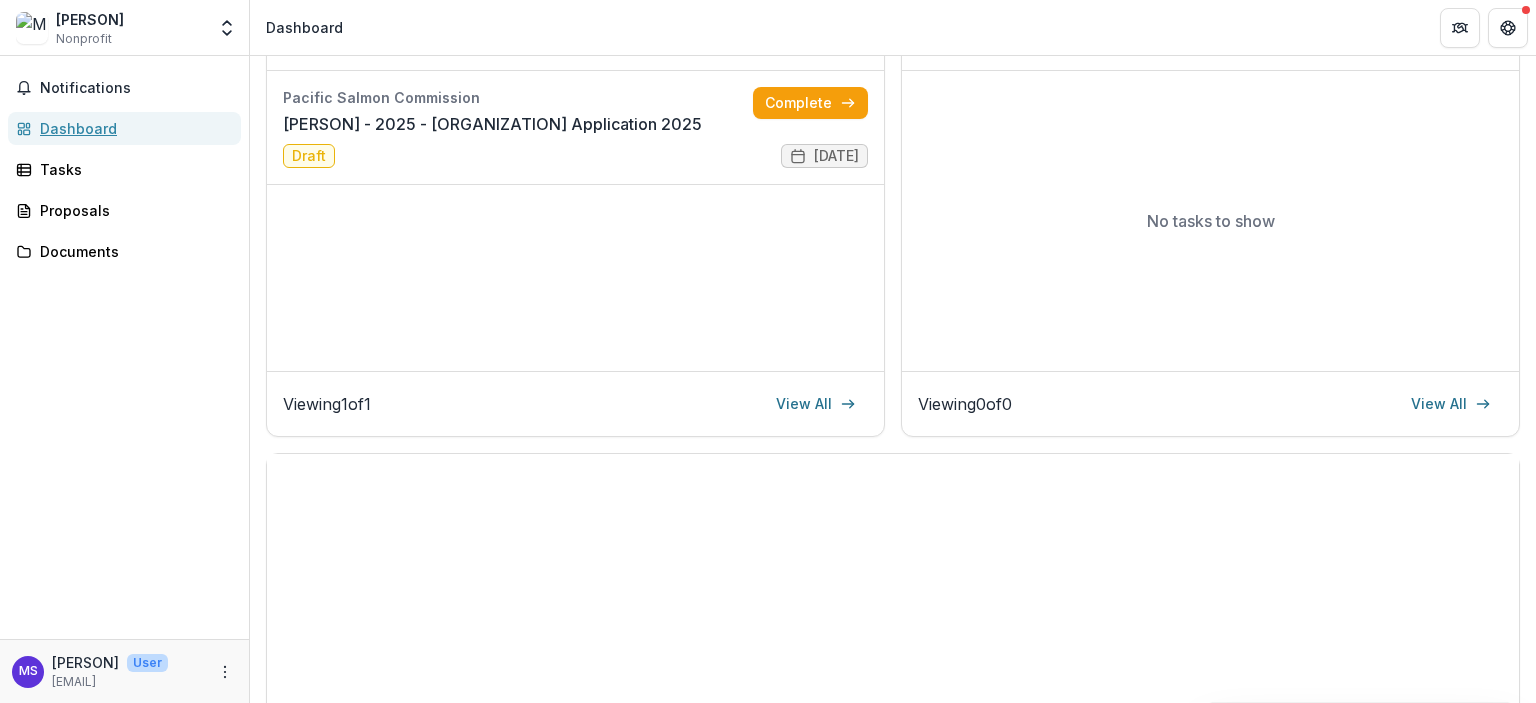 scroll, scrollTop: 0, scrollLeft: 0, axis: both 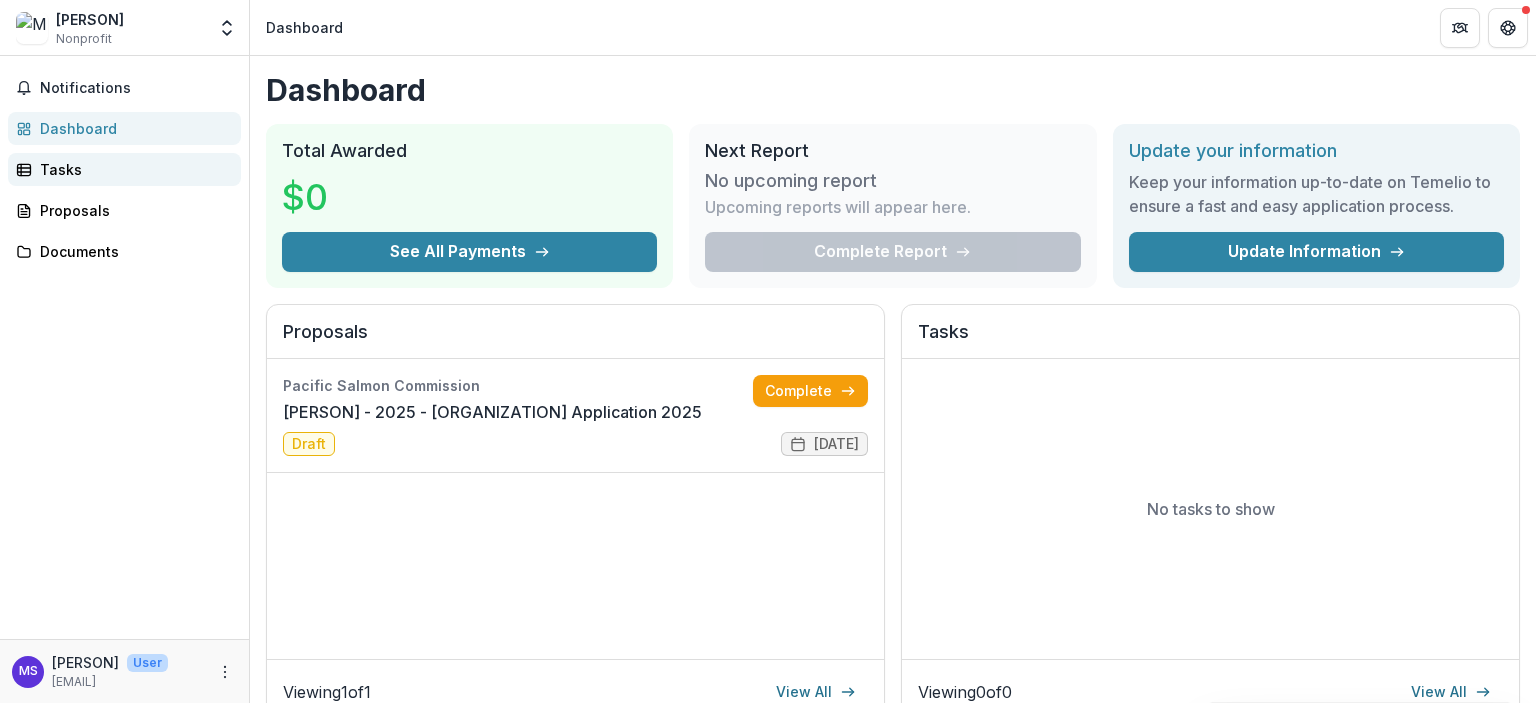 click on "Tasks" at bounding box center [132, 169] 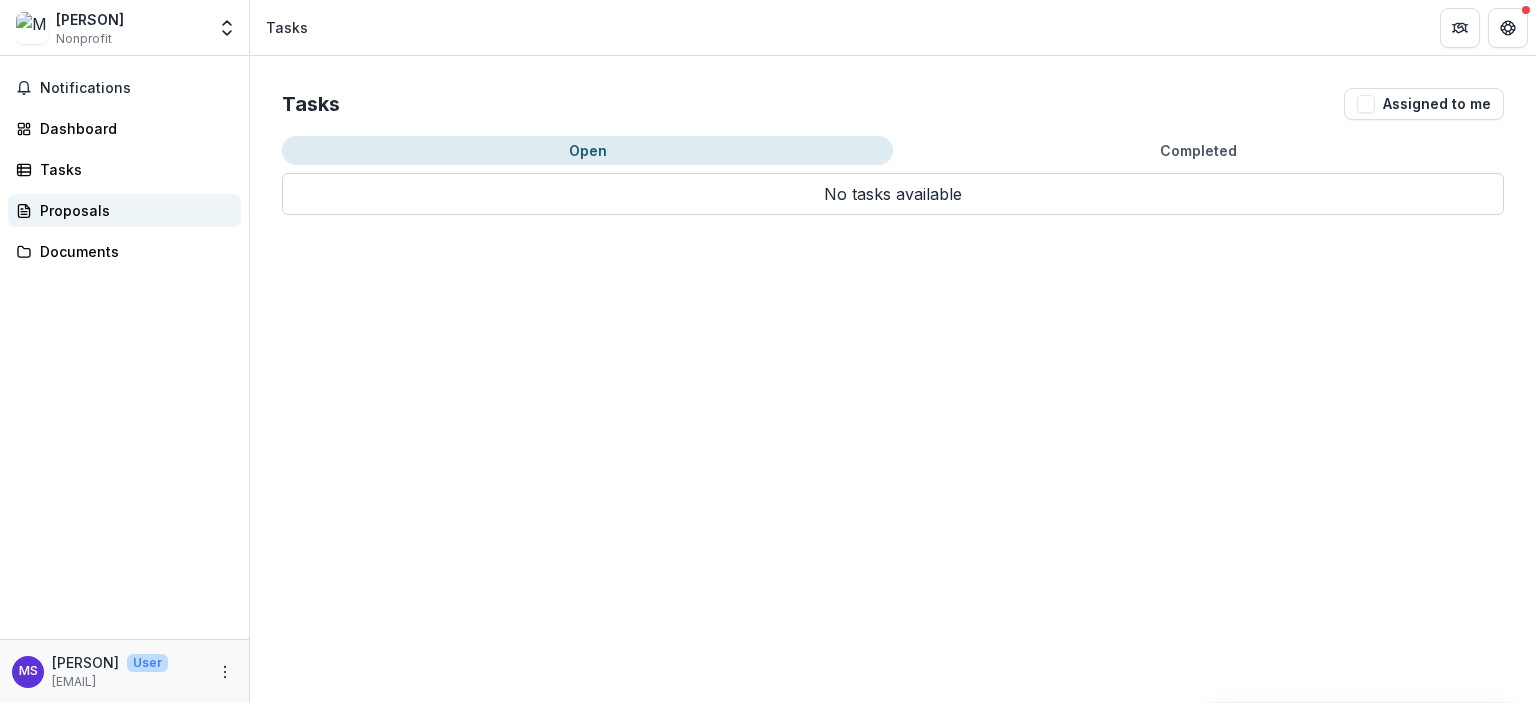click on "Proposals" at bounding box center (132, 210) 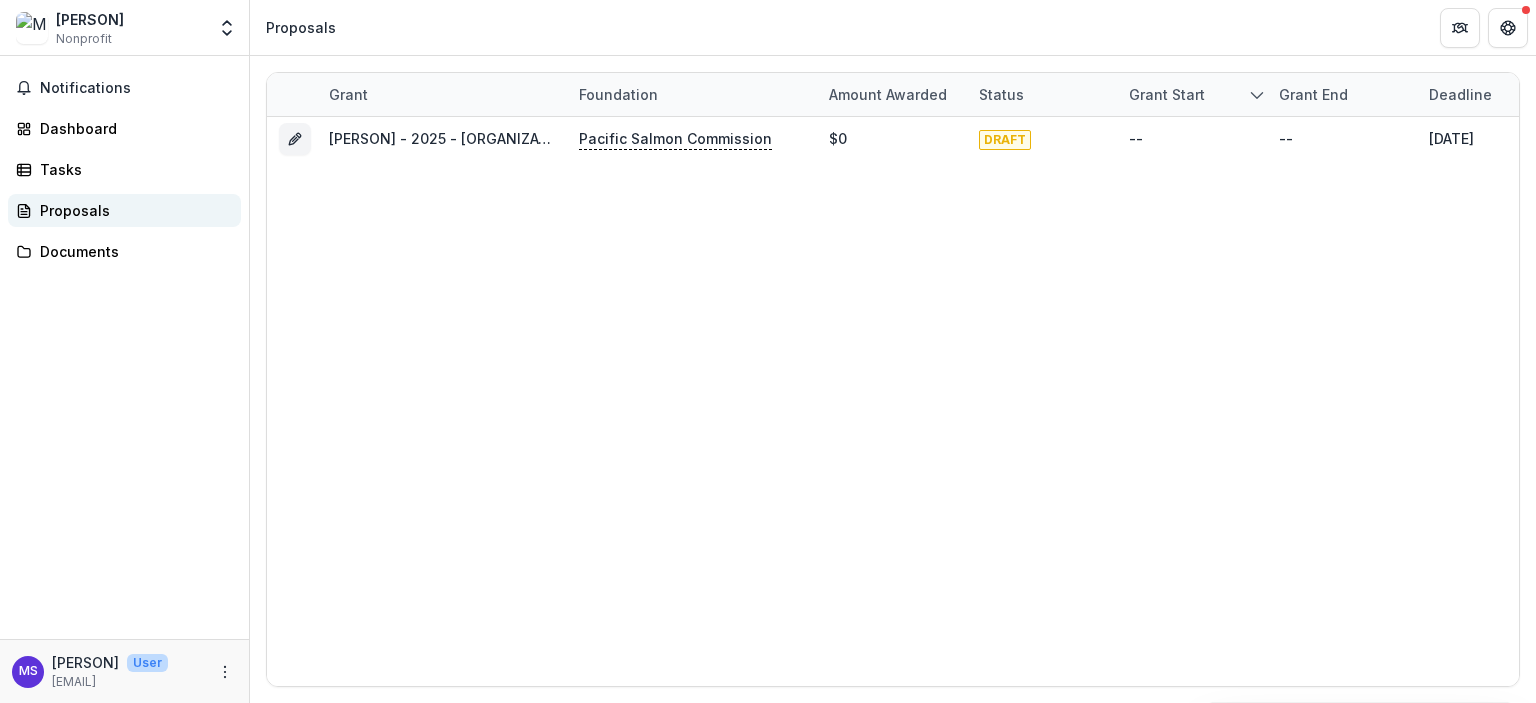 click on "Proposals" at bounding box center (132, 210) 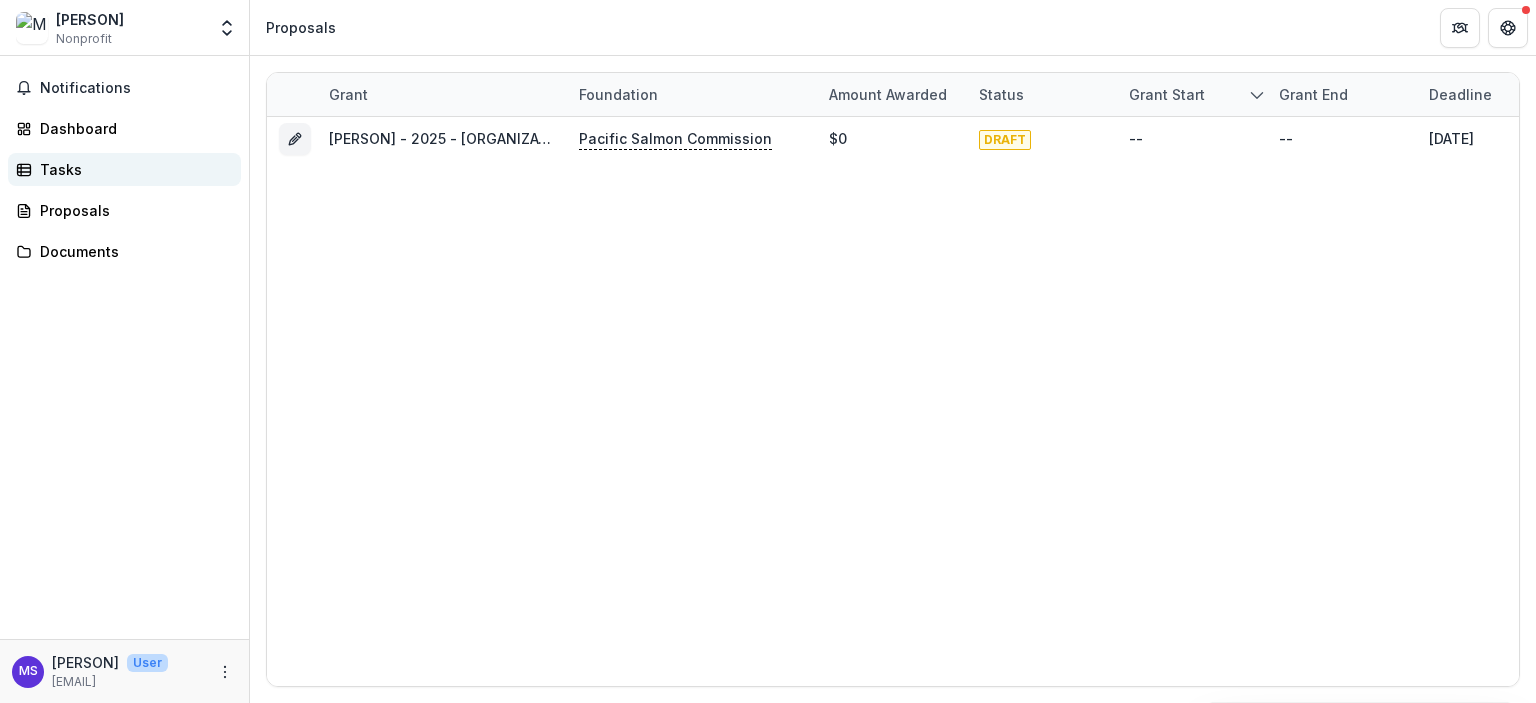 click on "Tasks" at bounding box center [132, 169] 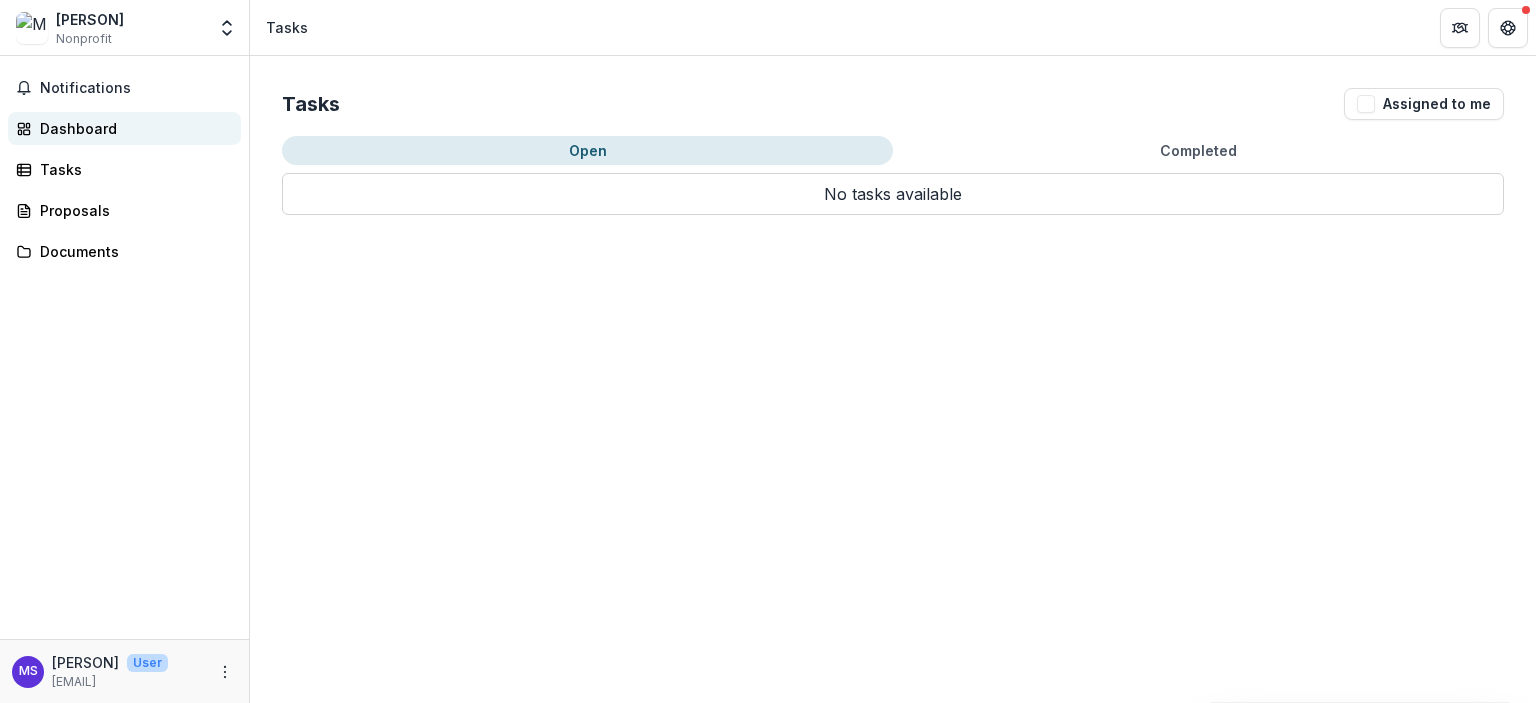 click on "Dashboard" at bounding box center [132, 128] 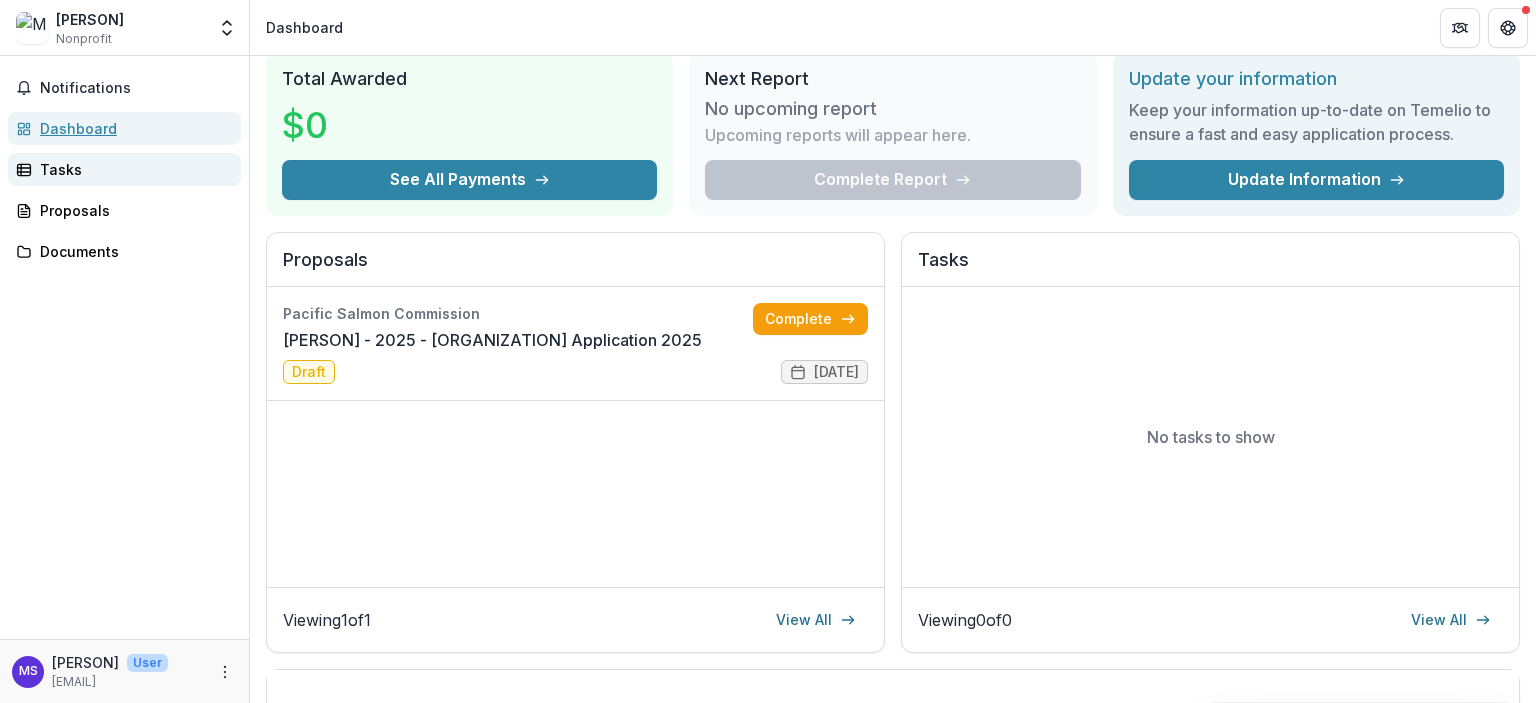 scroll, scrollTop: 0, scrollLeft: 0, axis: both 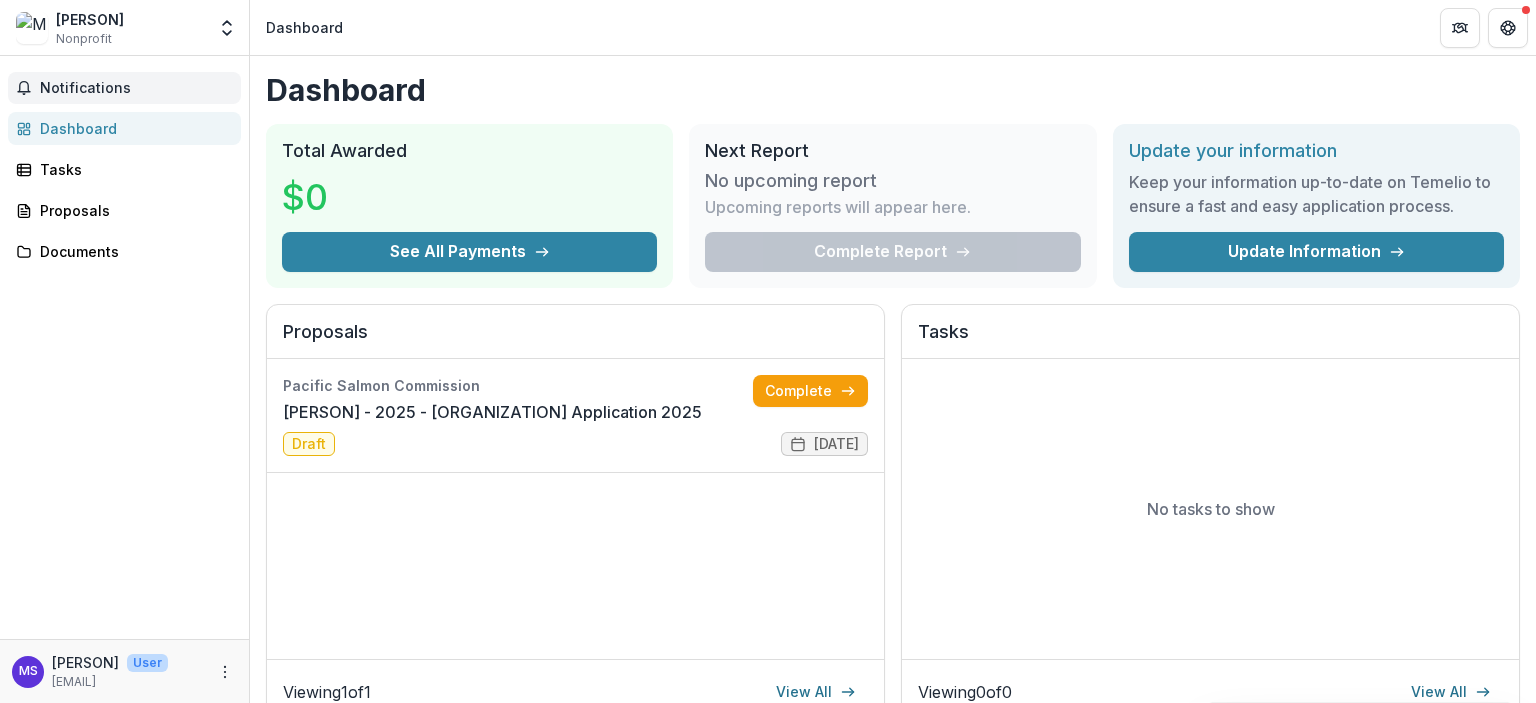 click on "Notifications" at bounding box center [136, 88] 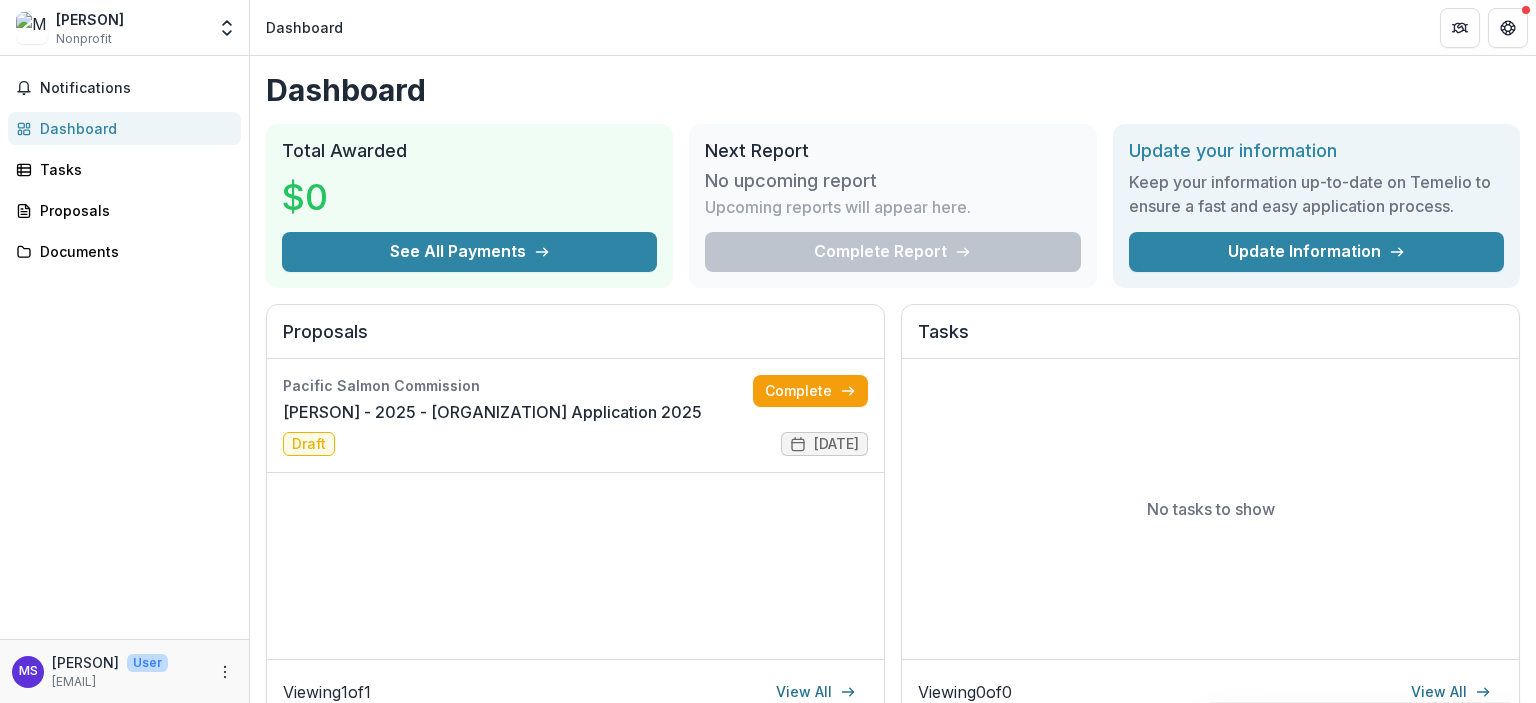 click at bounding box center [32, 28] 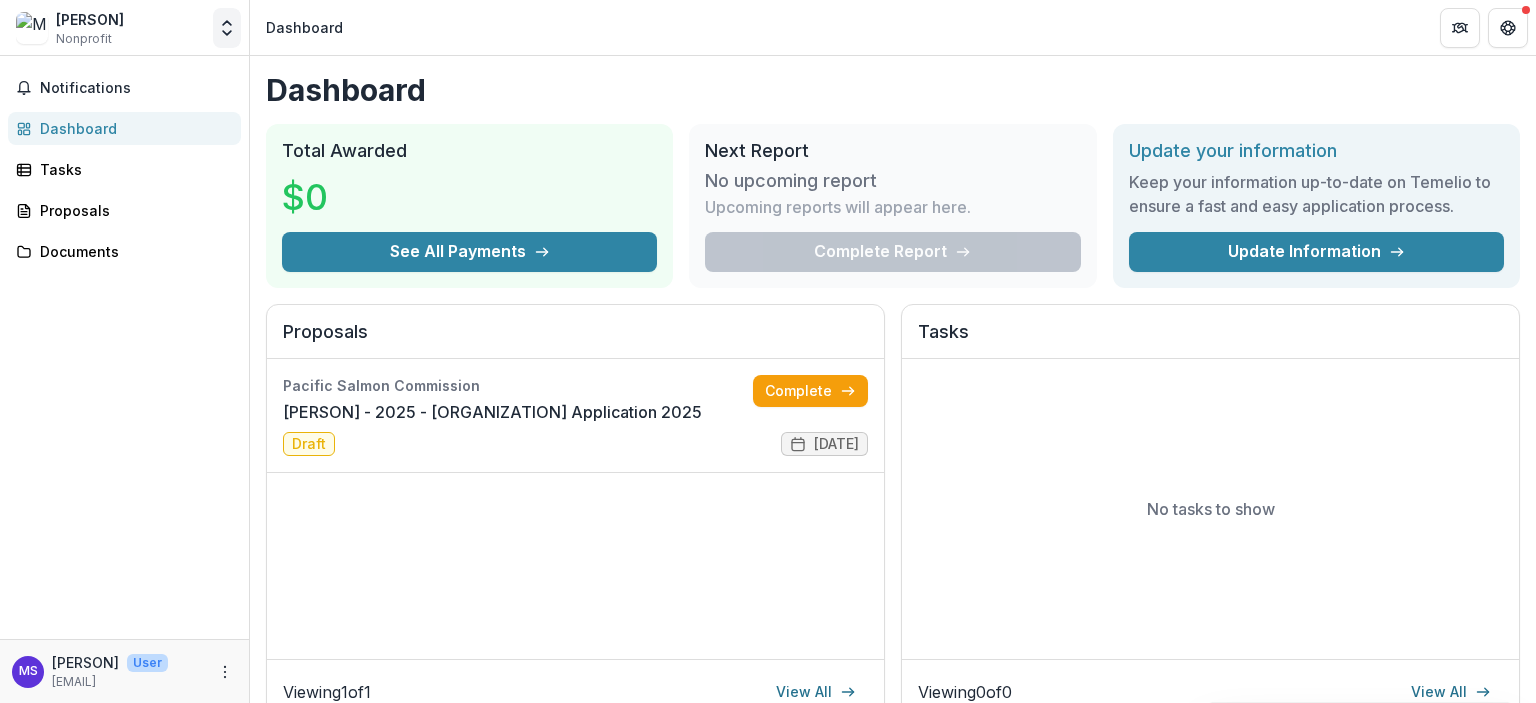 click 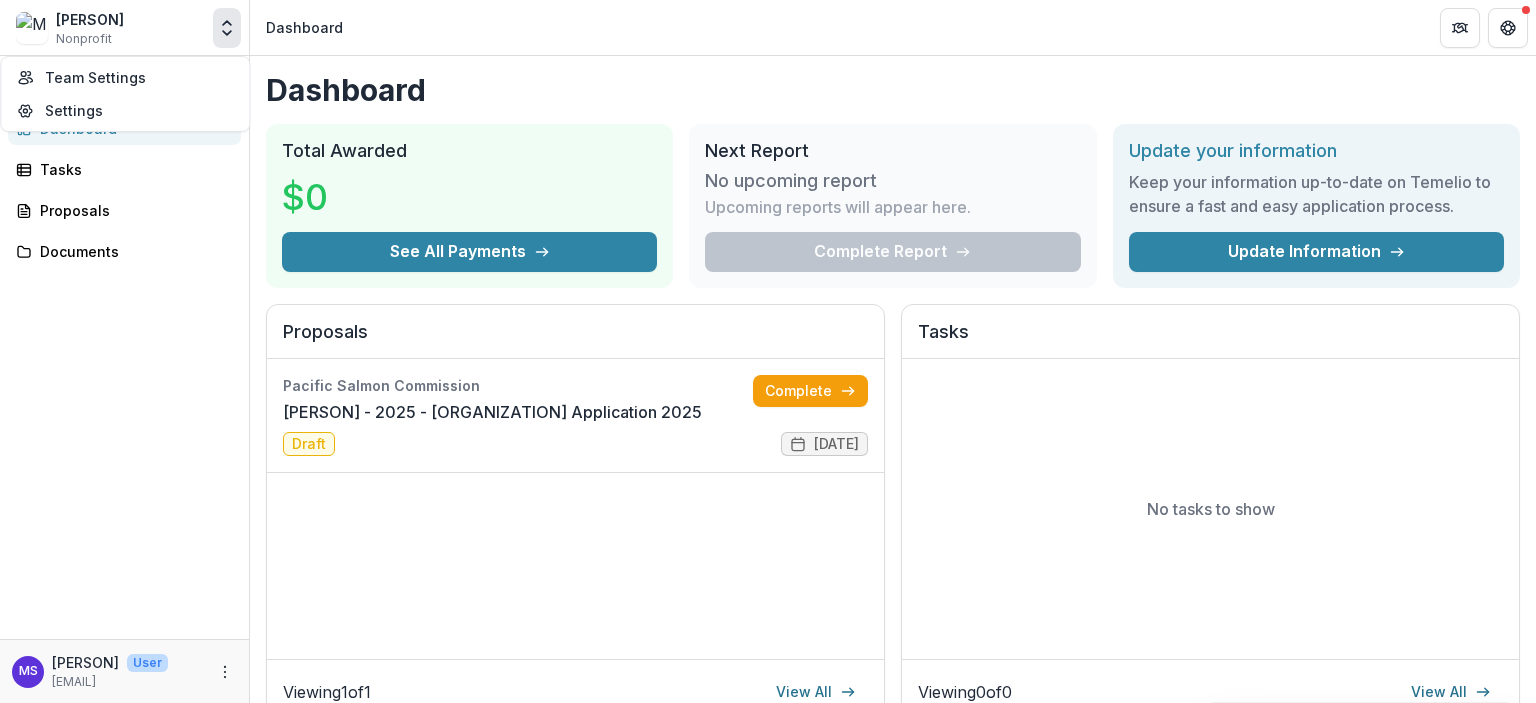 click 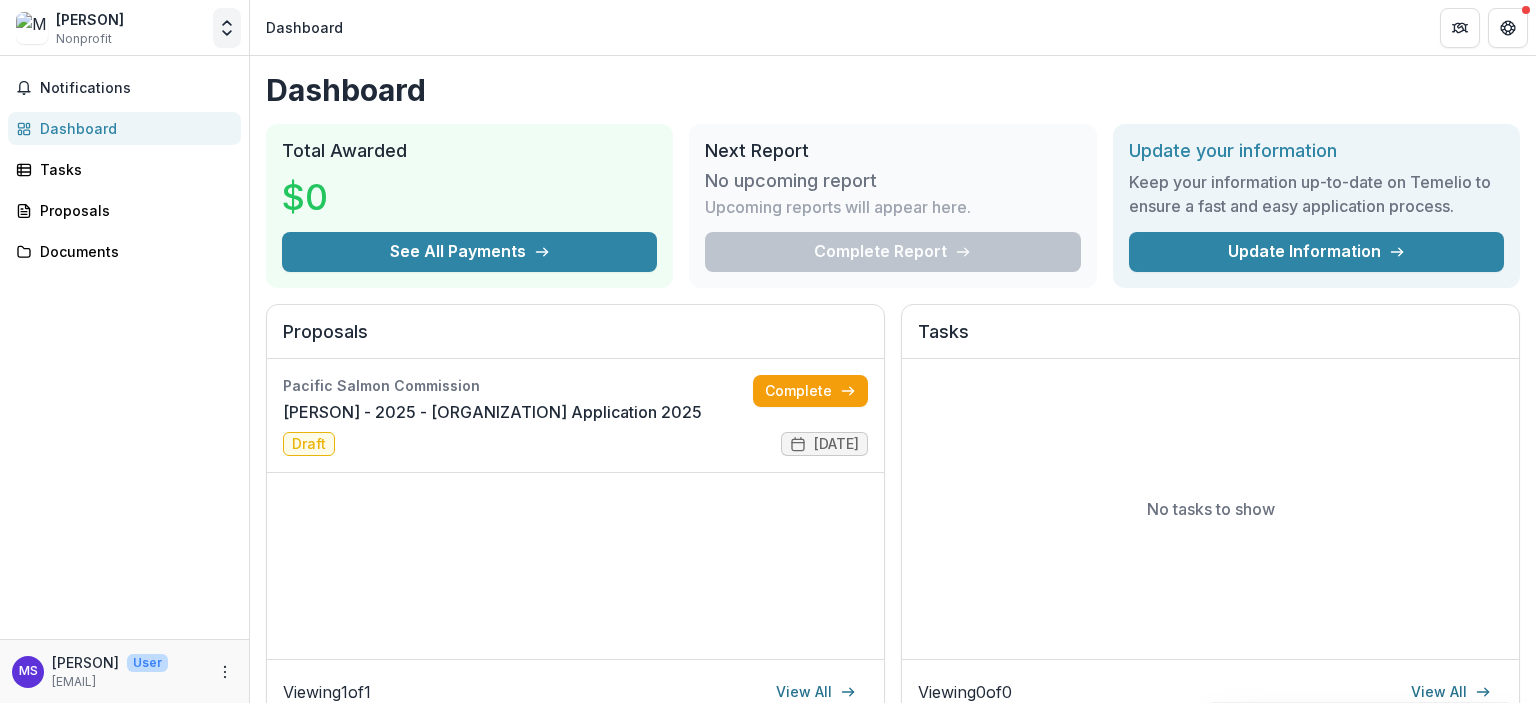 click 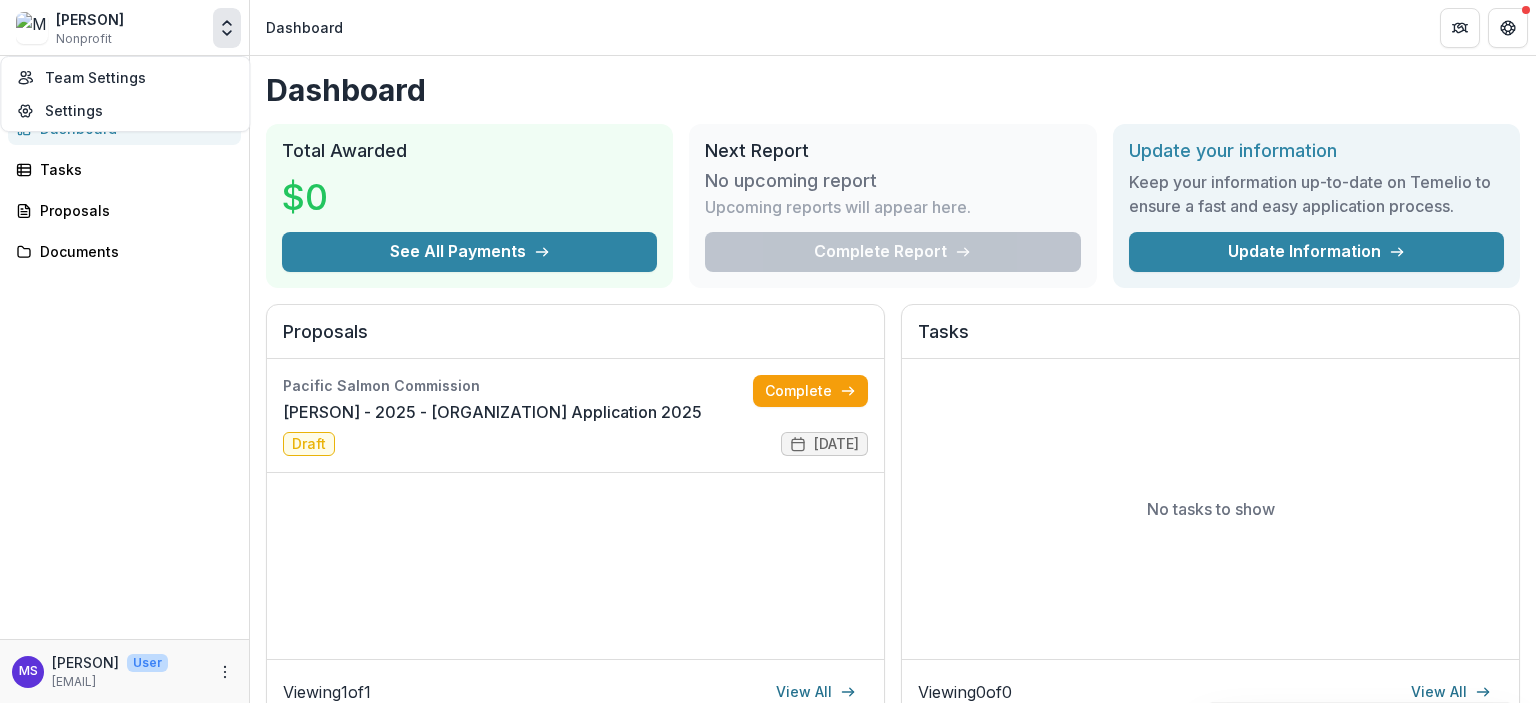 click 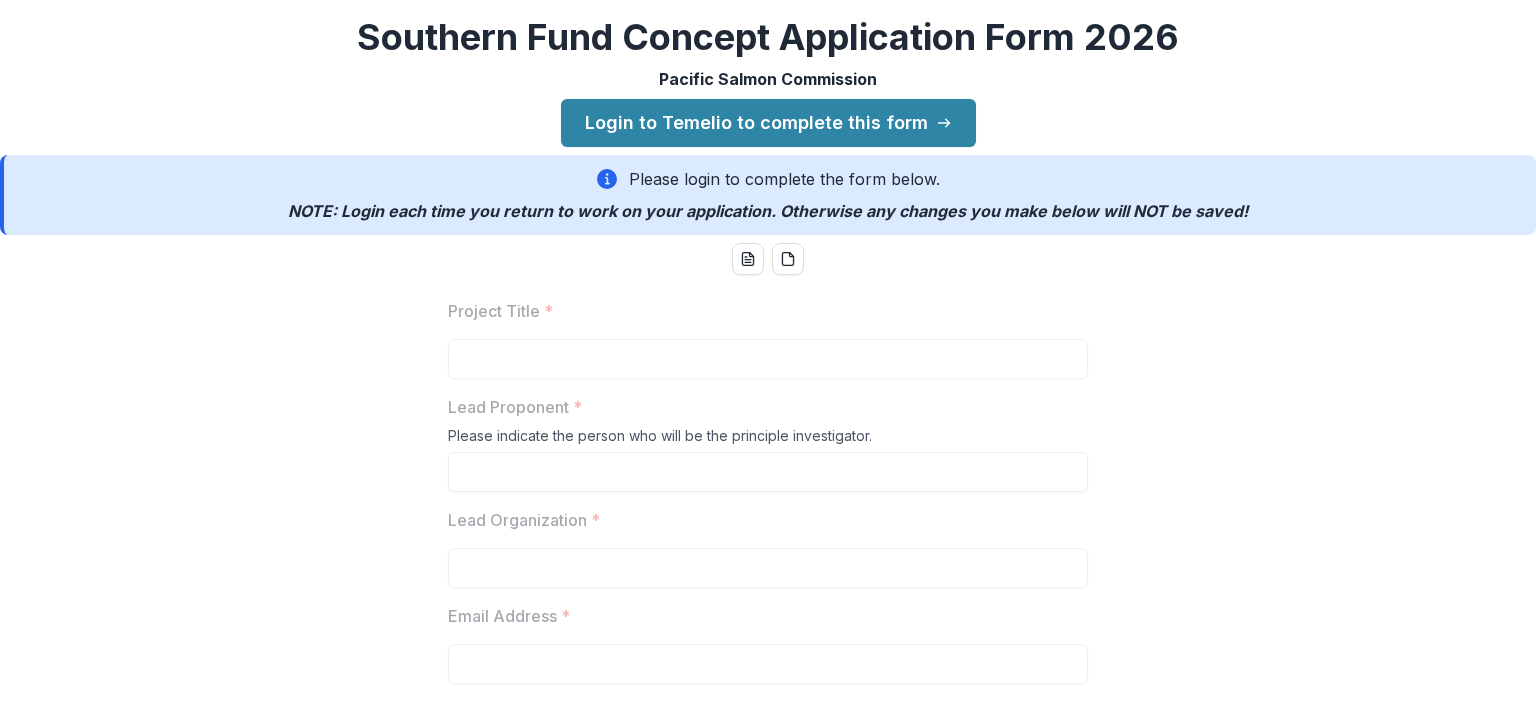 scroll, scrollTop: 0, scrollLeft: 0, axis: both 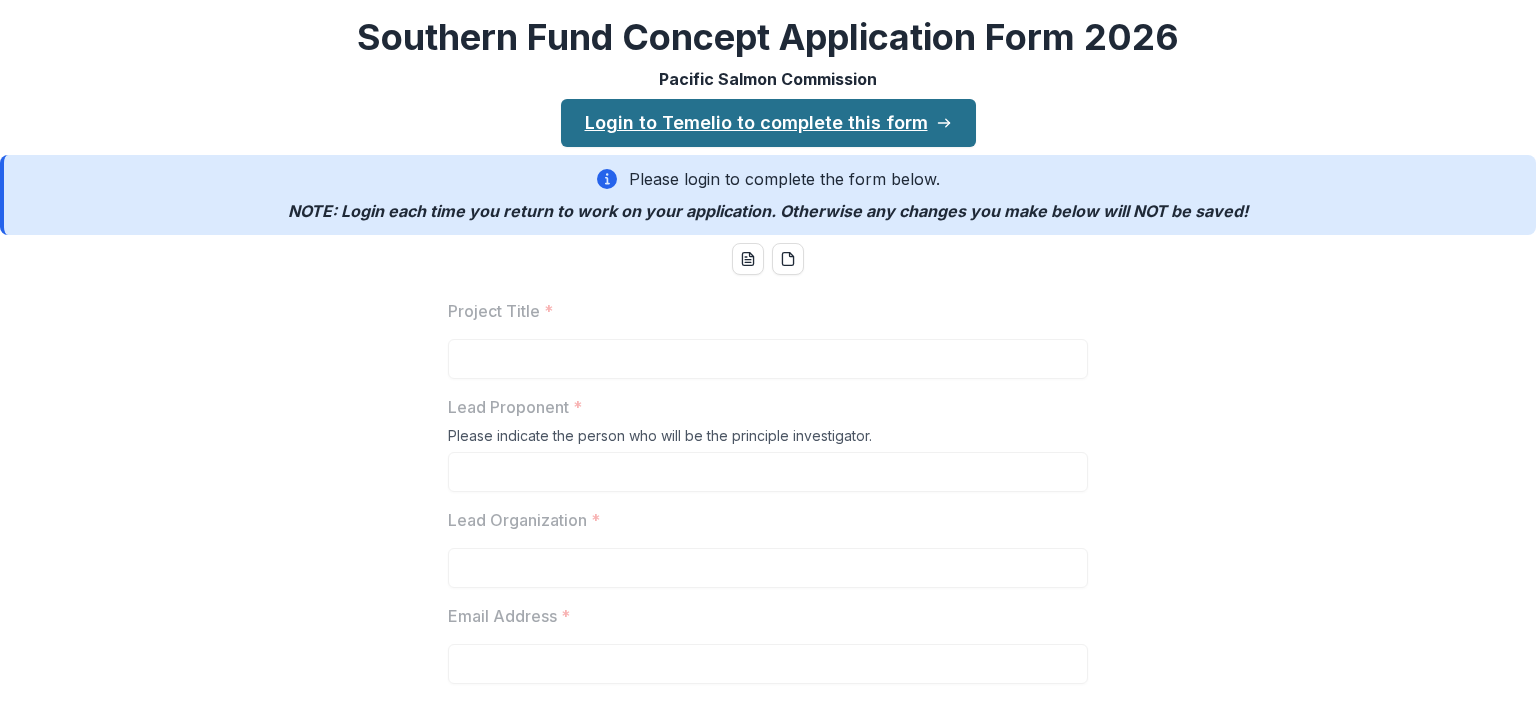 click on "Login to Temelio to complete this form" at bounding box center [768, 123] 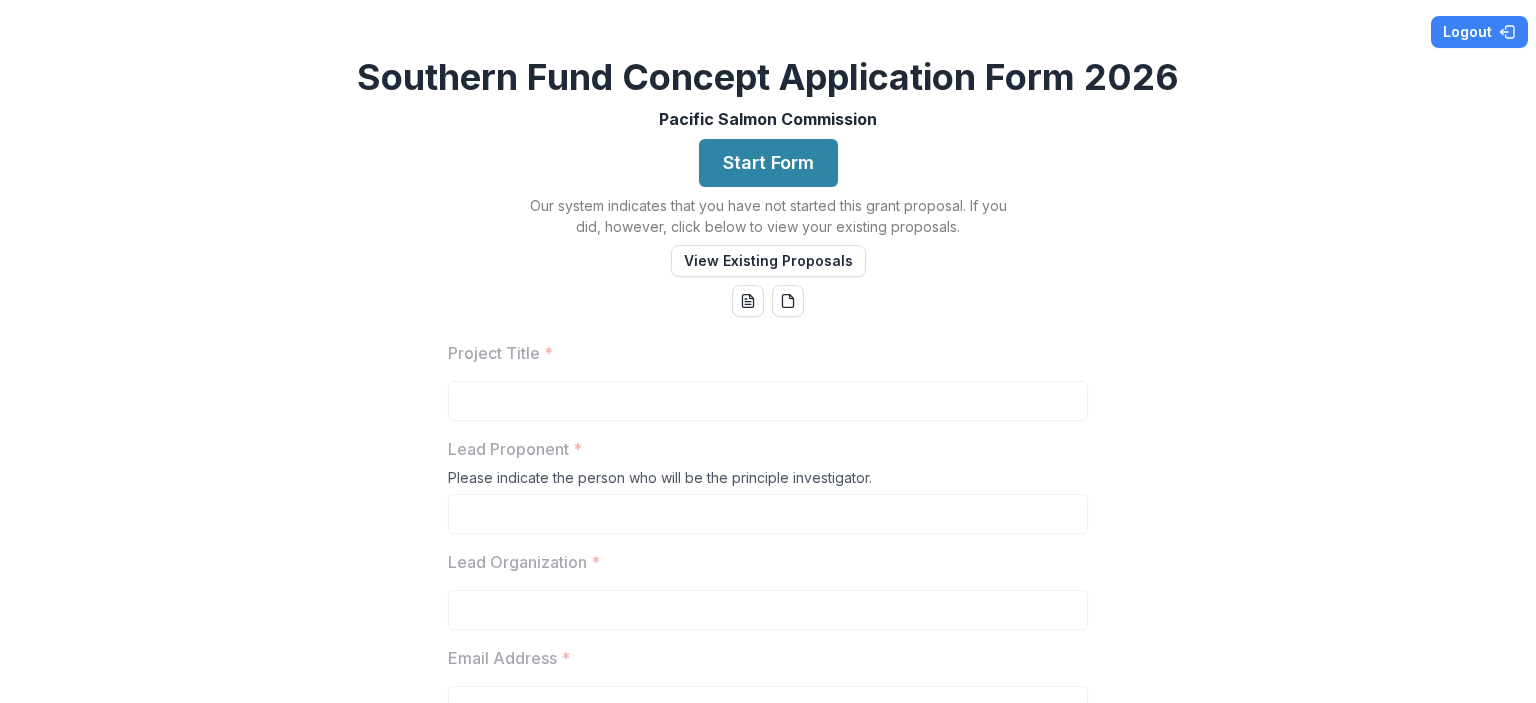 click on "Project Title * Lead Proponent * Please indicate the person who will be the principle investigator. Lead Organization * Email Address * Phone Number Other Proponents and Organizations If applicable, list any other proponents and organizations directly involved in the project. This only needs to be the name of the person and name of the organization. Full details are not required at this stage. Priority Area * Identify the one category of eligible activity that best describes the main intent of the proposal. Habitat Southern Panel Fraser River Panel Chinook Technical Committee Okanagan Work Group Other Currency * CAD USD CAD and USD Project Location * Previous Funding * Has the Southern Fund funded this project previously? Yes No Future Funding * Will you be seeking funding from the Southern Fund for this project in future years? Yes No Northern Fund Application * Are you also seeking funding from the Northern Fund for this project? Yes No Start Date * End Date * Next" at bounding box center [768, 1427] 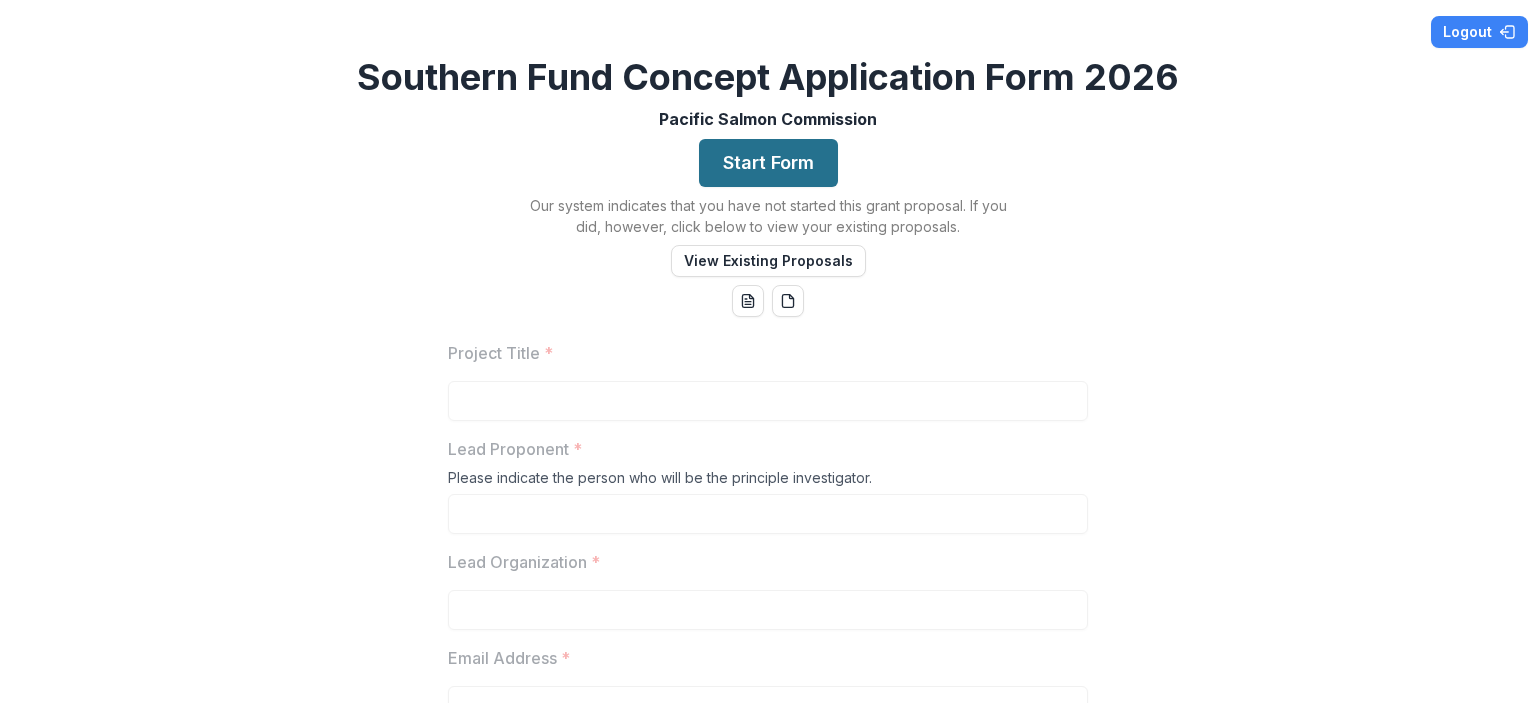 click on "Start Form" at bounding box center [768, 163] 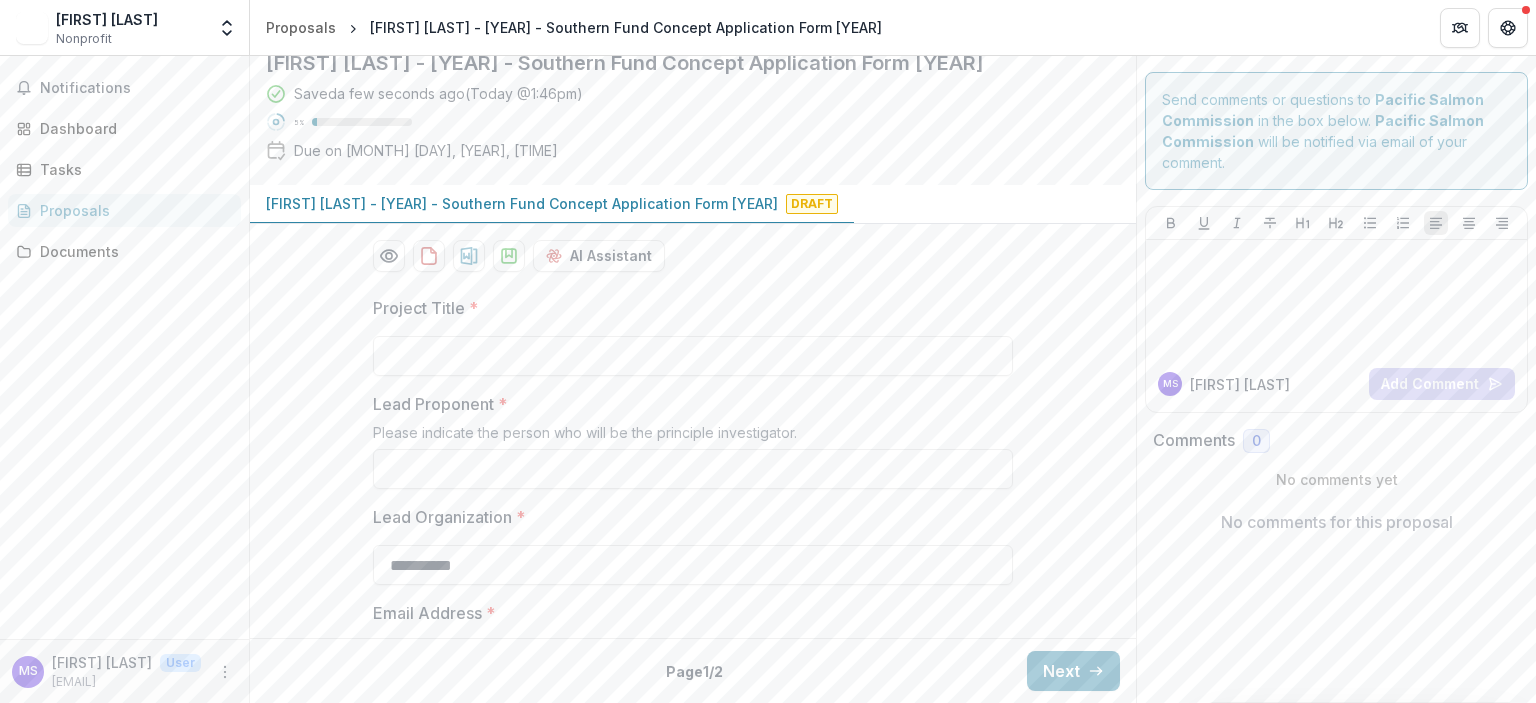 scroll, scrollTop: 300, scrollLeft: 0, axis: vertical 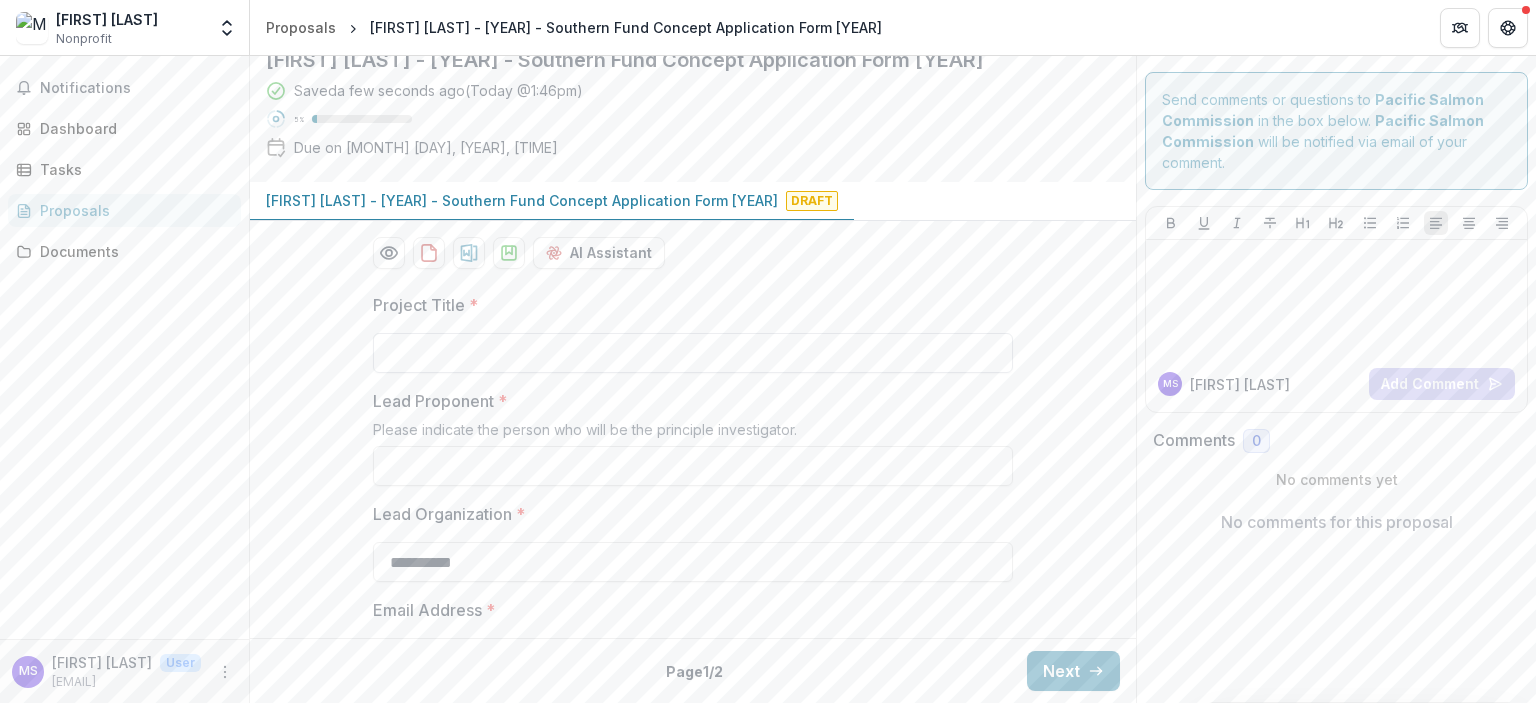 click on "Project Title *" at bounding box center [693, 353] 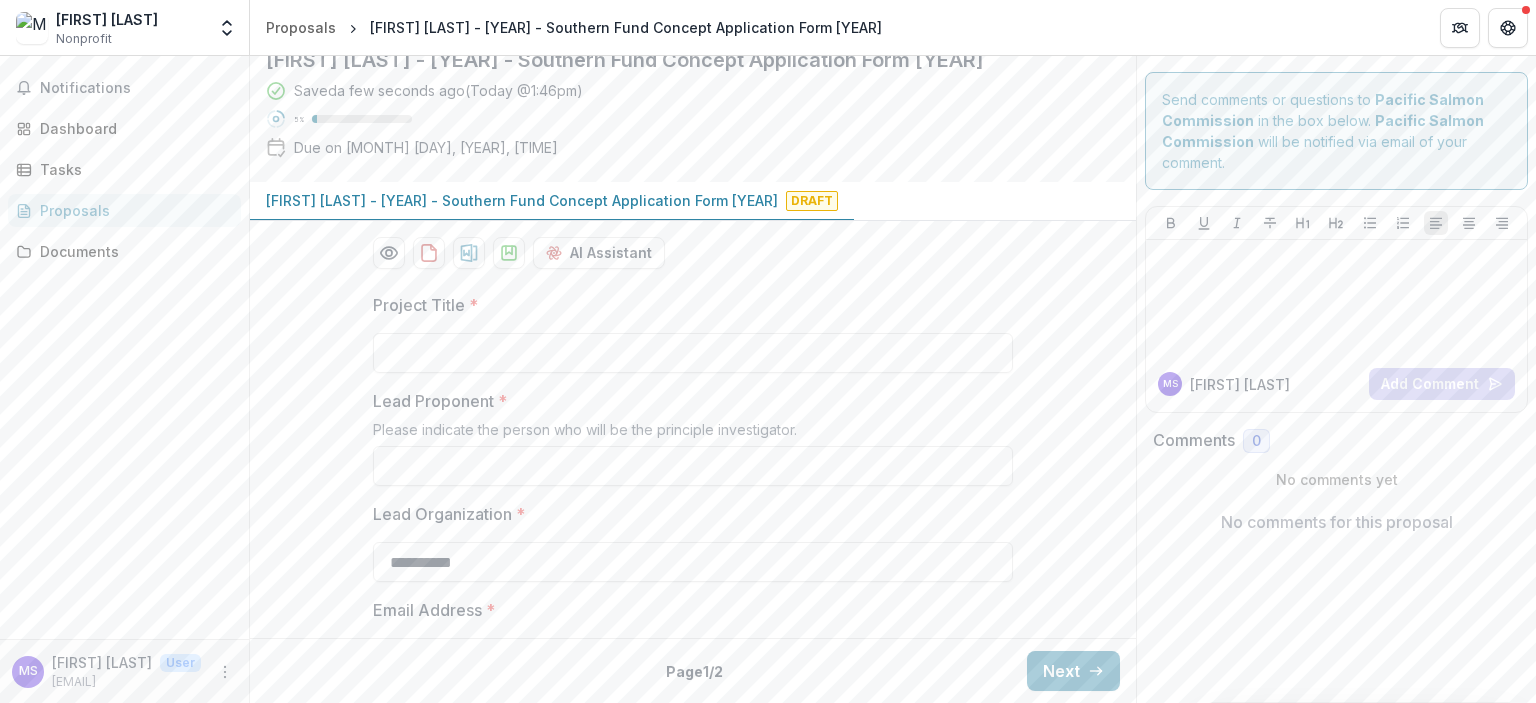 scroll, scrollTop: 0, scrollLeft: 0, axis: both 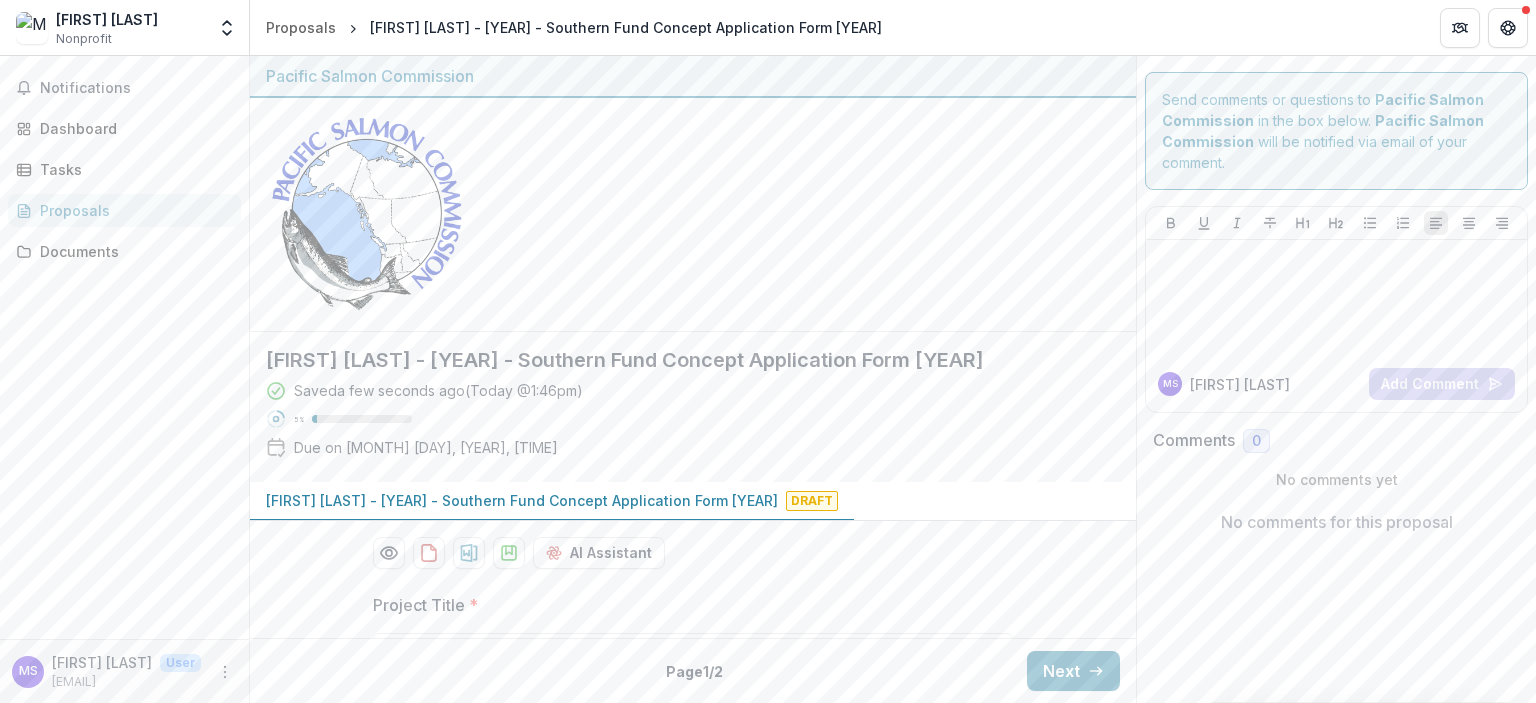 paste on "**********" 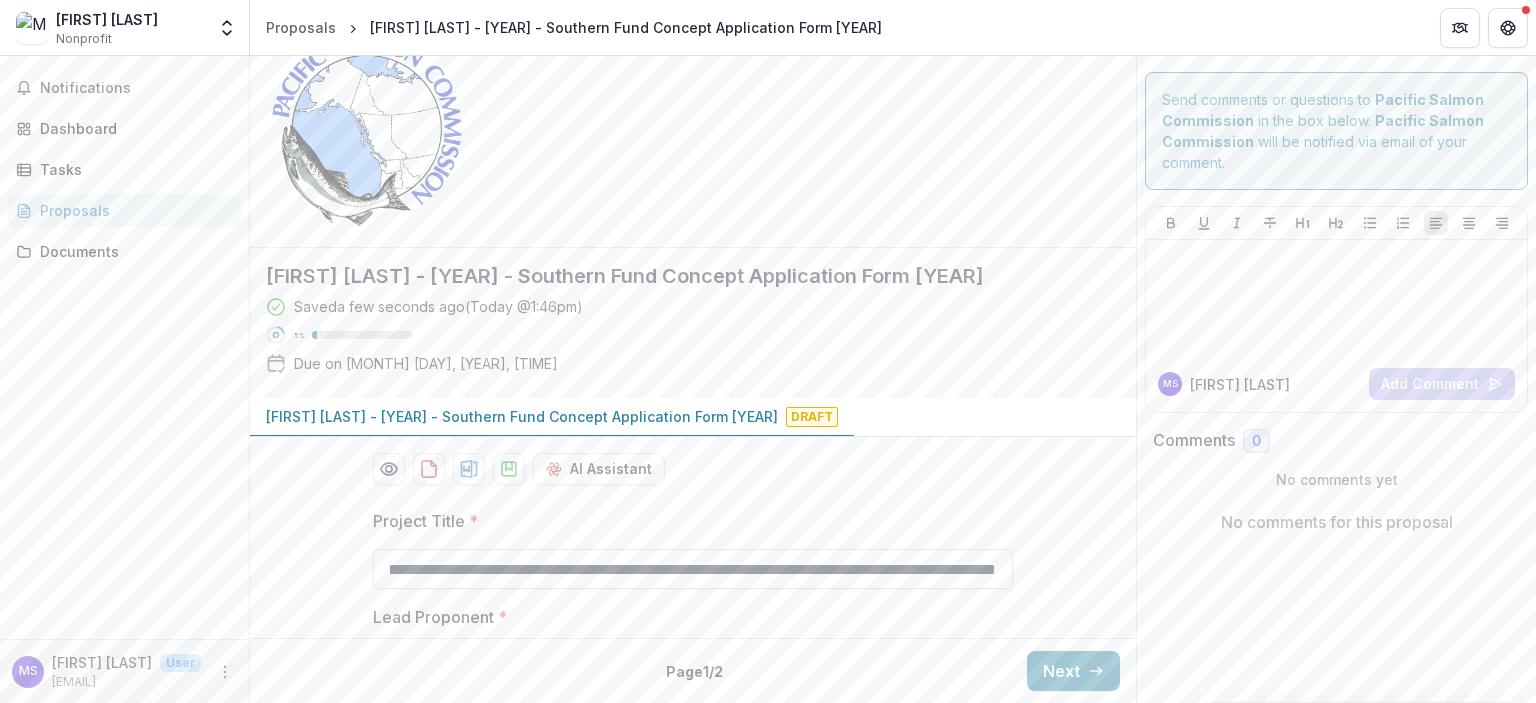 scroll, scrollTop: 200, scrollLeft: 0, axis: vertical 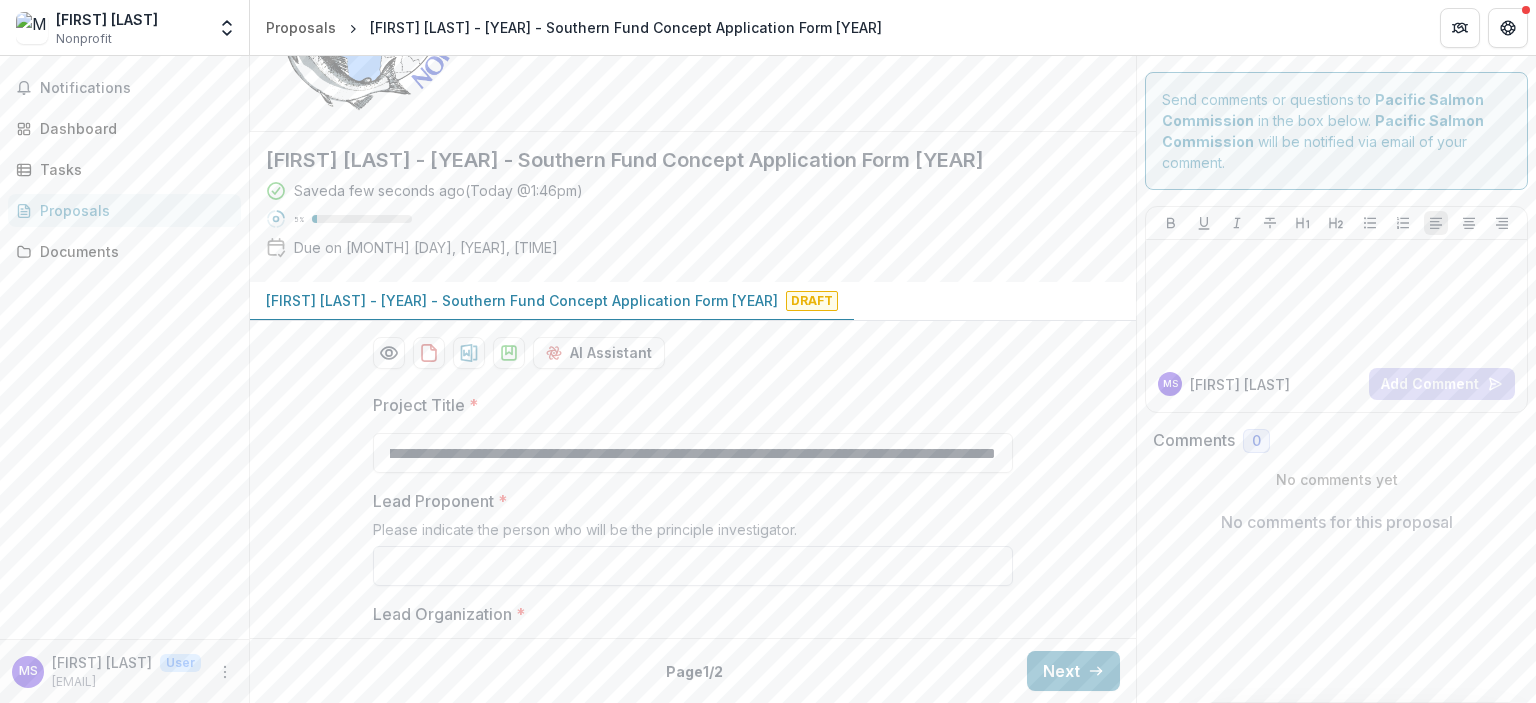 type on "**********" 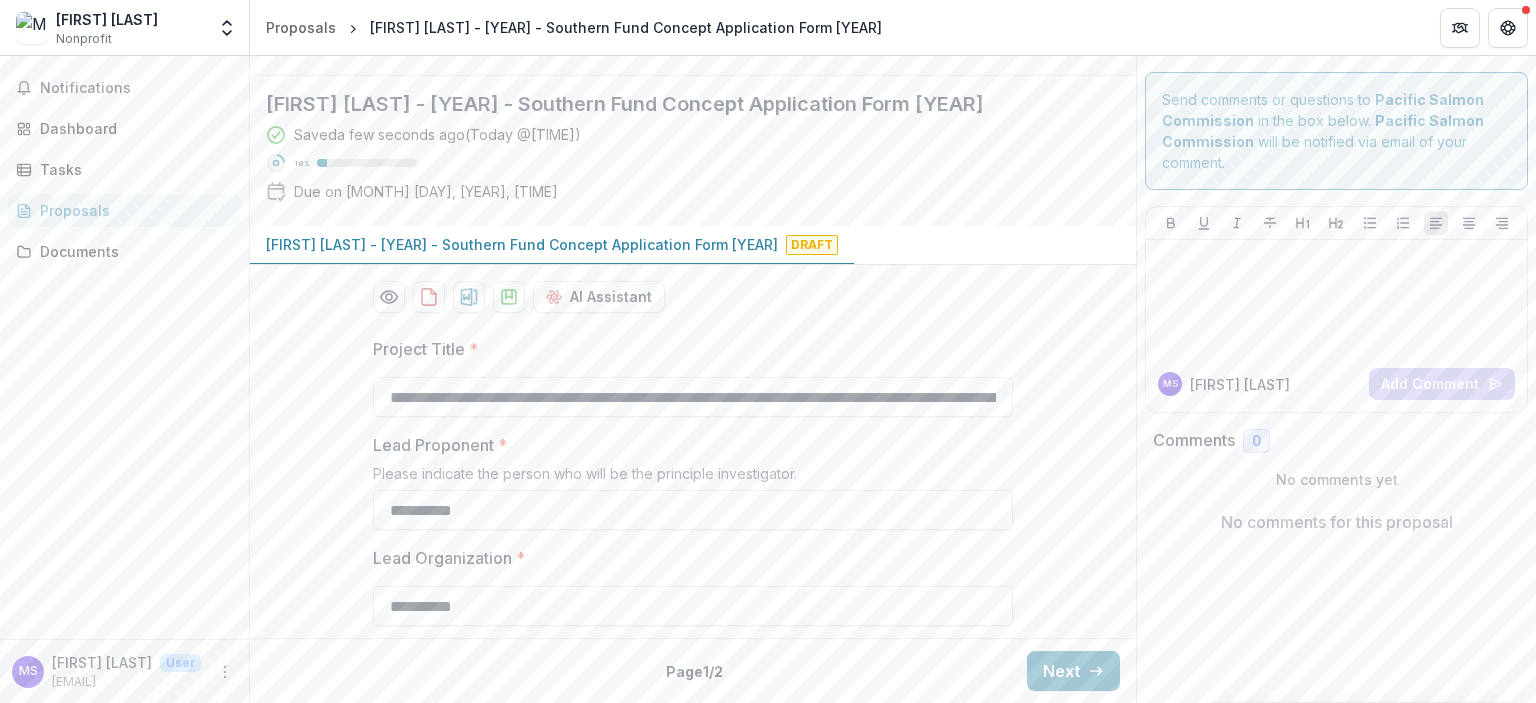 scroll, scrollTop: 400, scrollLeft: 0, axis: vertical 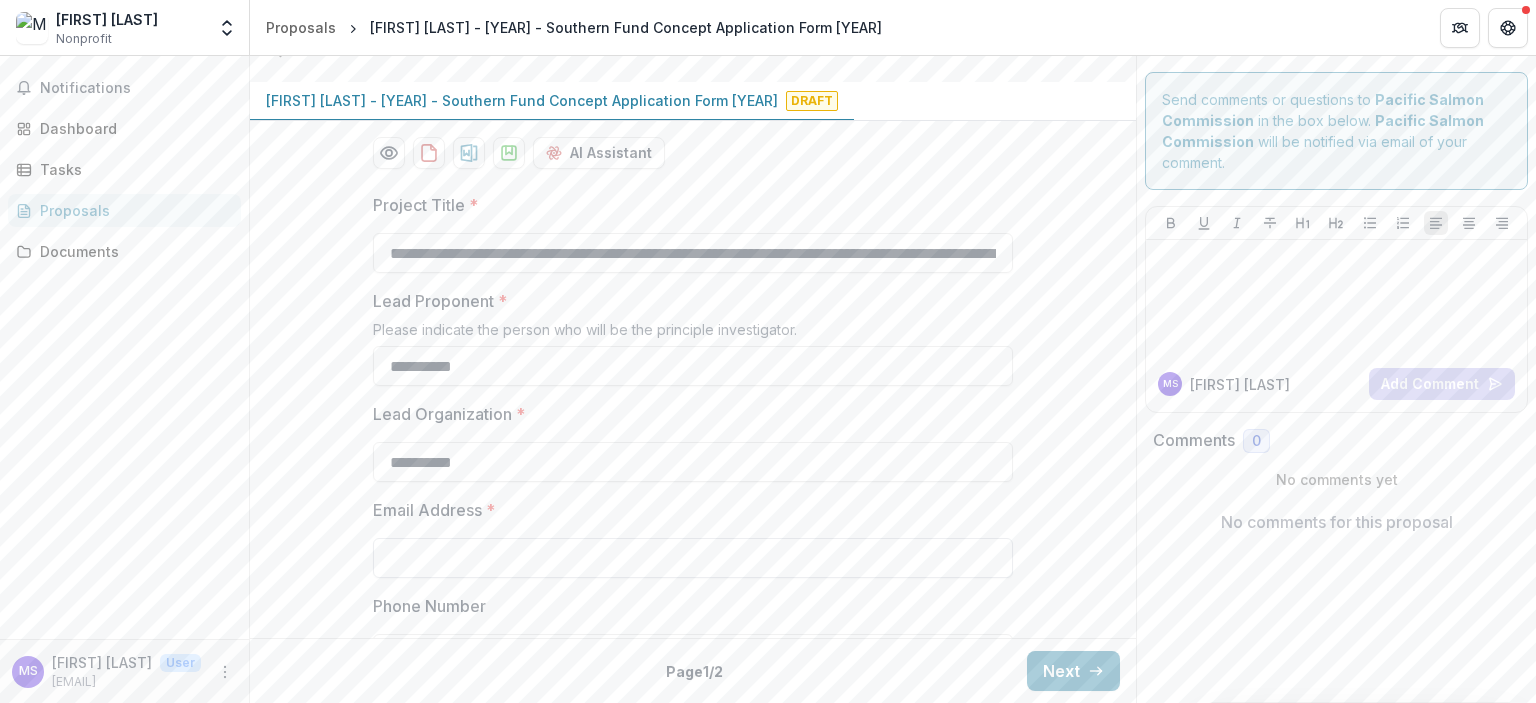 type on "**********" 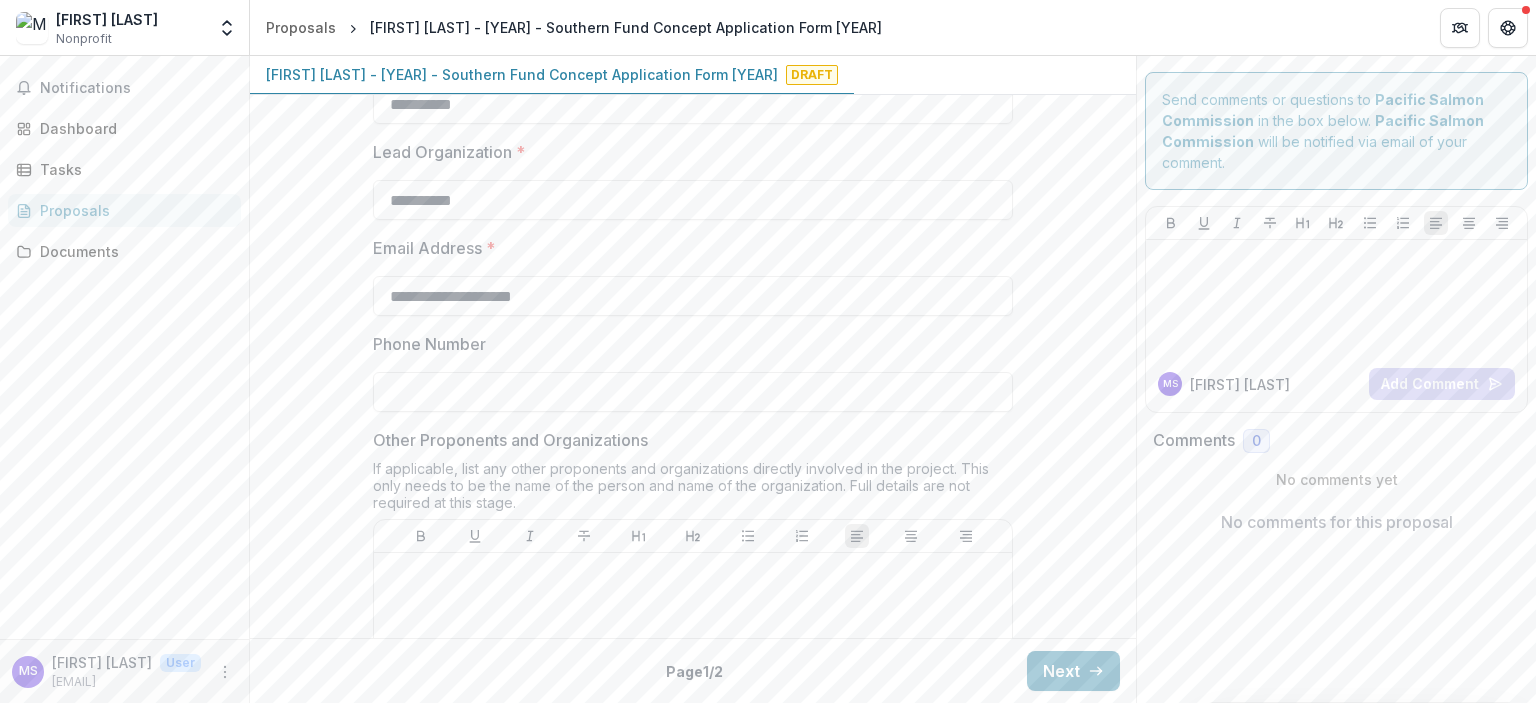 scroll, scrollTop: 700, scrollLeft: 0, axis: vertical 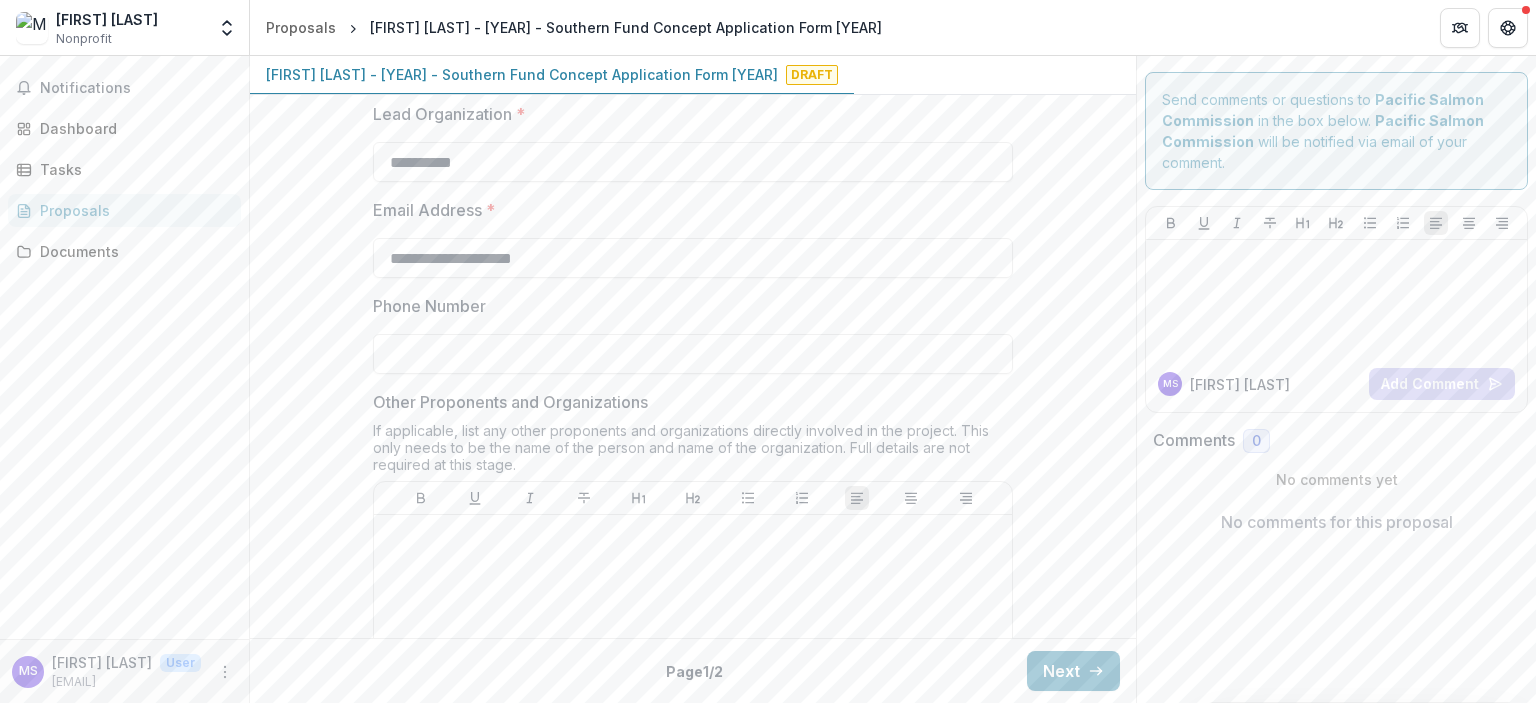 click on "Phone Number" at bounding box center (693, 354) 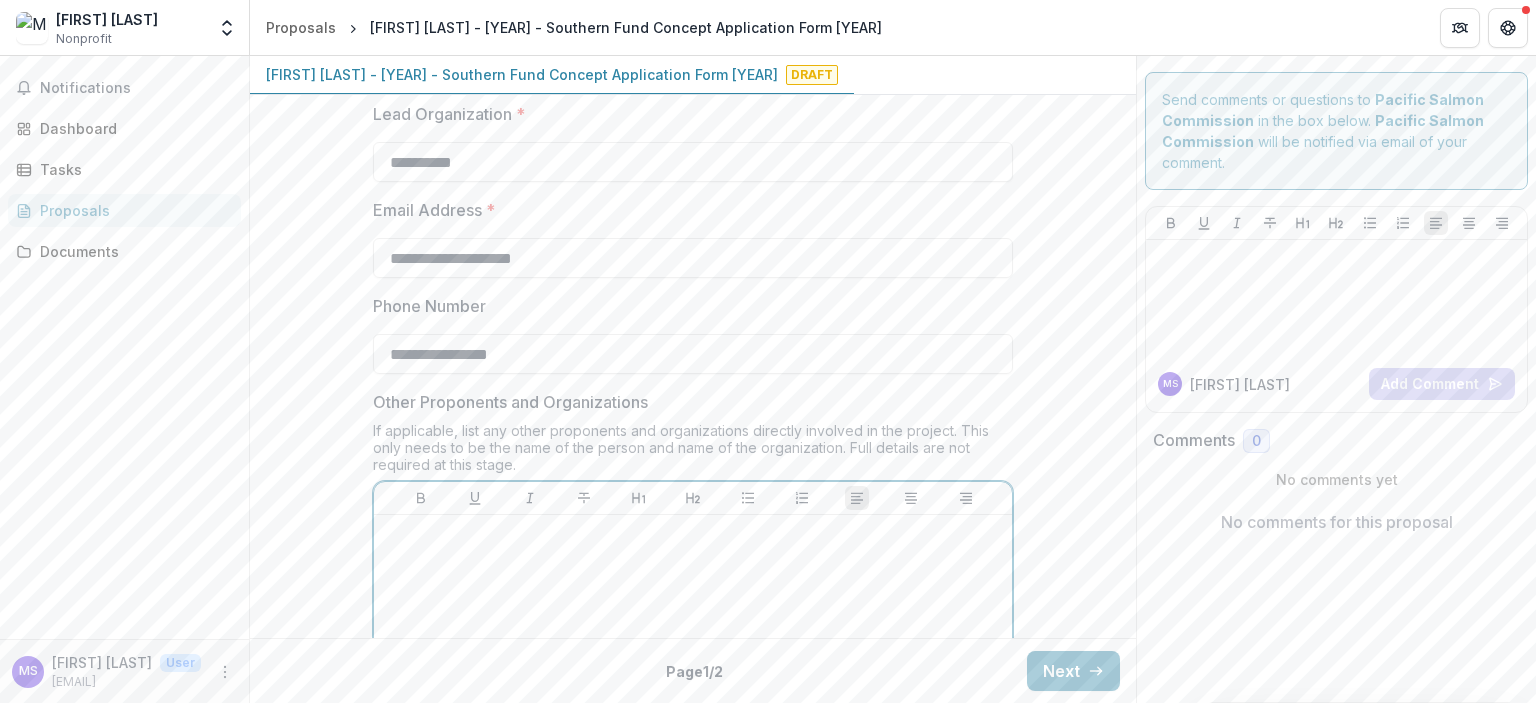 click at bounding box center (693, 673) 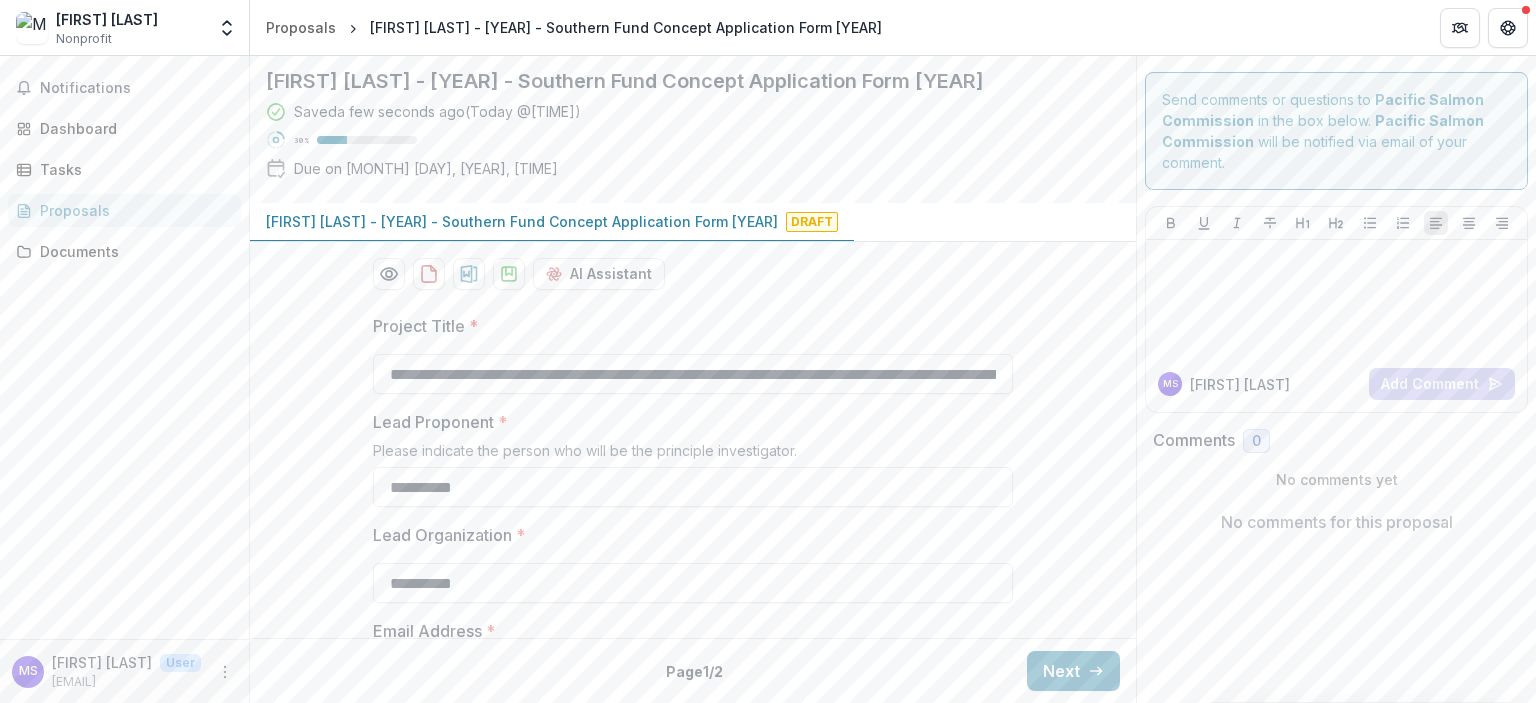 scroll, scrollTop: 200, scrollLeft: 0, axis: vertical 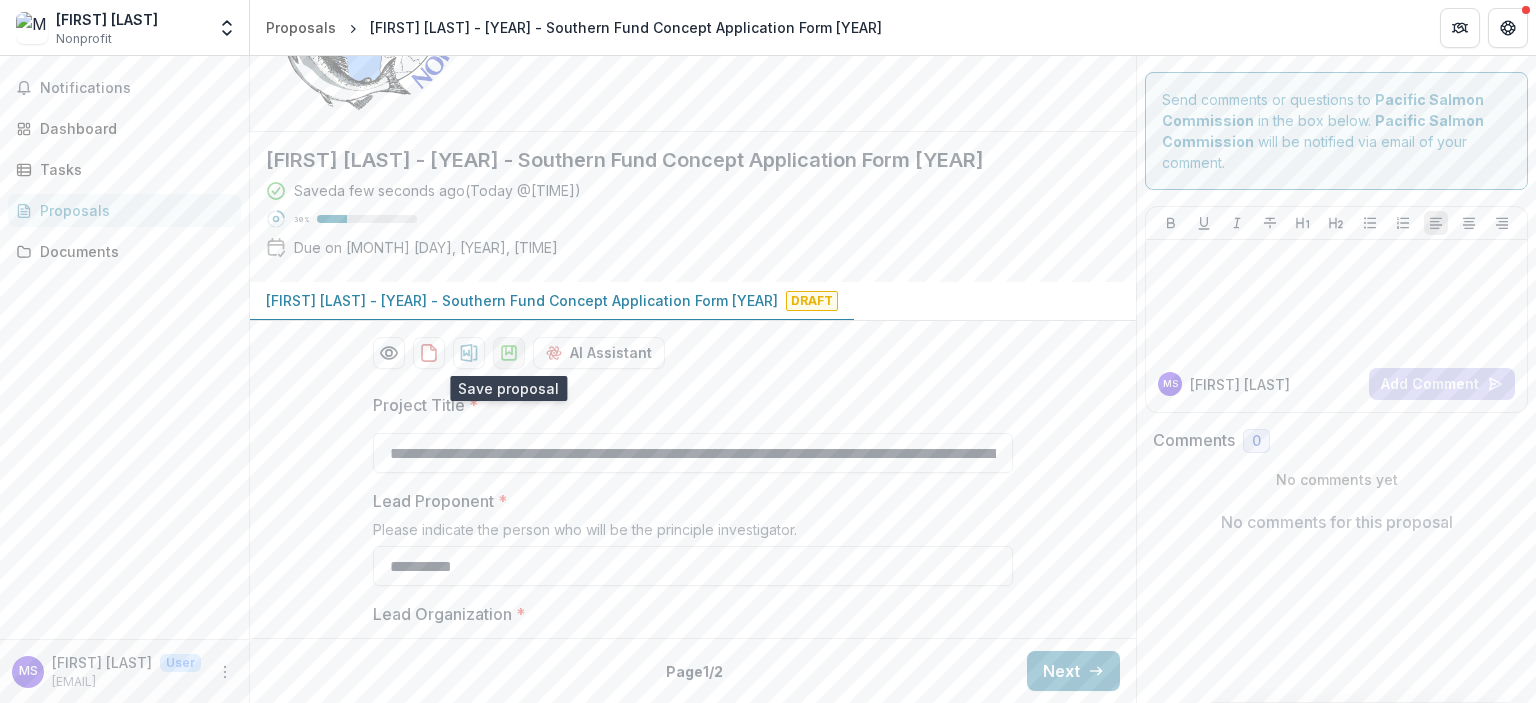 click 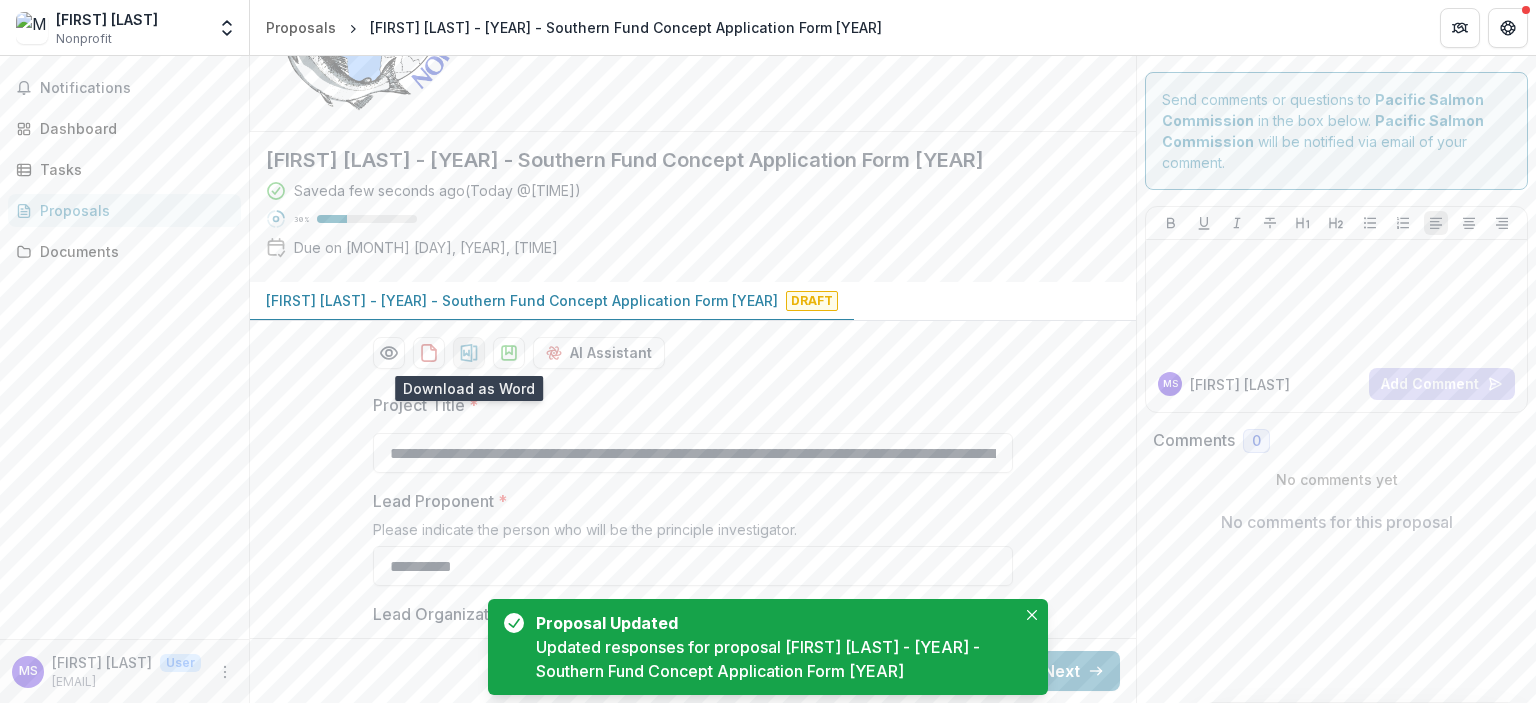 click 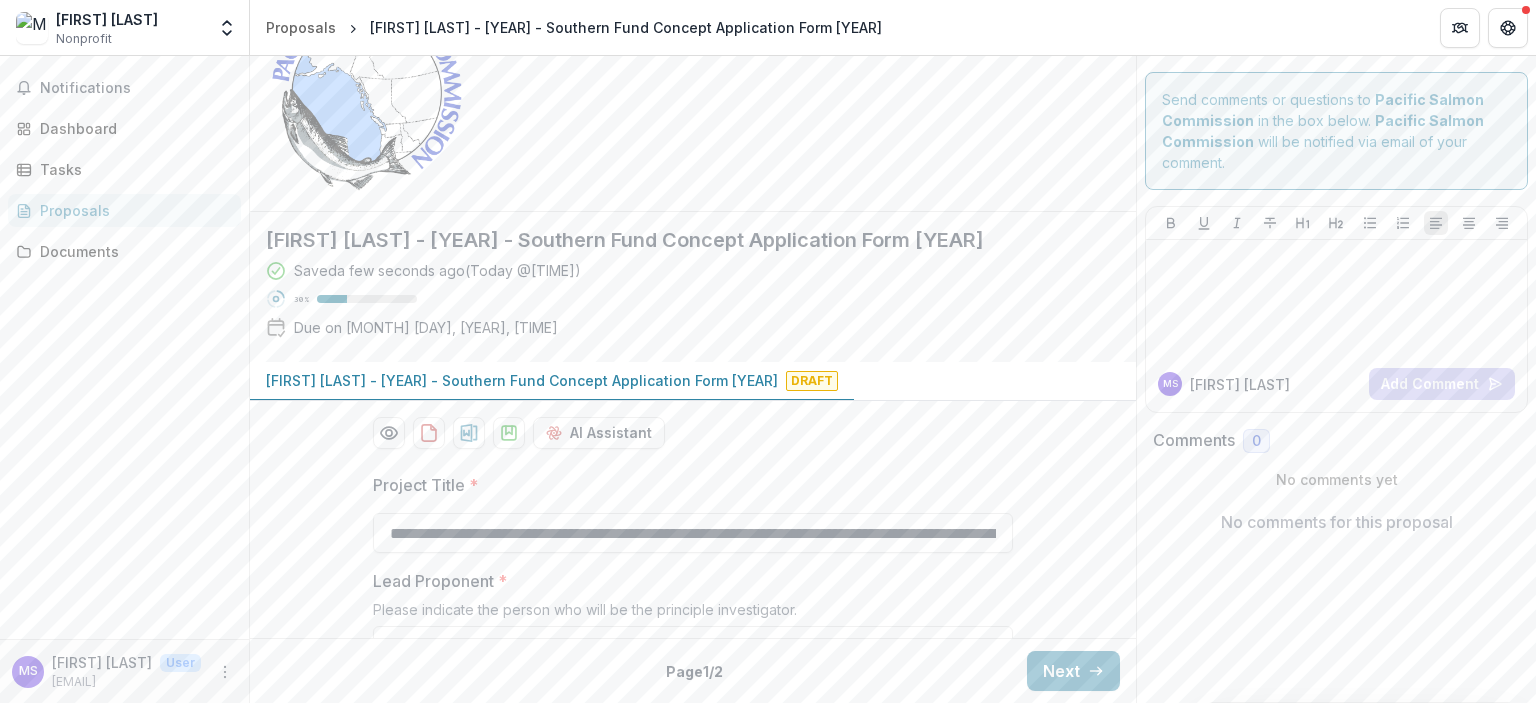 scroll, scrollTop: 0, scrollLeft: 0, axis: both 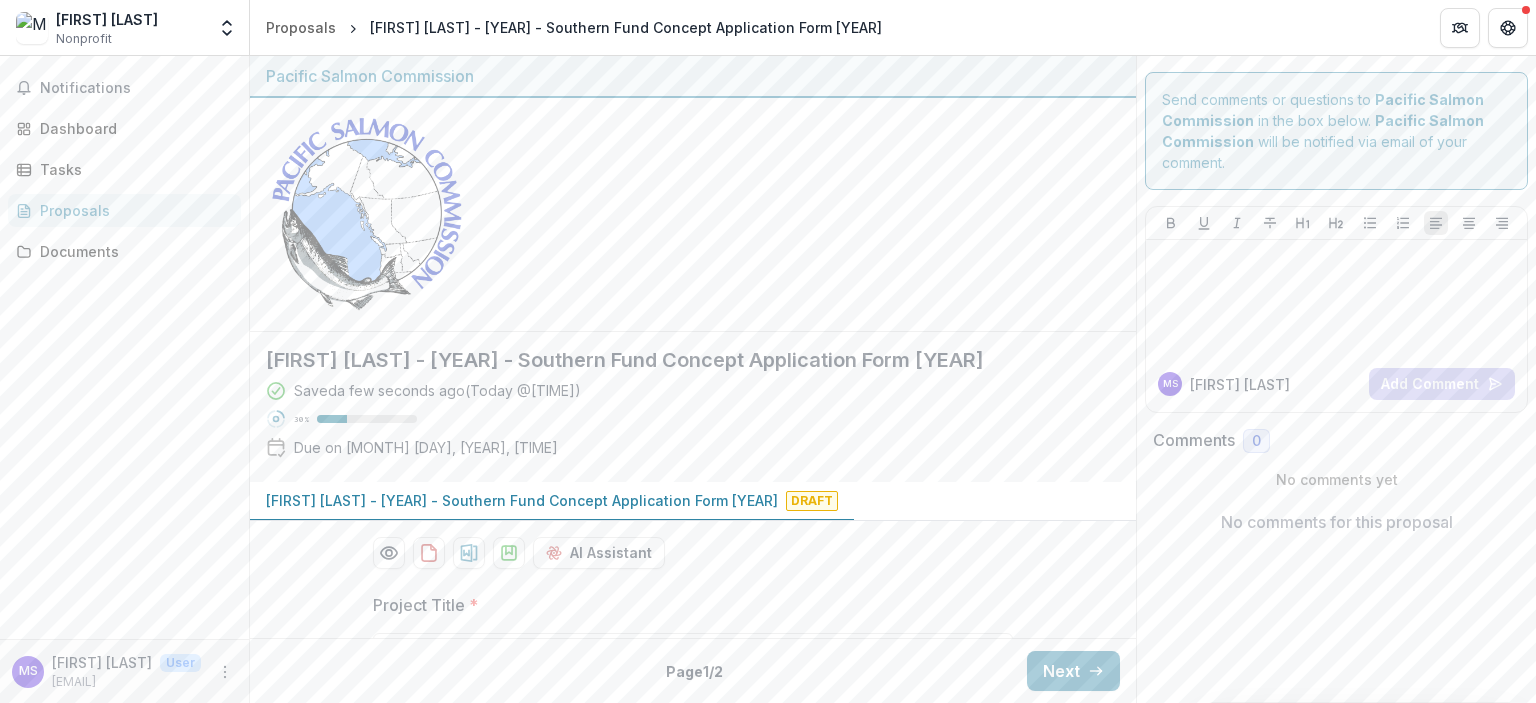 click at bounding box center [693, 215] 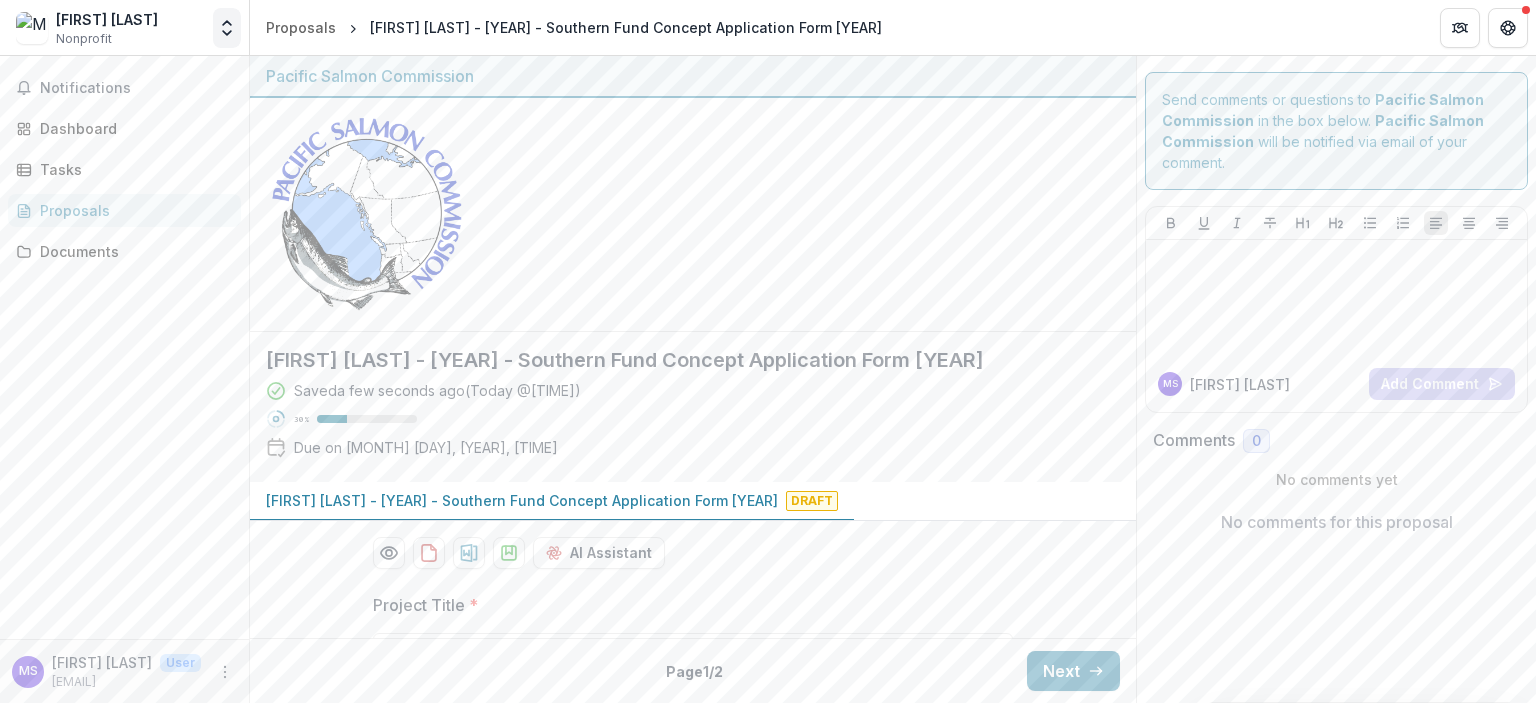 click at bounding box center (227, 28) 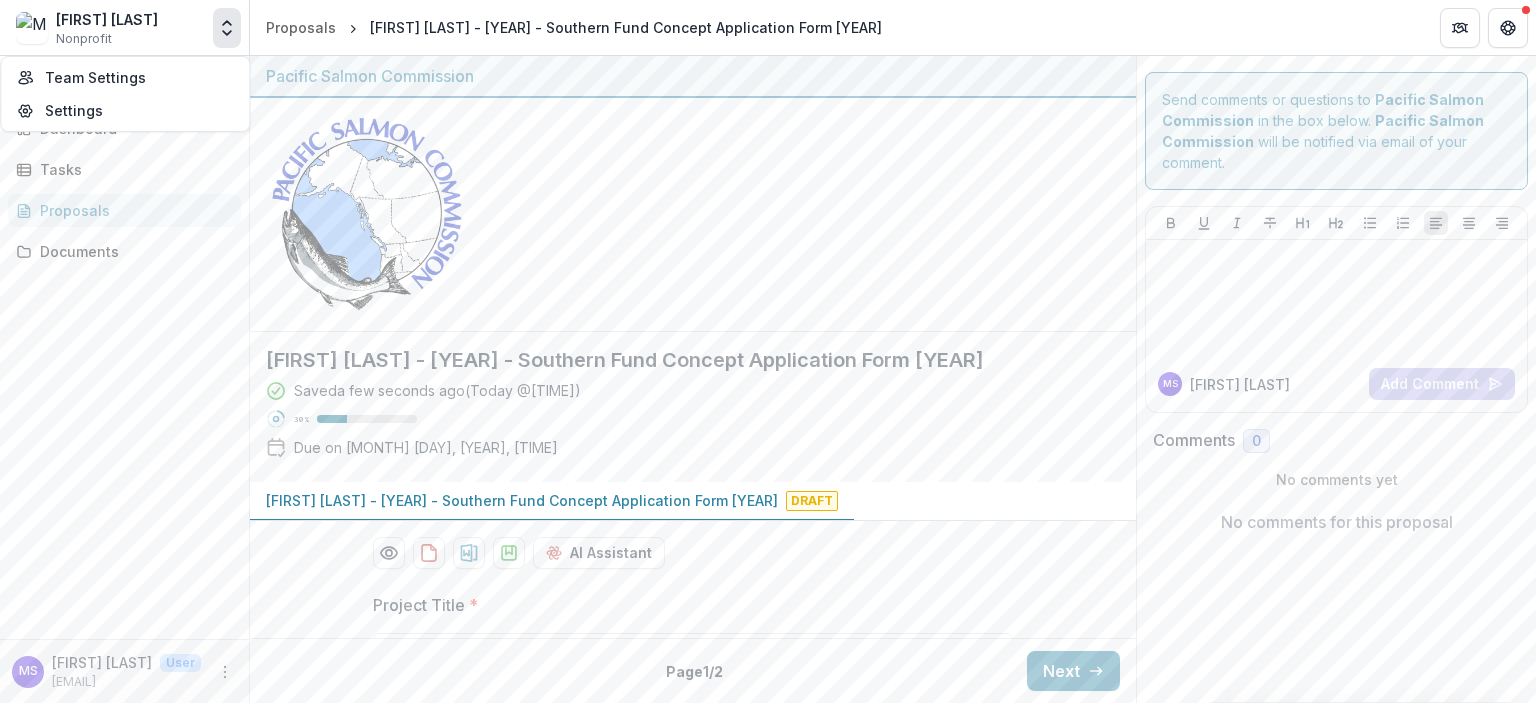 click 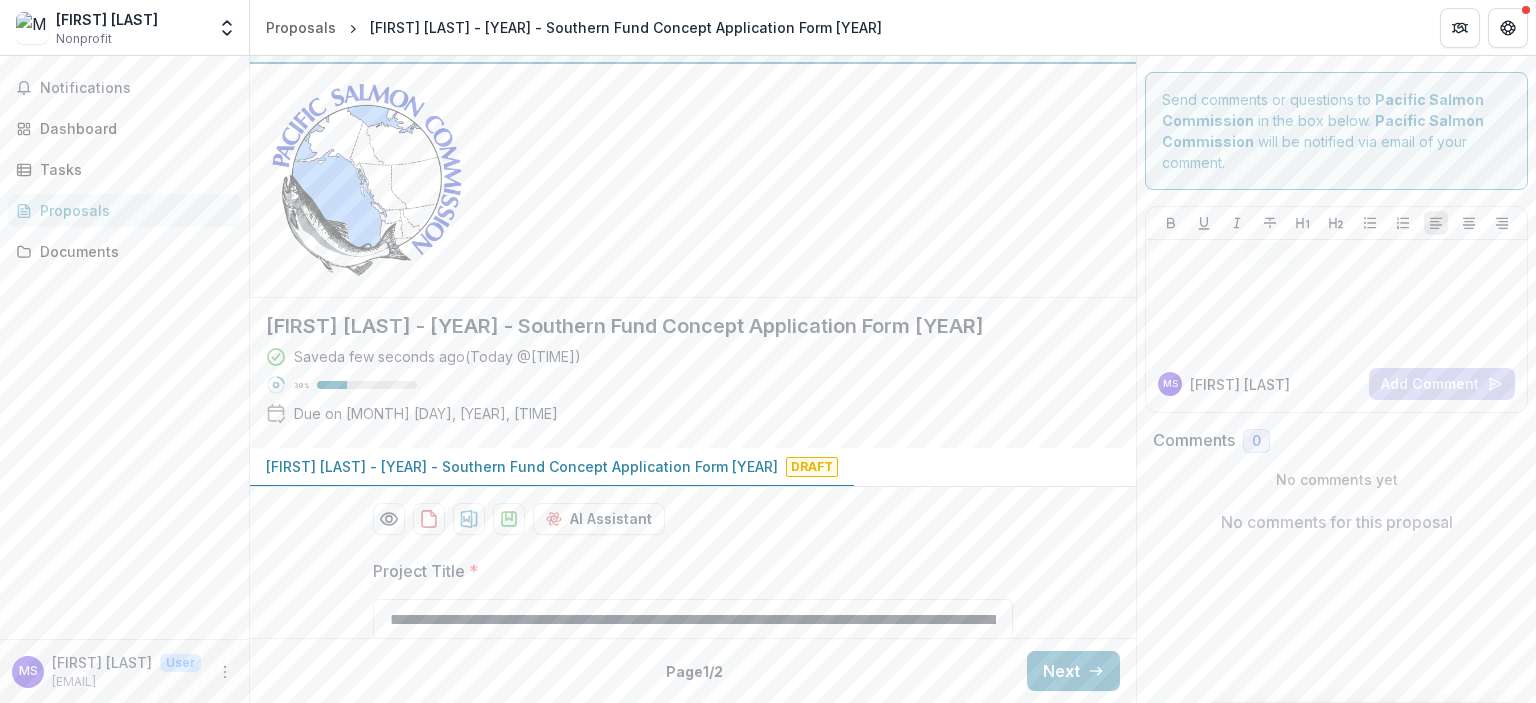 scroll, scrollTop: 0, scrollLeft: 0, axis: both 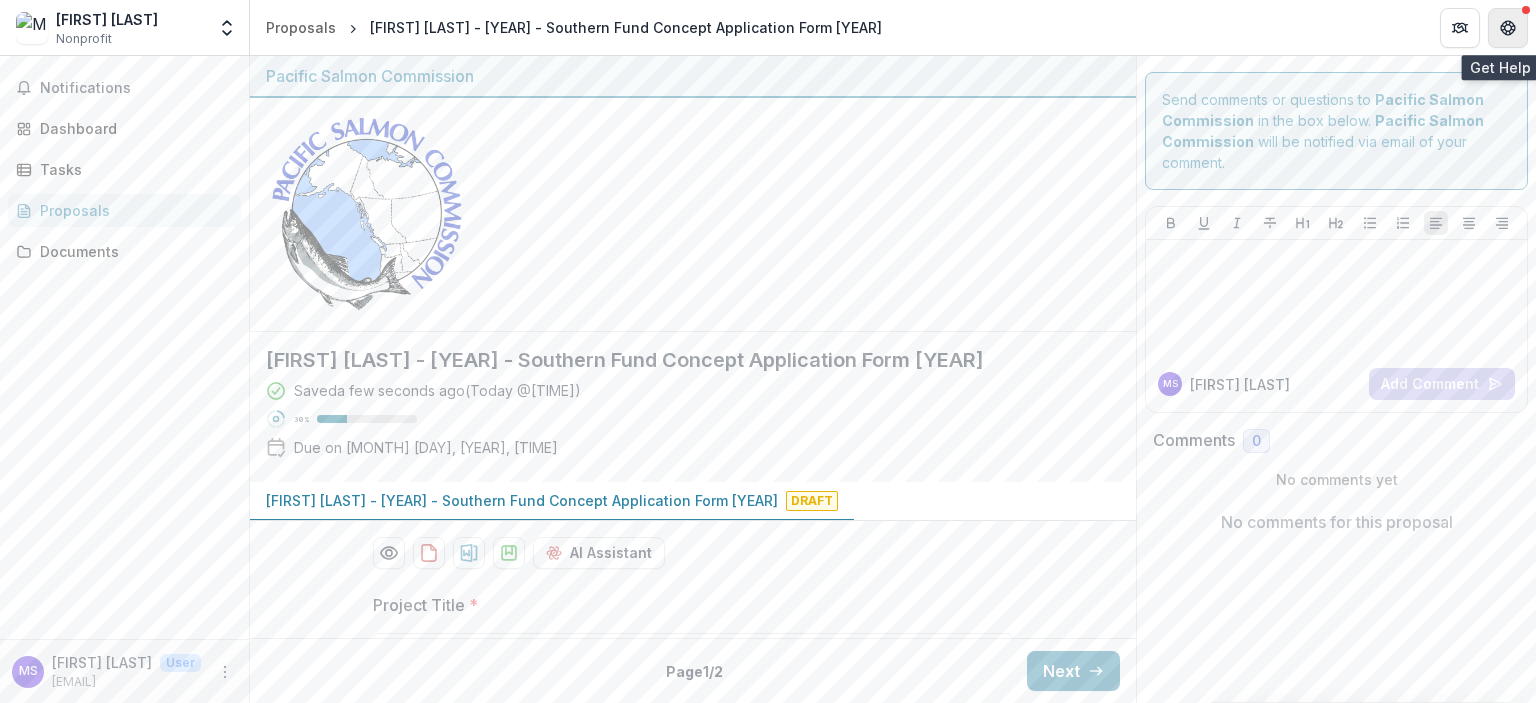 click 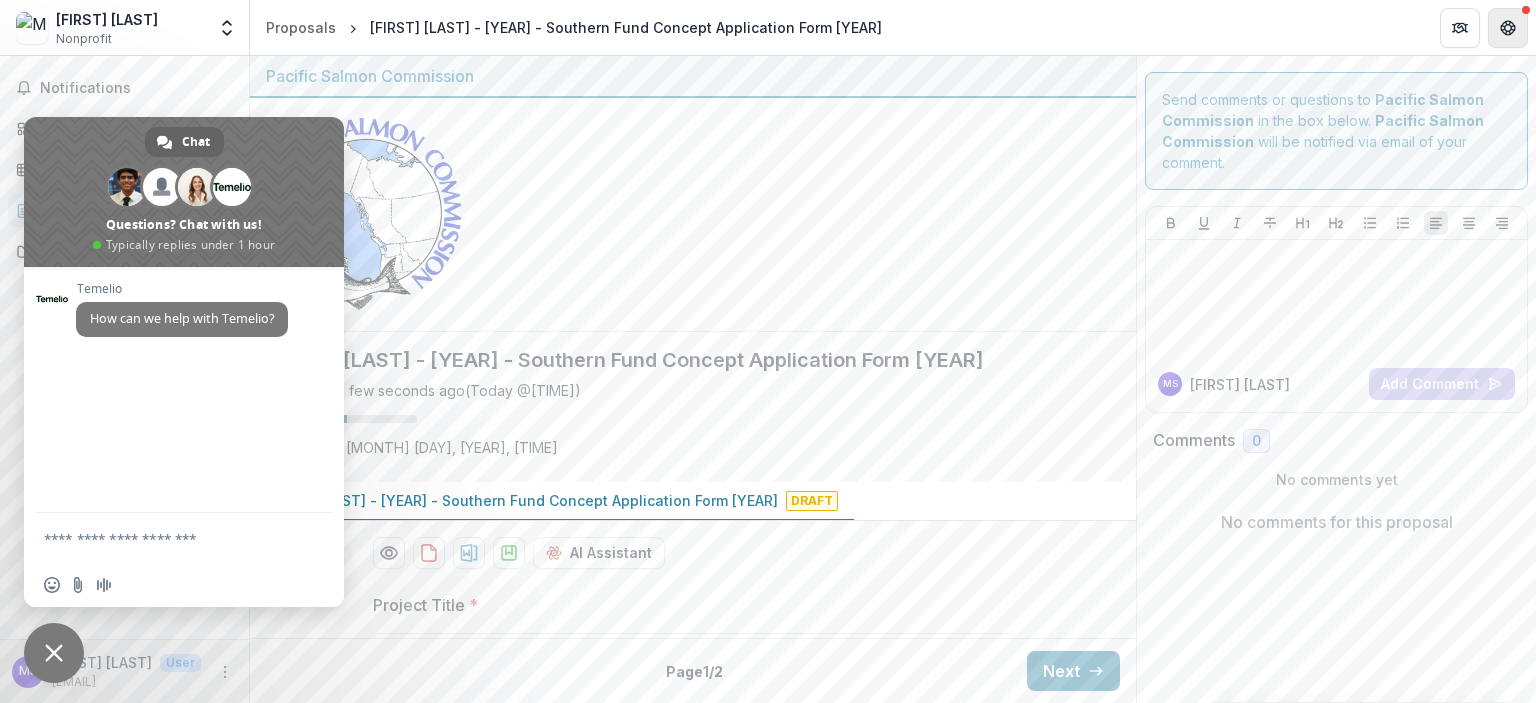 click 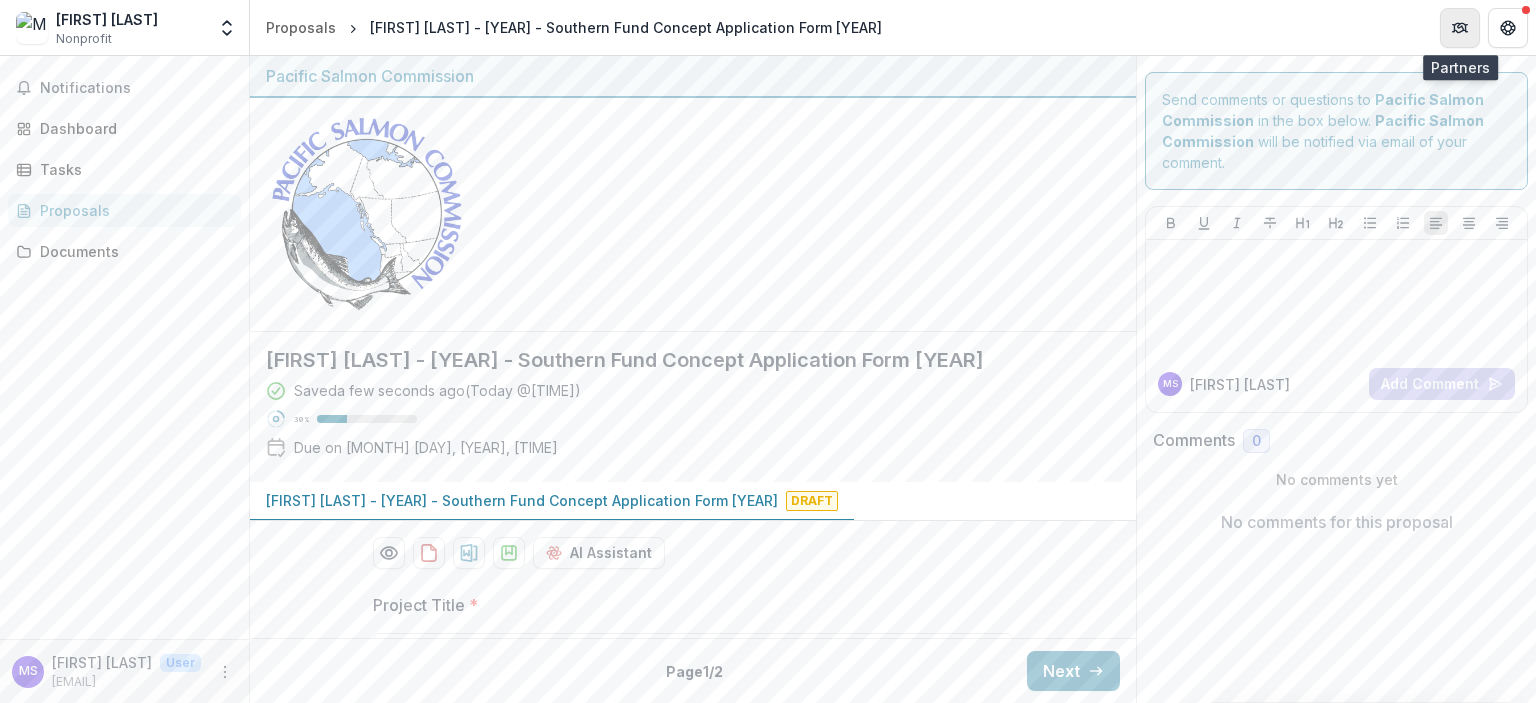 click 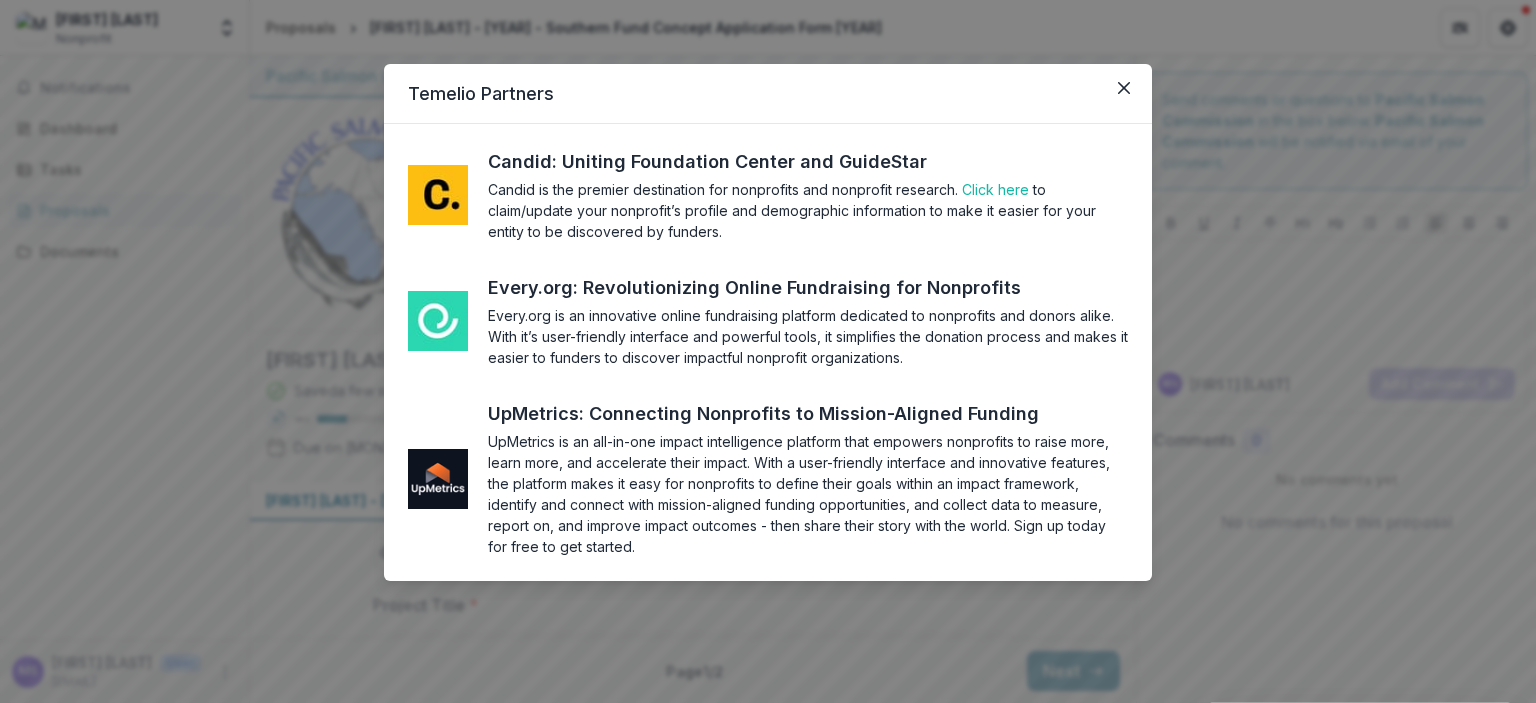 click on "Temelio Partners Candid: Uniting Foundation Center and GuideStar   Candid is the premier destination for nonprofits and nonprofit research.   Click here   to claim/update your nonprofit’s profile and demographic information to make it easier for your entity to be discovered by funders. Every.org: Revolutionizing Online Fundraising for Nonprofits   Every.org is an innovative online fundraising platform dedicated to nonprofits and donors alike. With it’s user-friendly interface and powerful tools, it simplifies the donation process and makes it easier to funders to discover impactful nonprofit organizations. UpMetrics: Connecting Nonprofits to Mission-Aligned Funding" at bounding box center [768, 351] 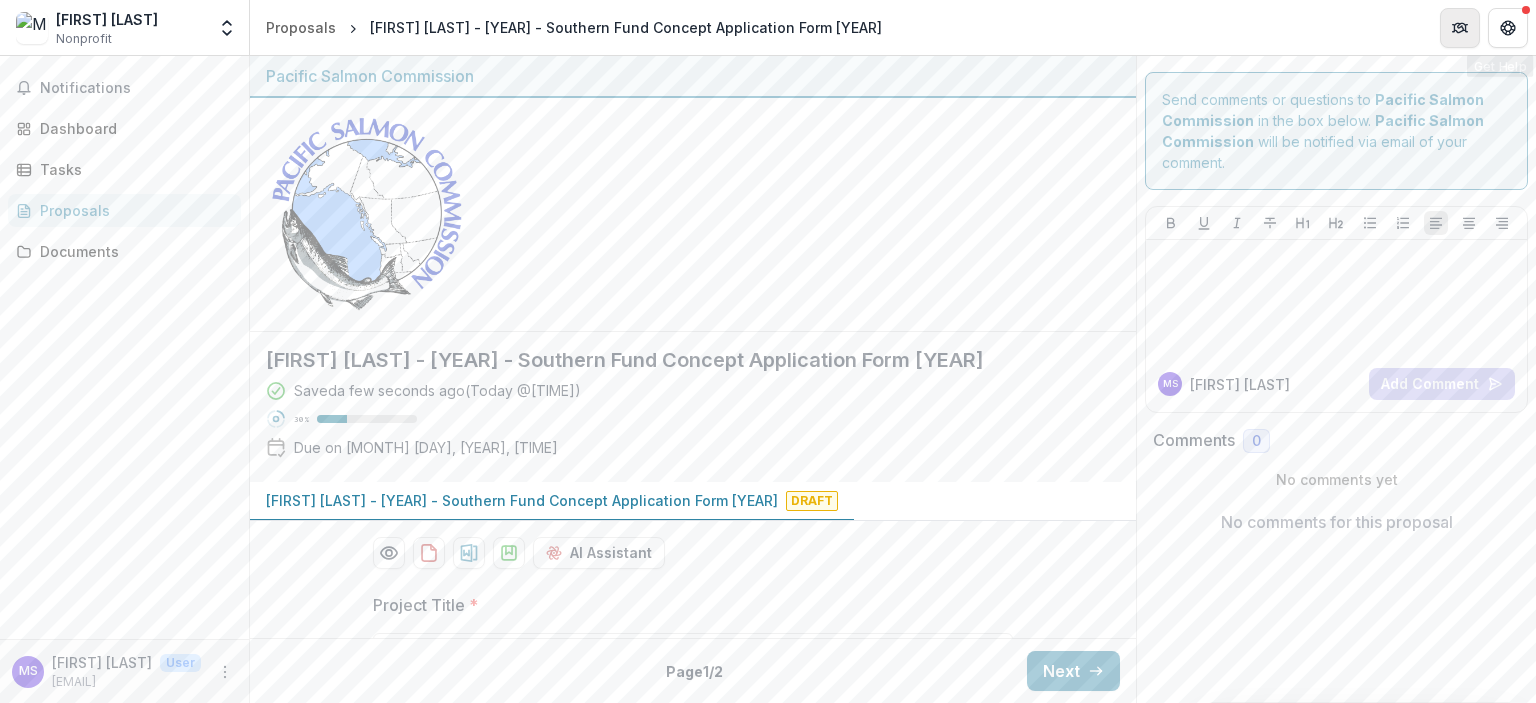 click at bounding box center [1460, 28] 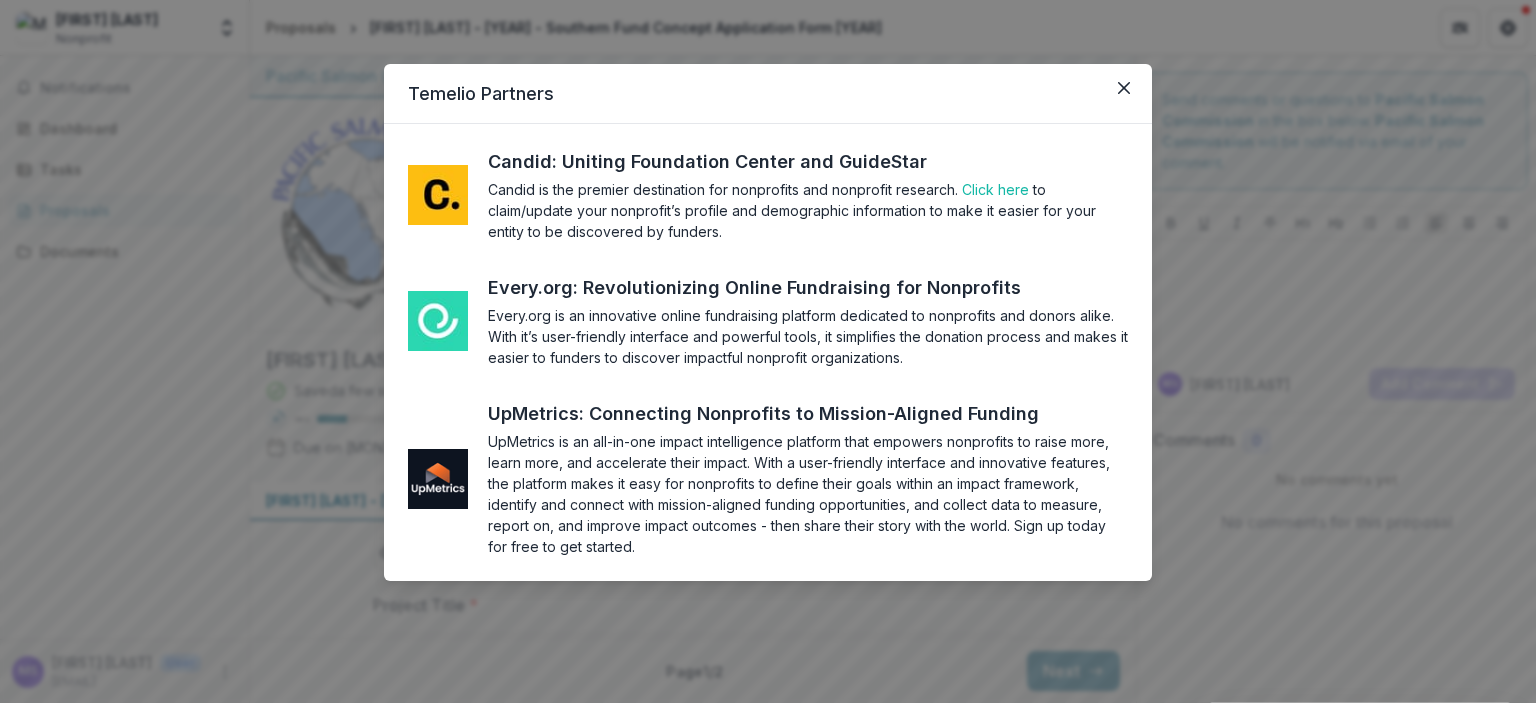 drag, startPoint x: 1135, startPoint y: 86, endPoint x: 1083, endPoint y: 37, distance: 71.44928 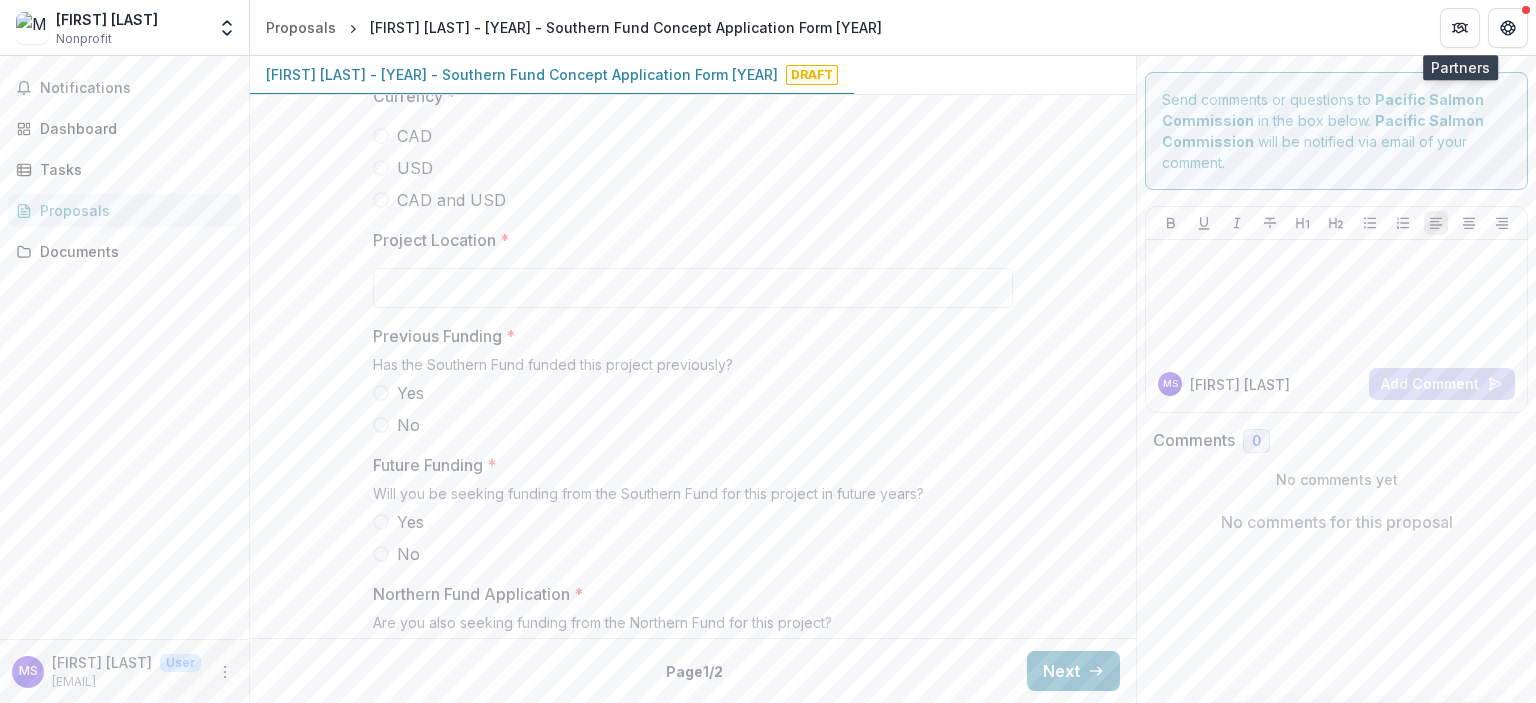 scroll, scrollTop: 1900, scrollLeft: 0, axis: vertical 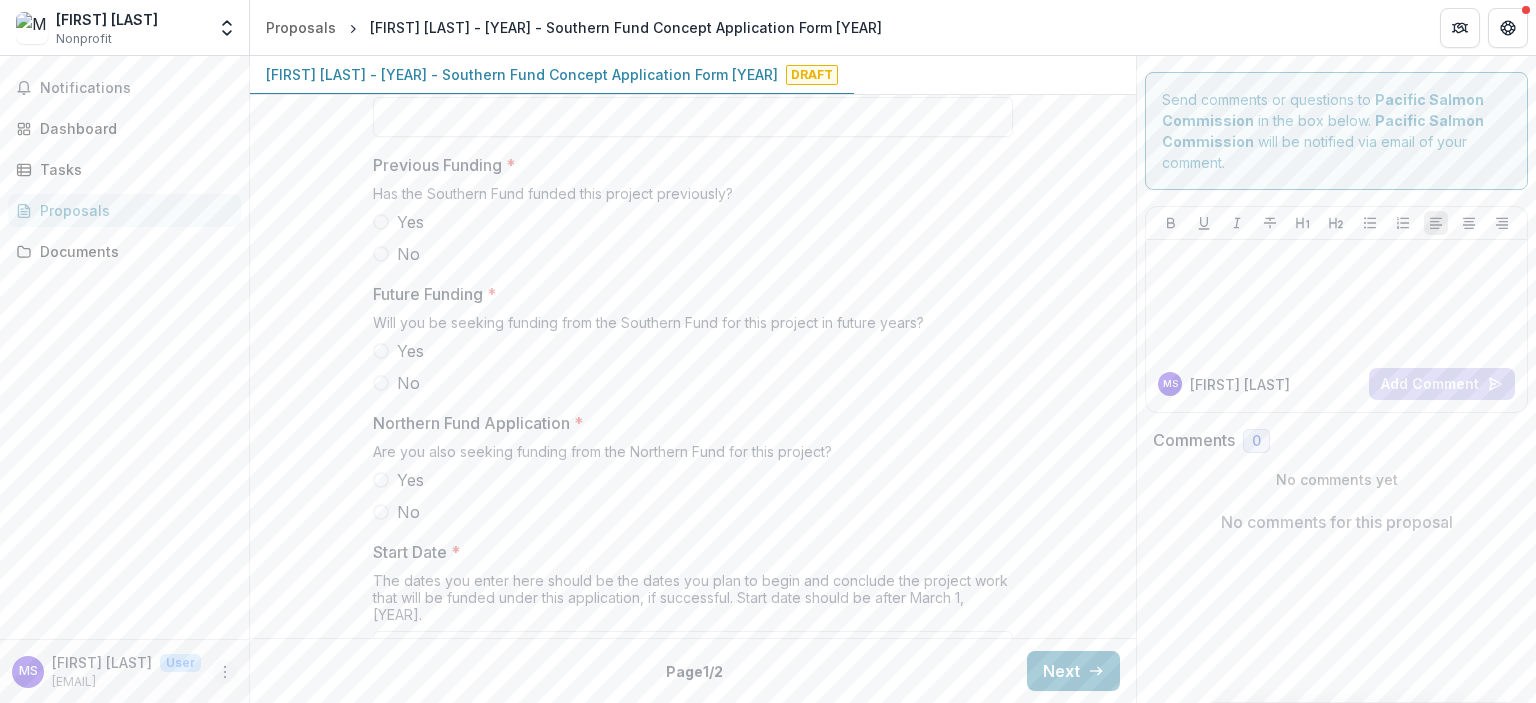 click 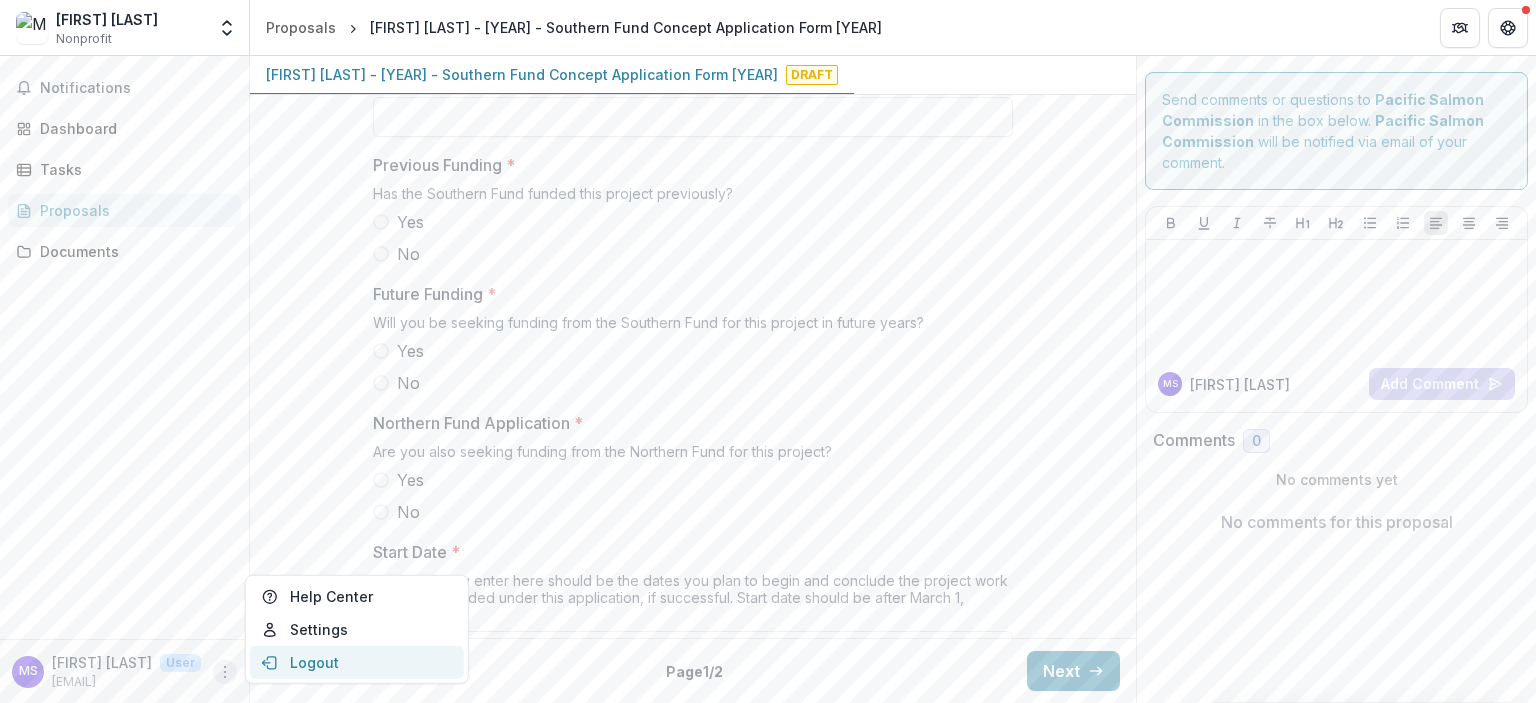 click on "Logout" at bounding box center [357, 662] 